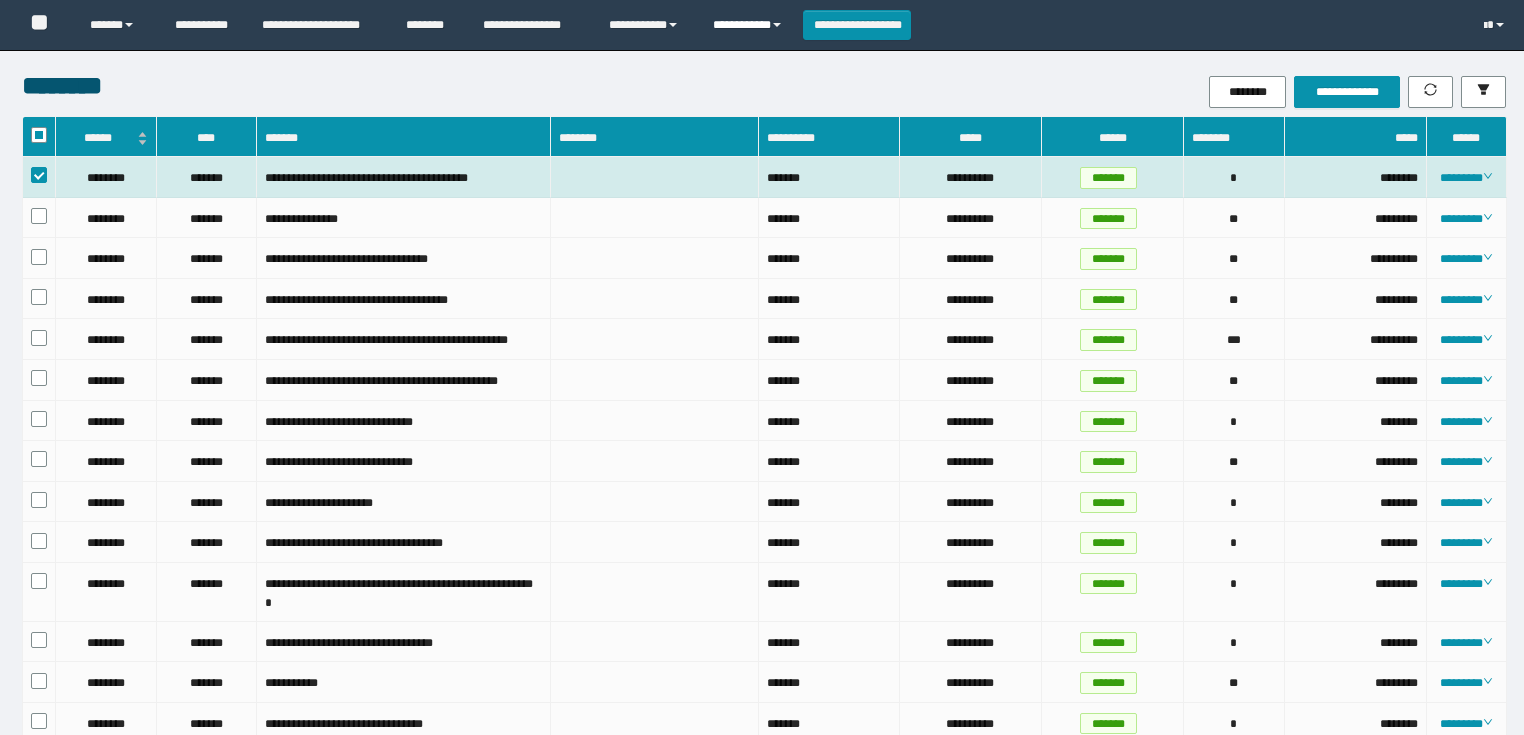 scroll, scrollTop: 0, scrollLeft: 0, axis: both 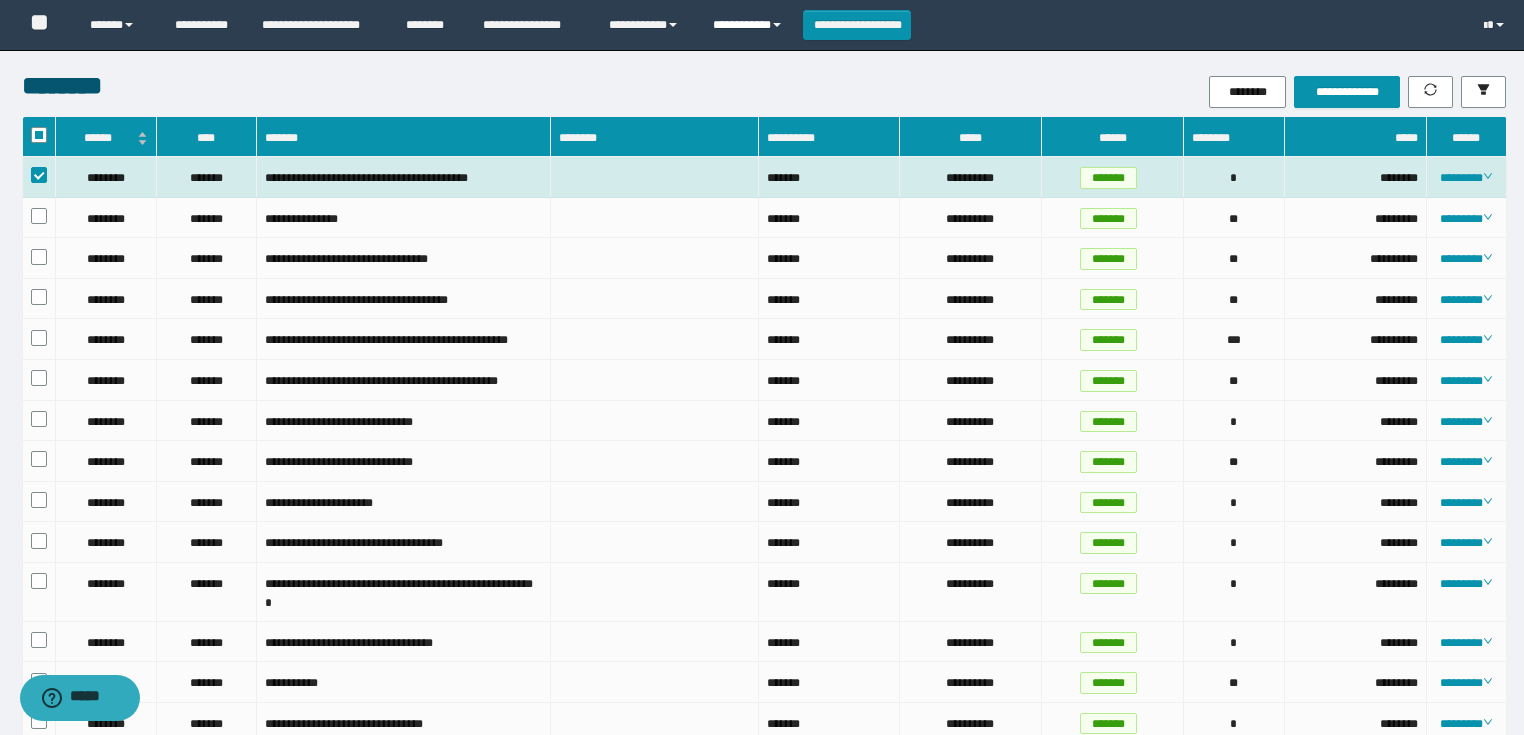click on "**********" at bounding box center (750, 25) 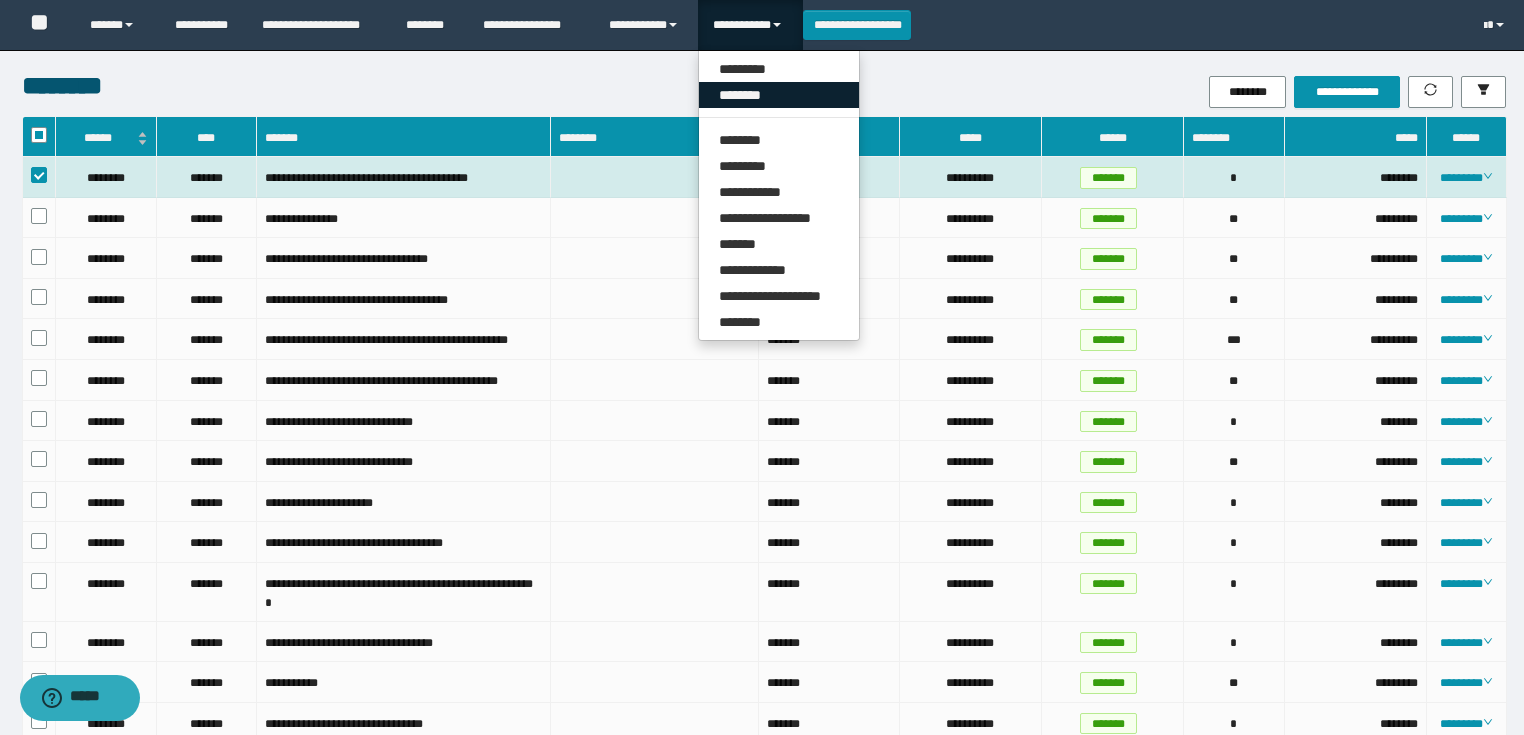 click on "********" at bounding box center (779, 95) 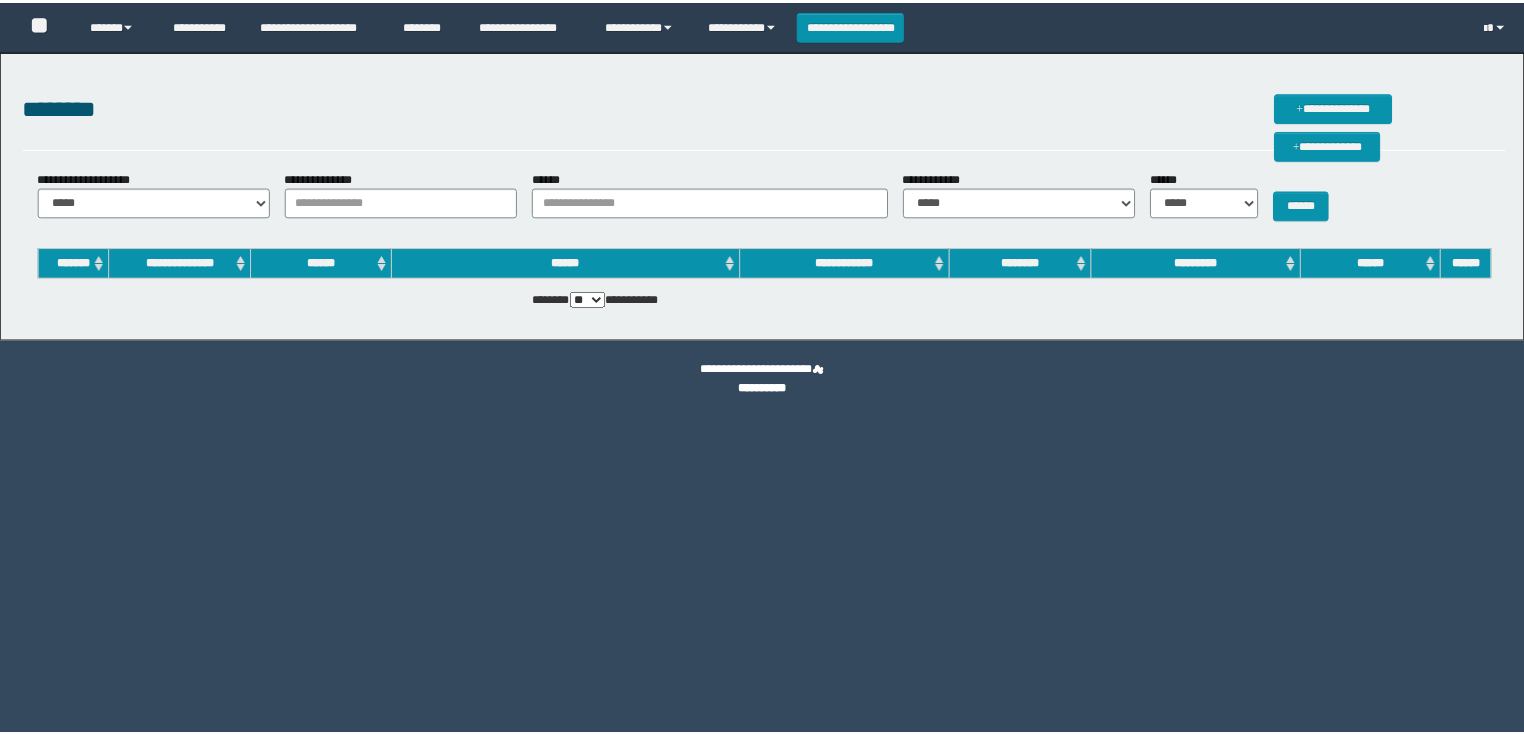 scroll, scrollTop: 0, scrollLeft: 0, axis: both 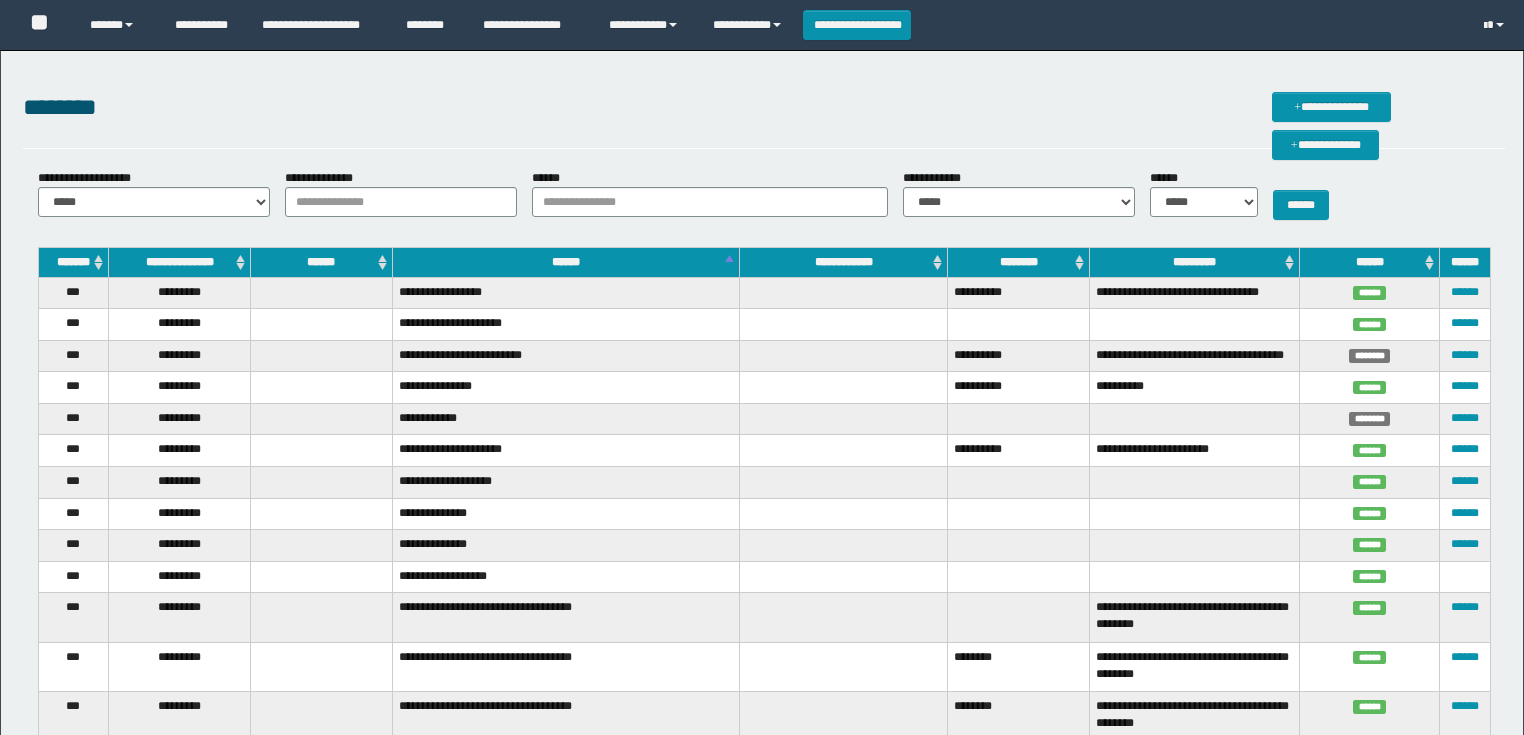 click on "**********" at bounding box center (393, 193) 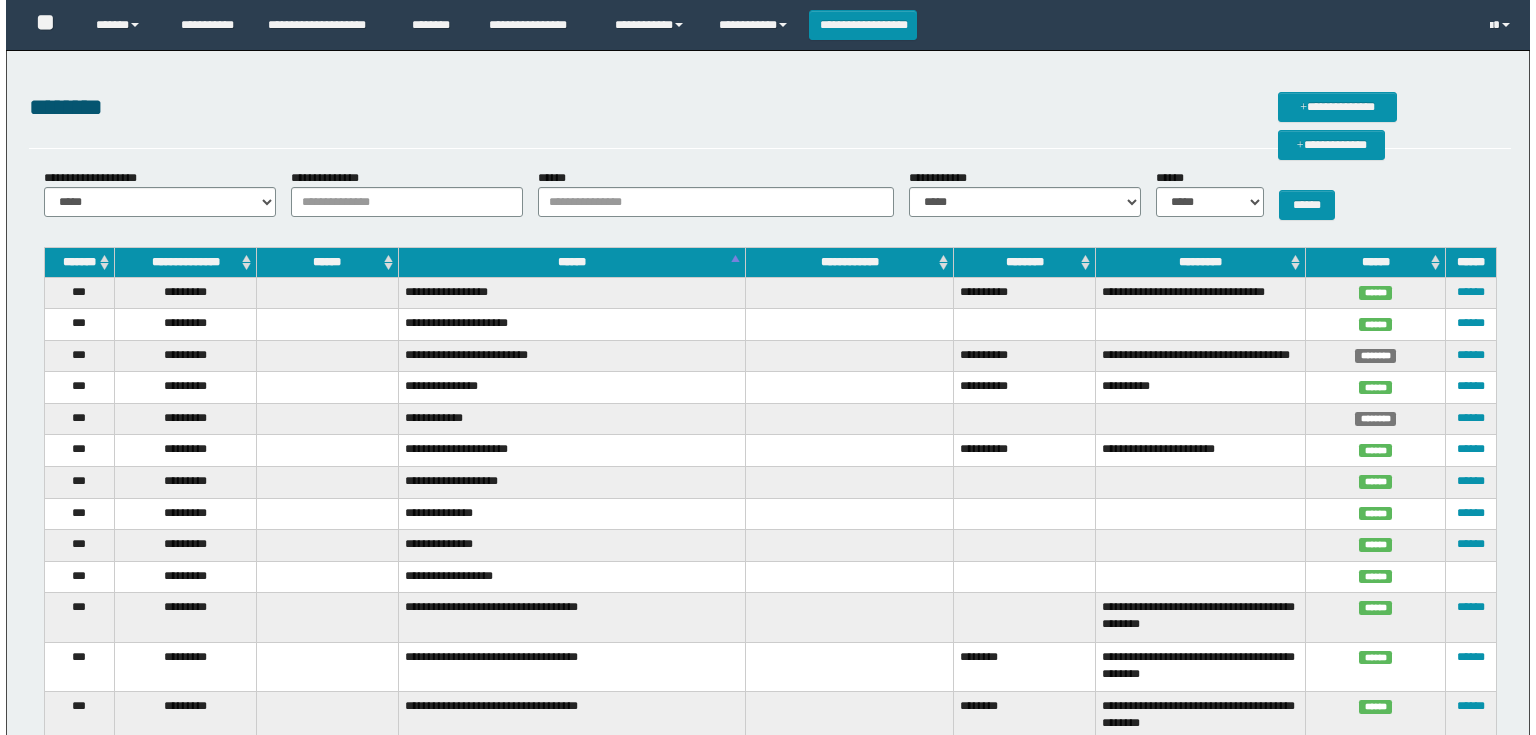 scroll, scrollTop: 0, scrollLeft: 0, axis: both 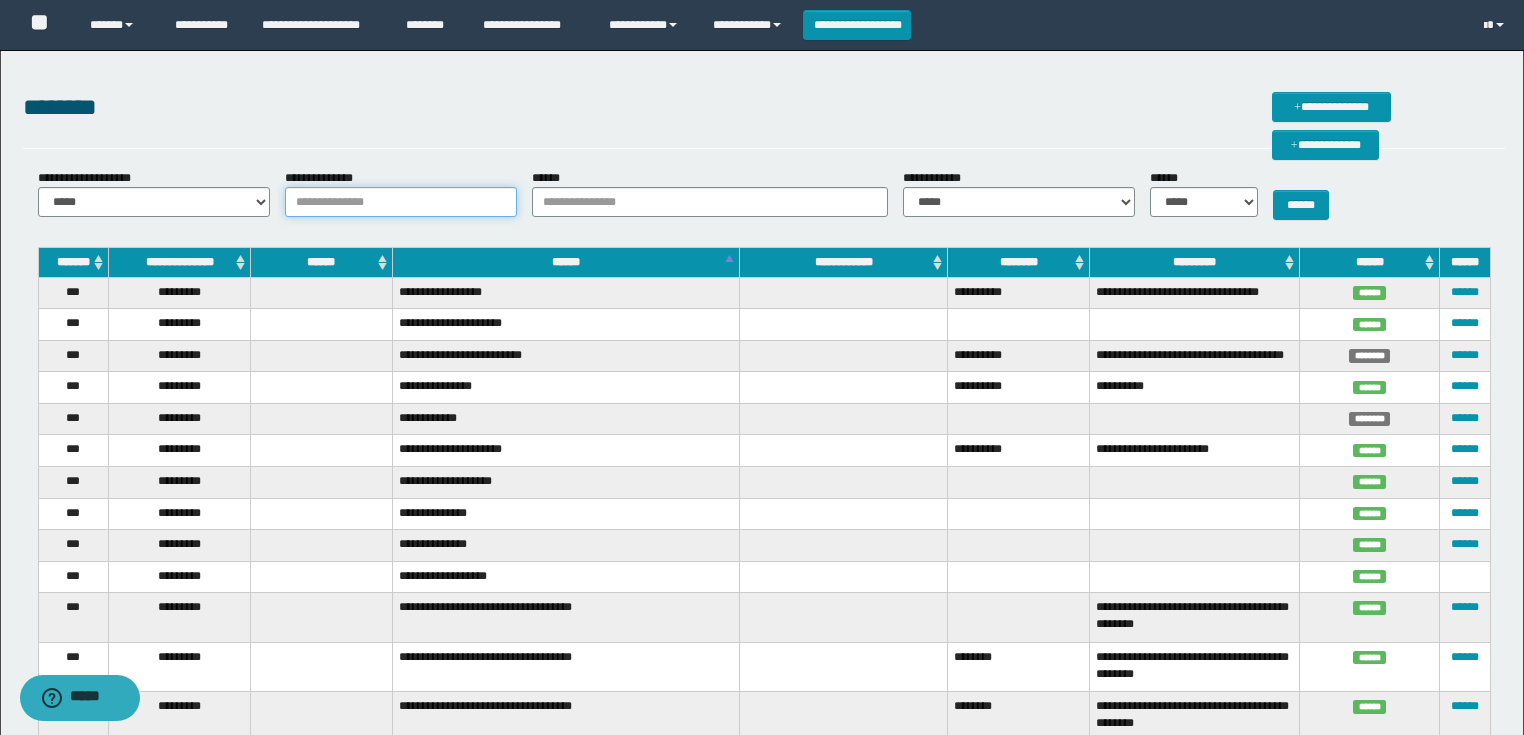 click on "**********" at bounding box center [401, 202] 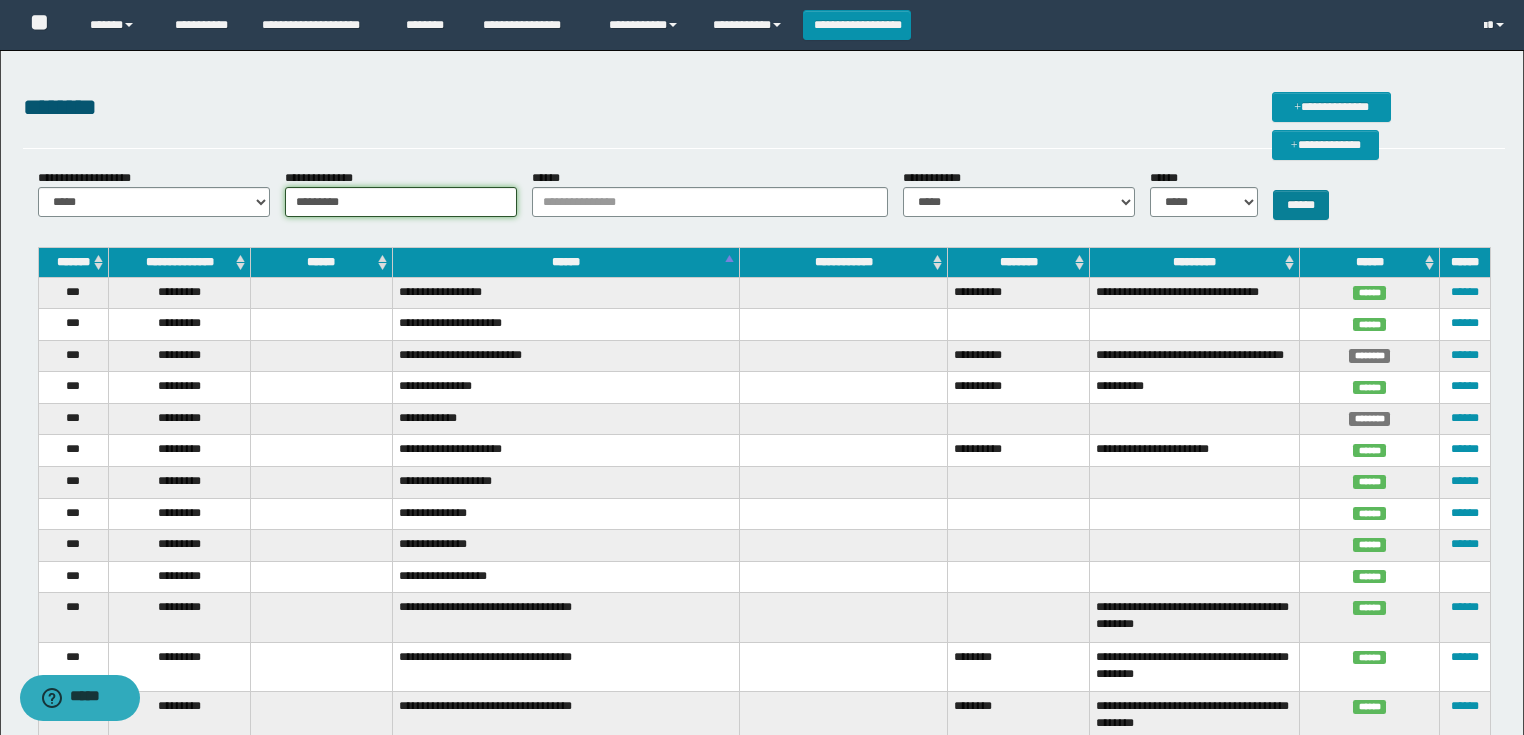 type on "*********" 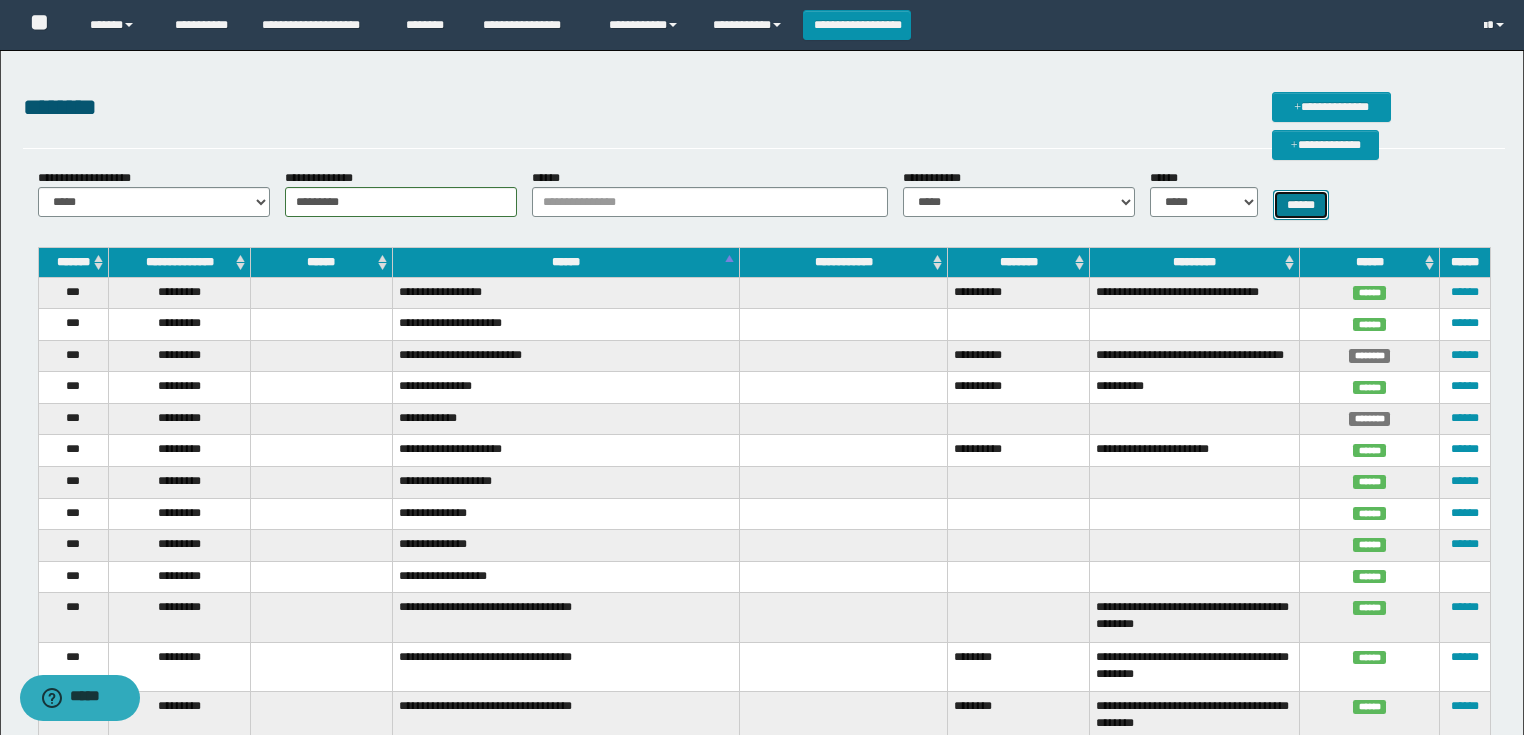 click on "******" at bounding box center (1301, 205) 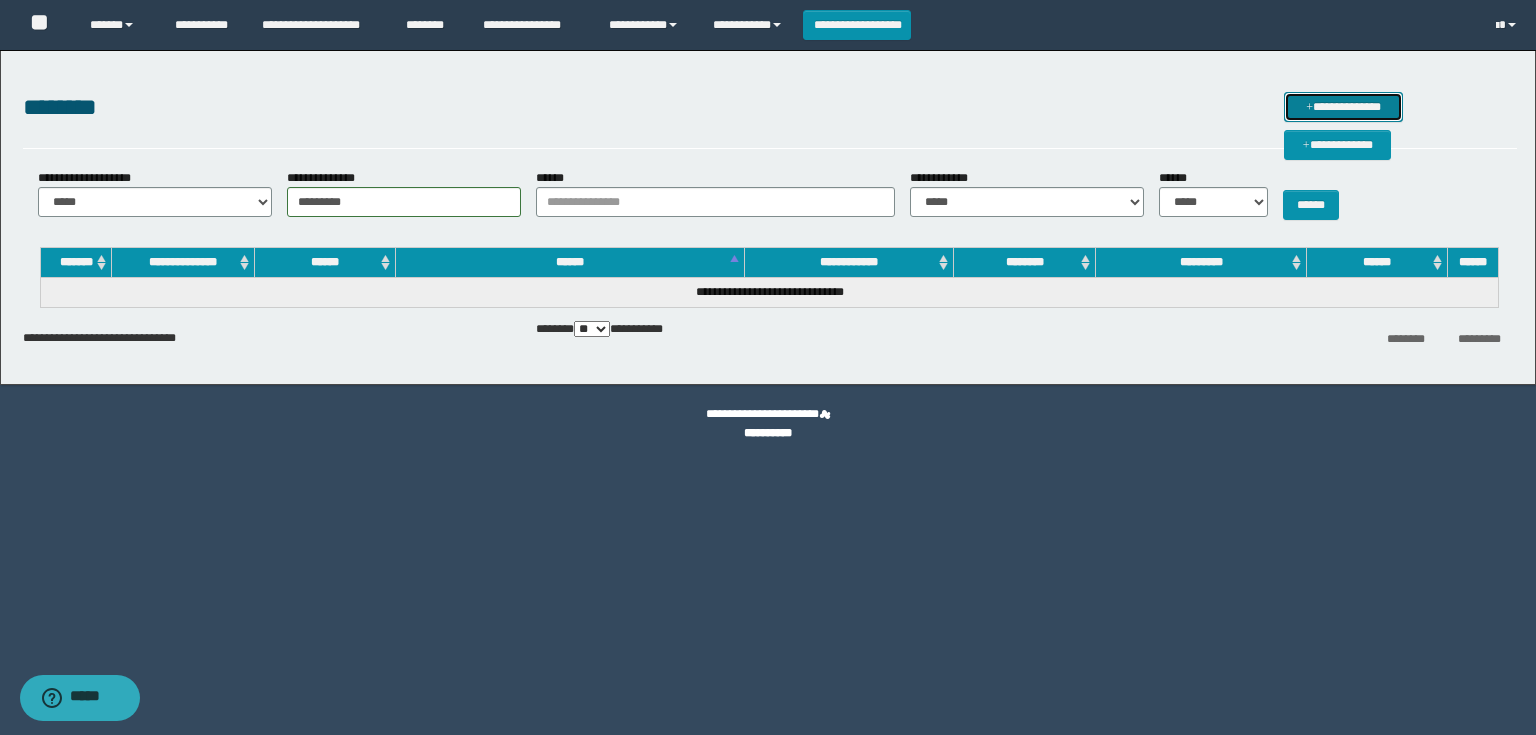 click on "**********" at bounding box center [1343, 107] 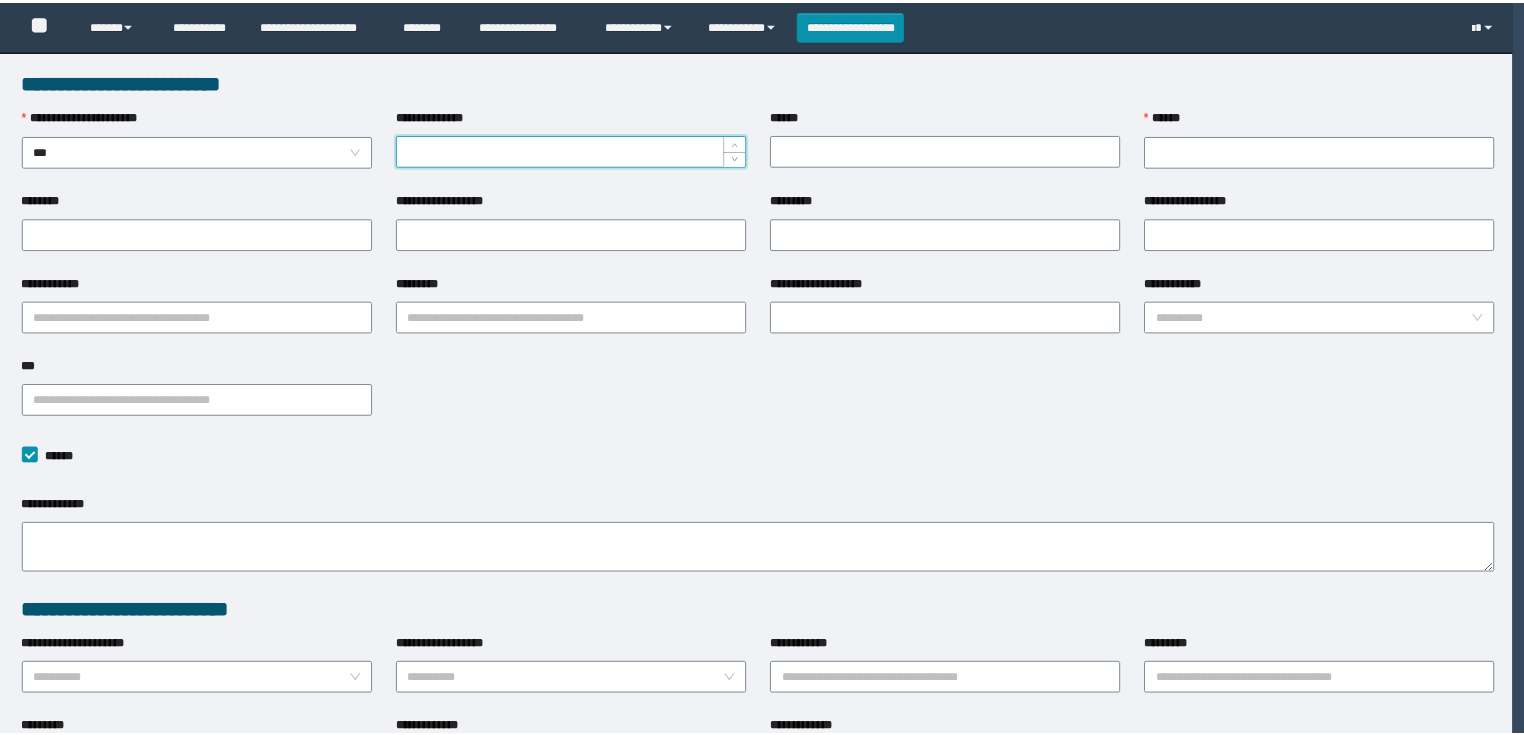 scroll, scrollTop: 0, scrollLeft: 0, axis: both 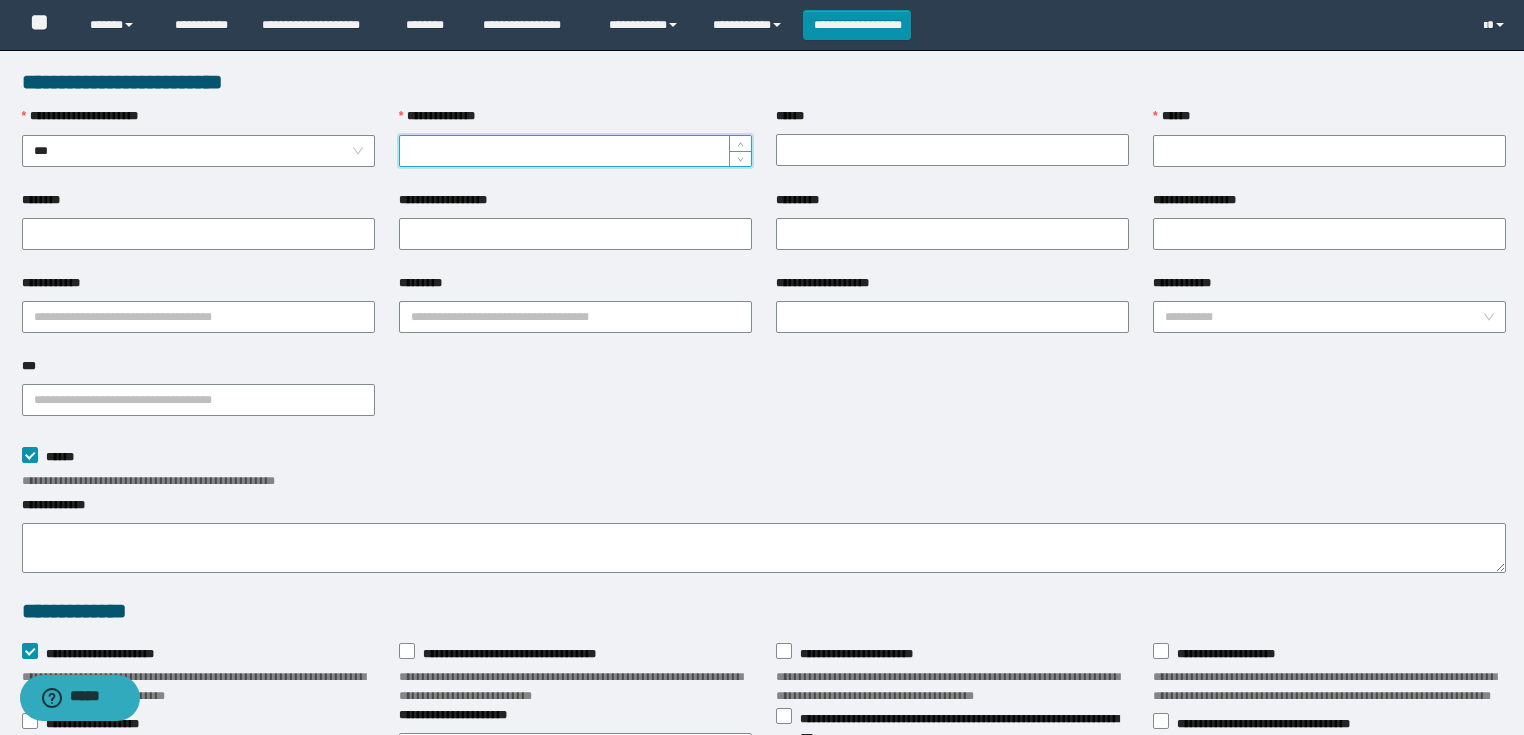 click on "**********" at bounding box center (575, 151) 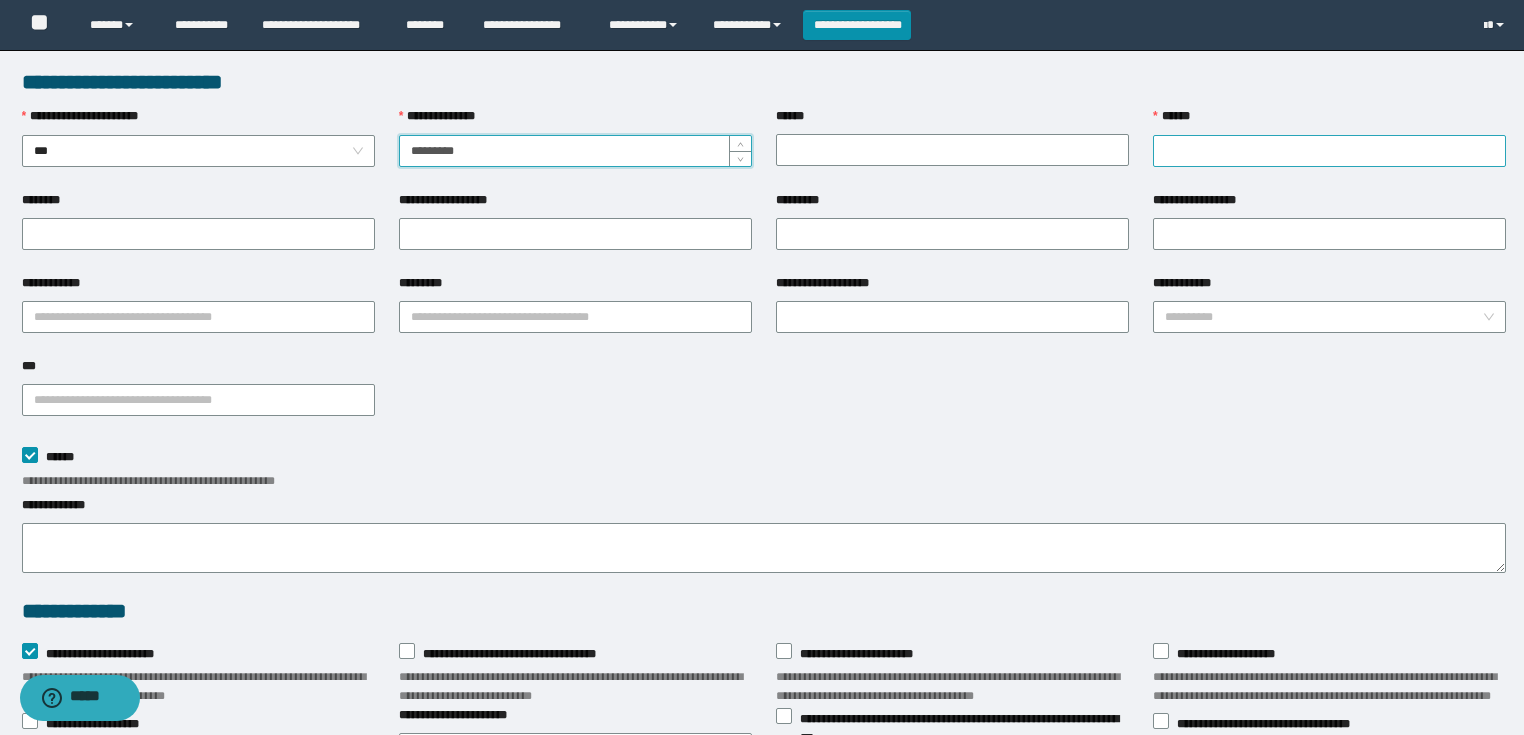 type on "*********" 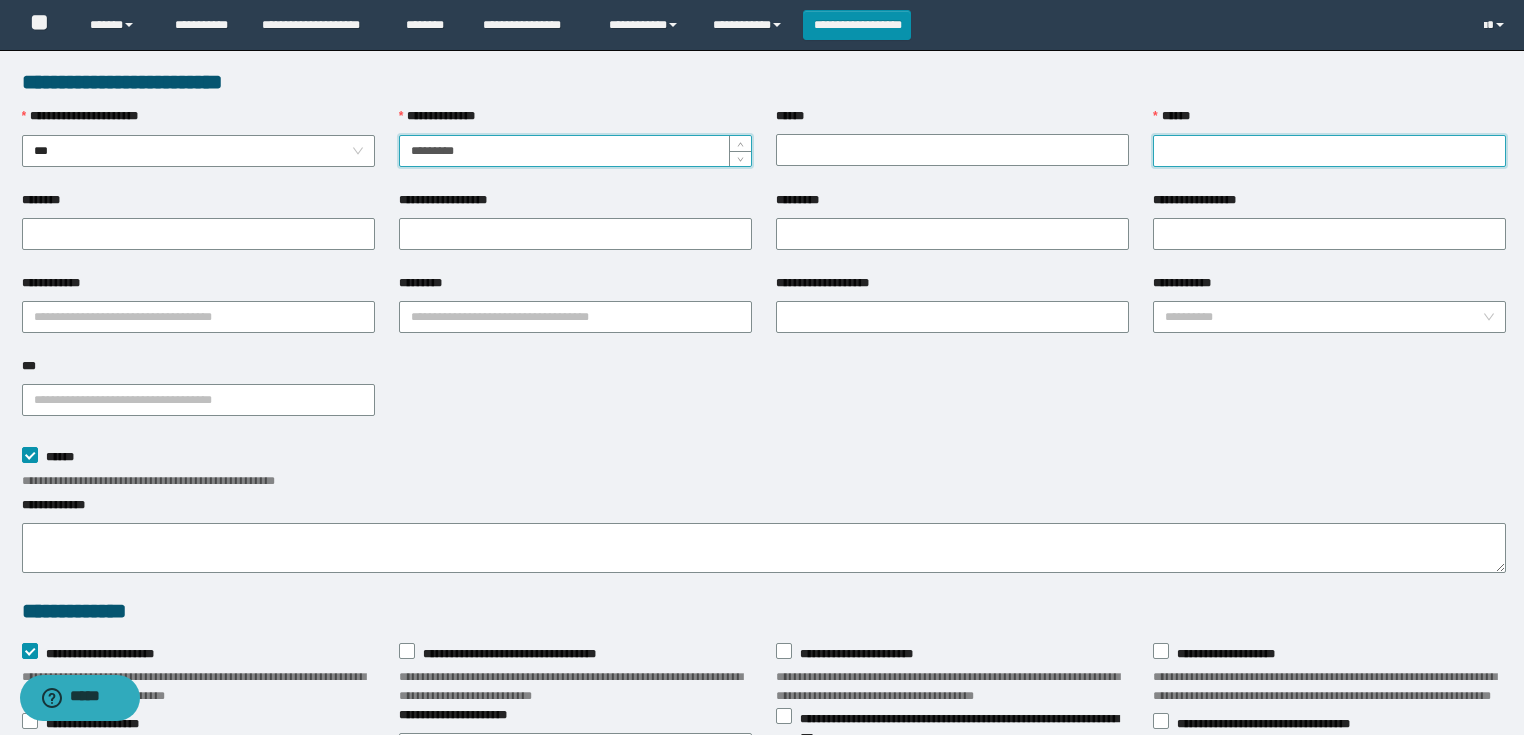 click on "******" at bounding box center (1329, 151) 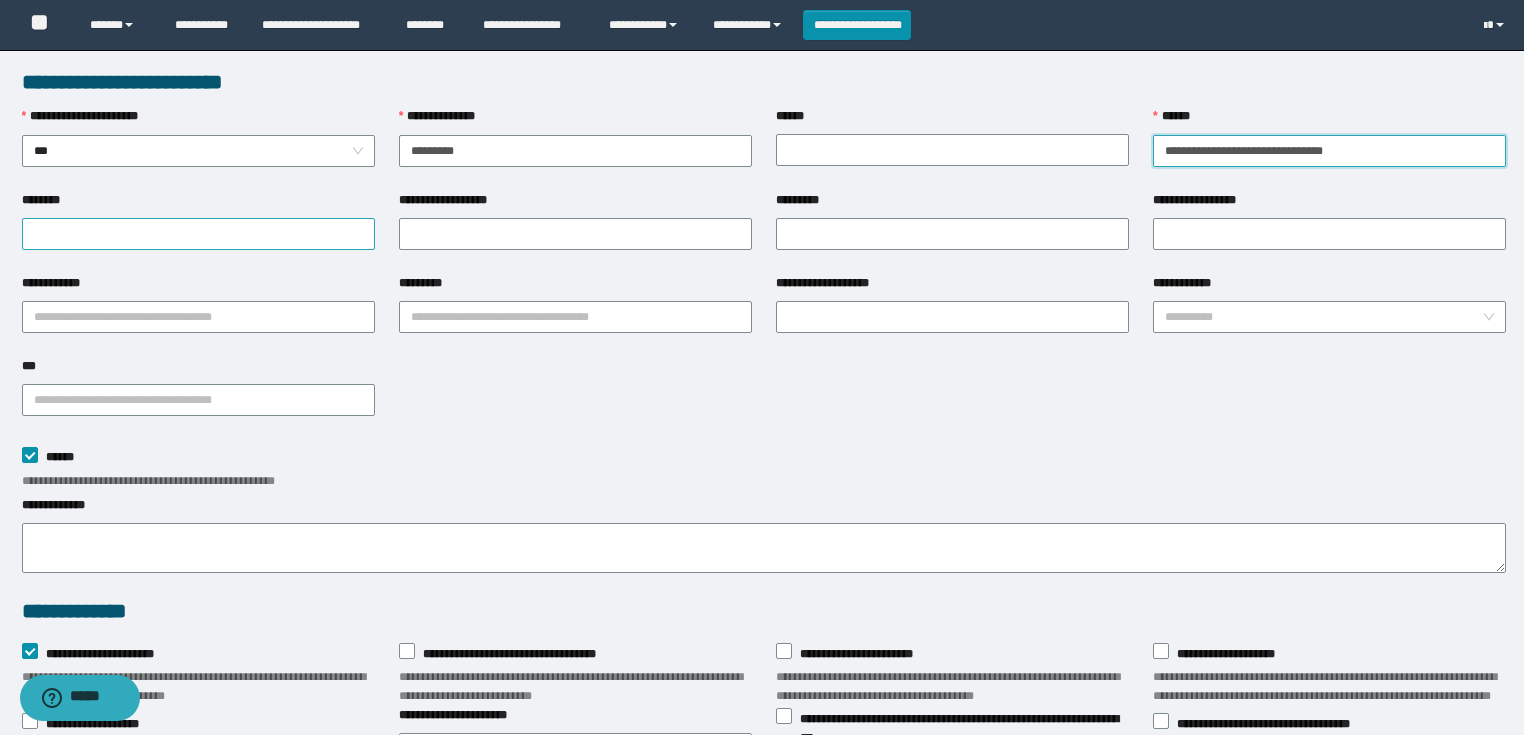 type on "**********" 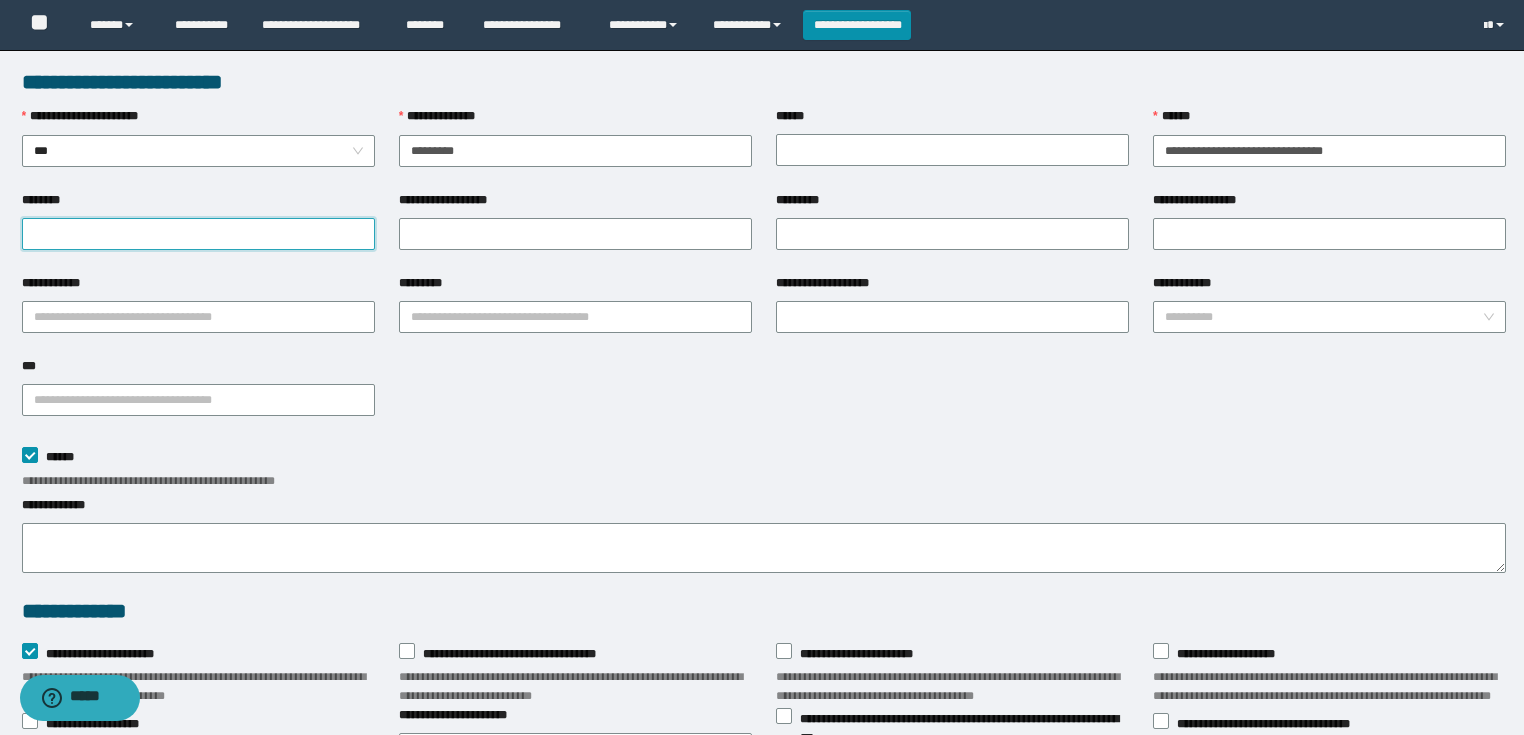 click on "********" at bounding box center [198, 234] 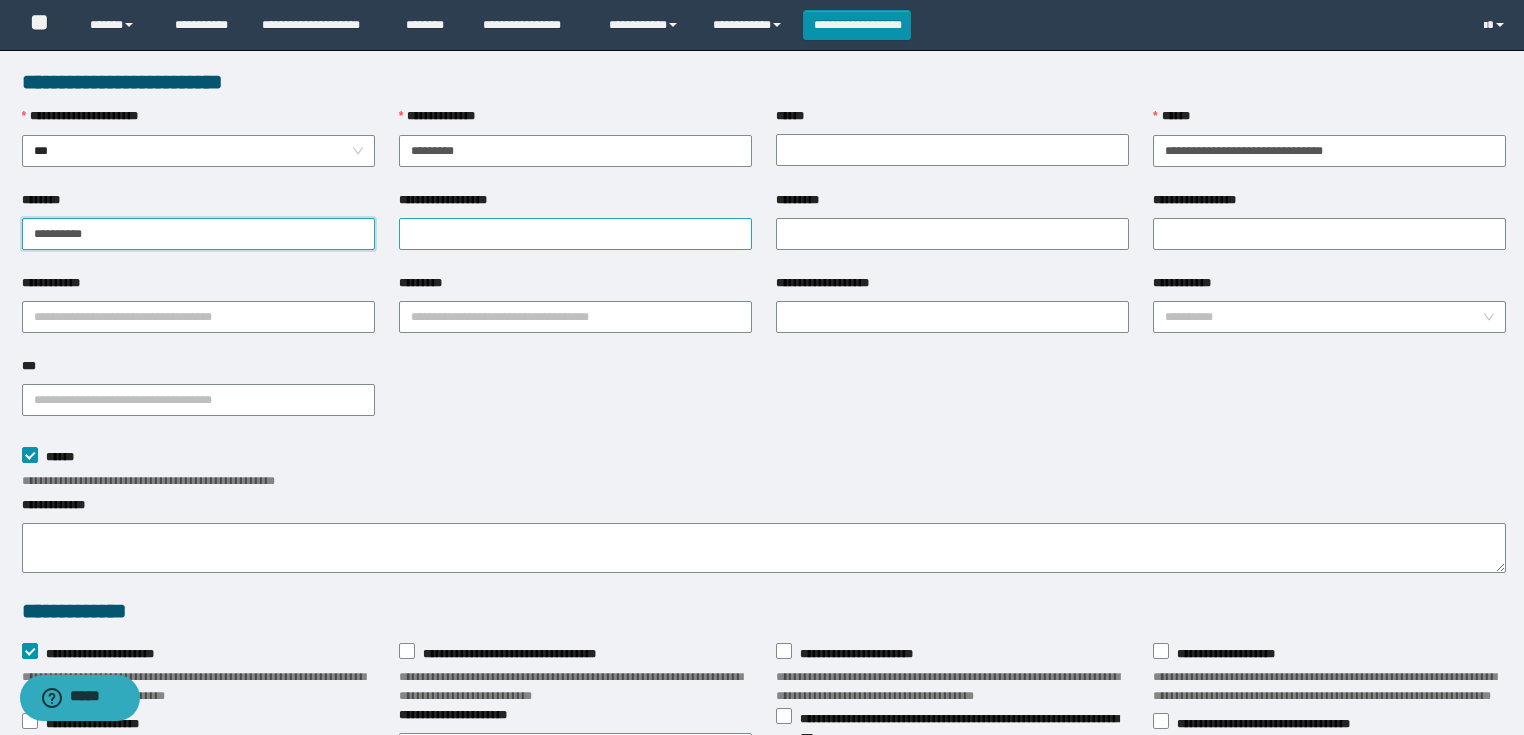 type on "**********" 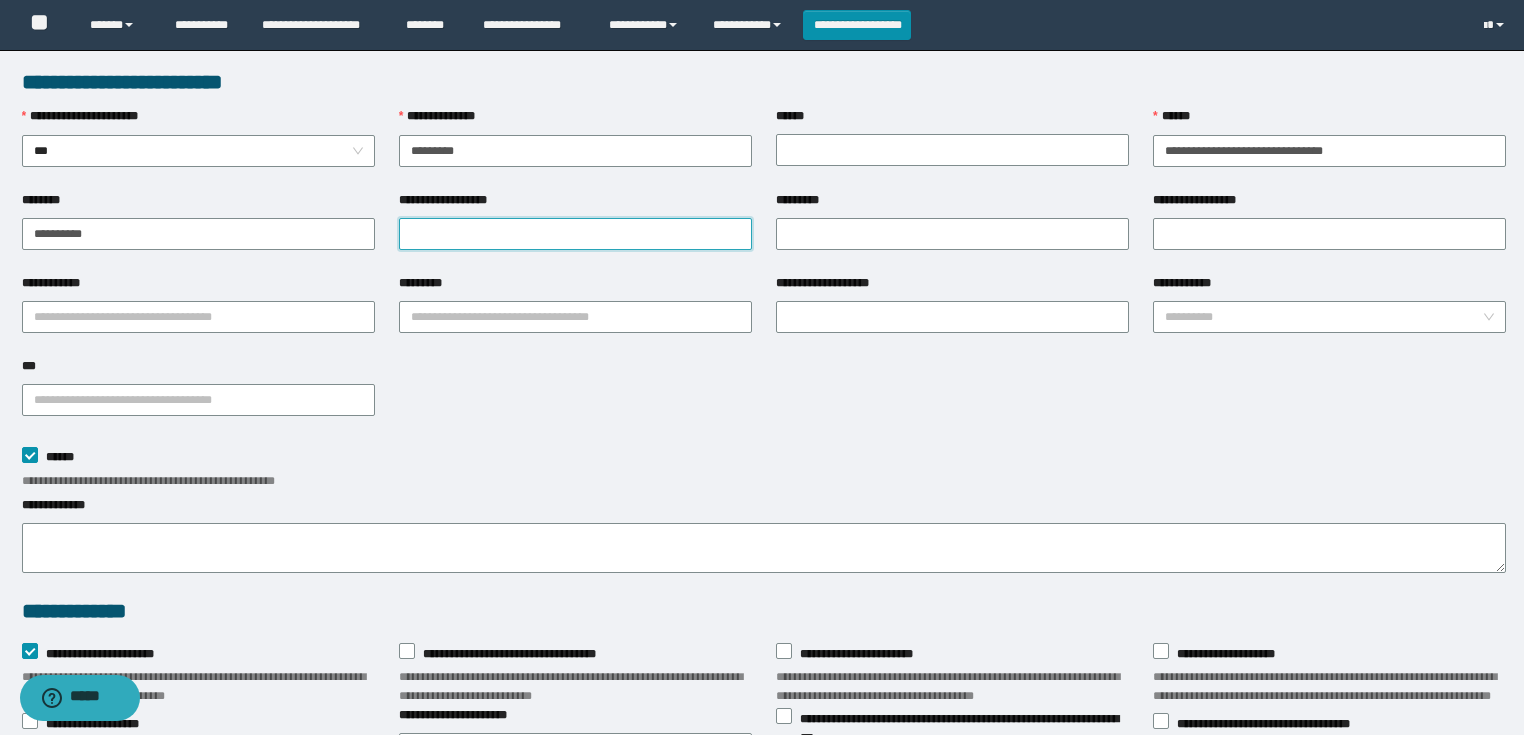 click on "**********" at bounding box center (575, 234) 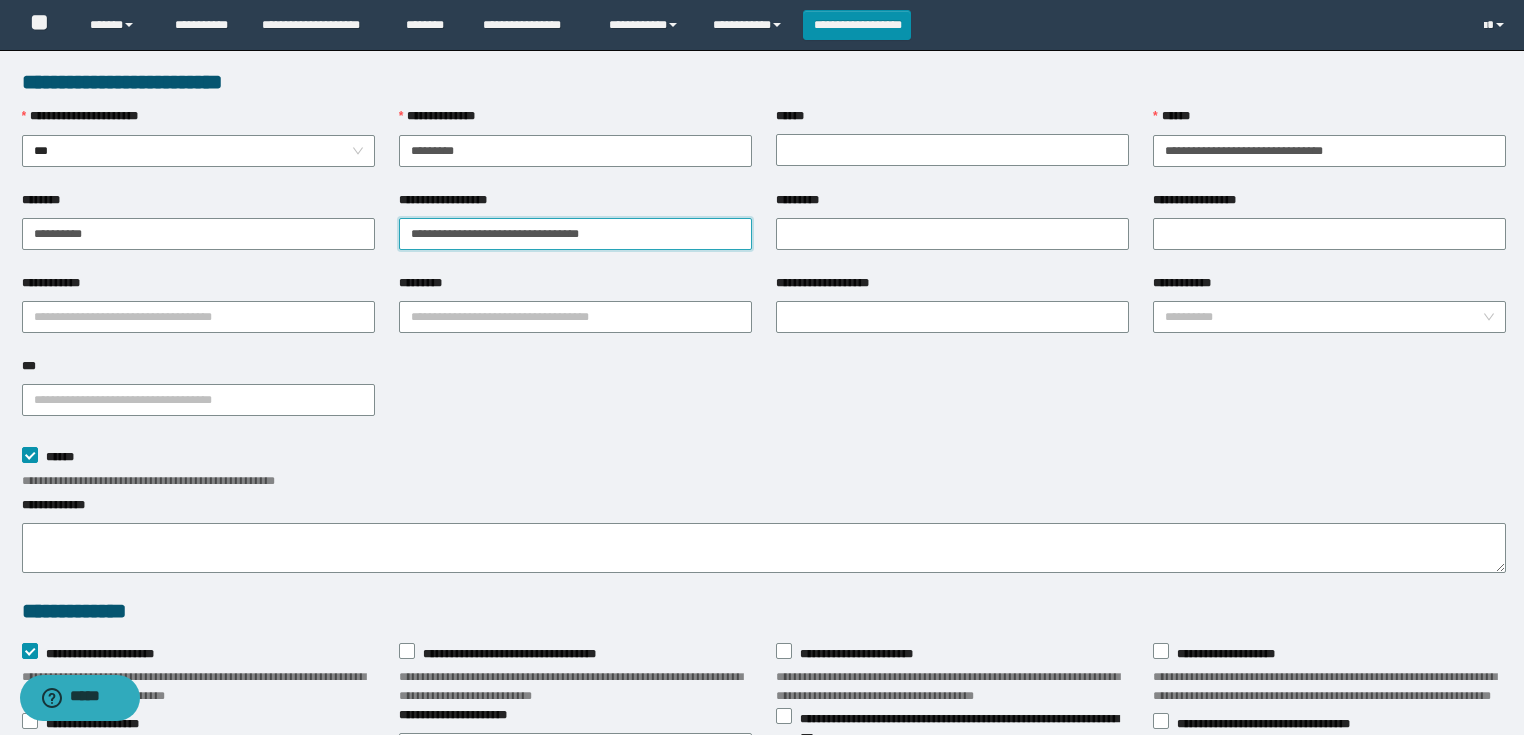 type on "**********" 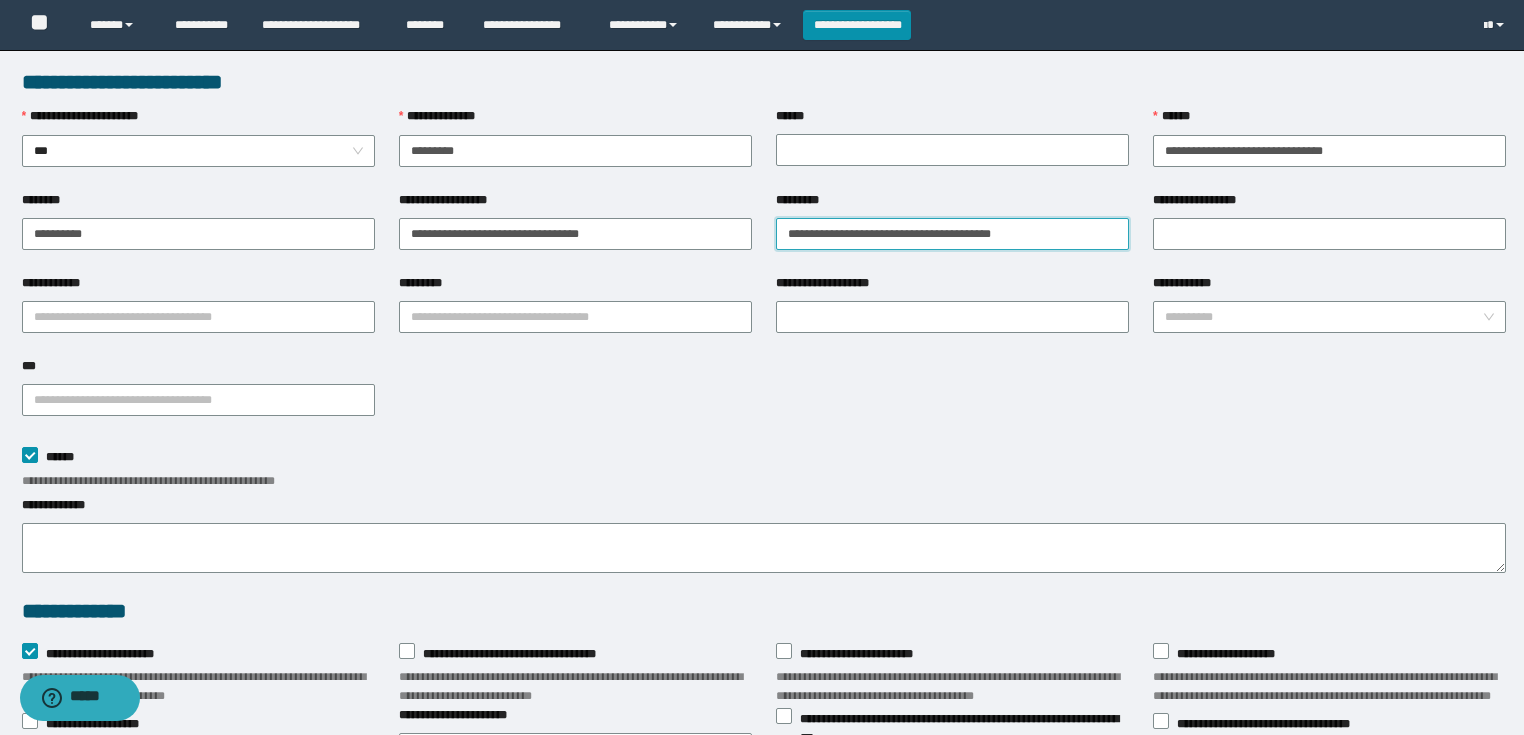 click on "**********" at bounding box center (952, 234) 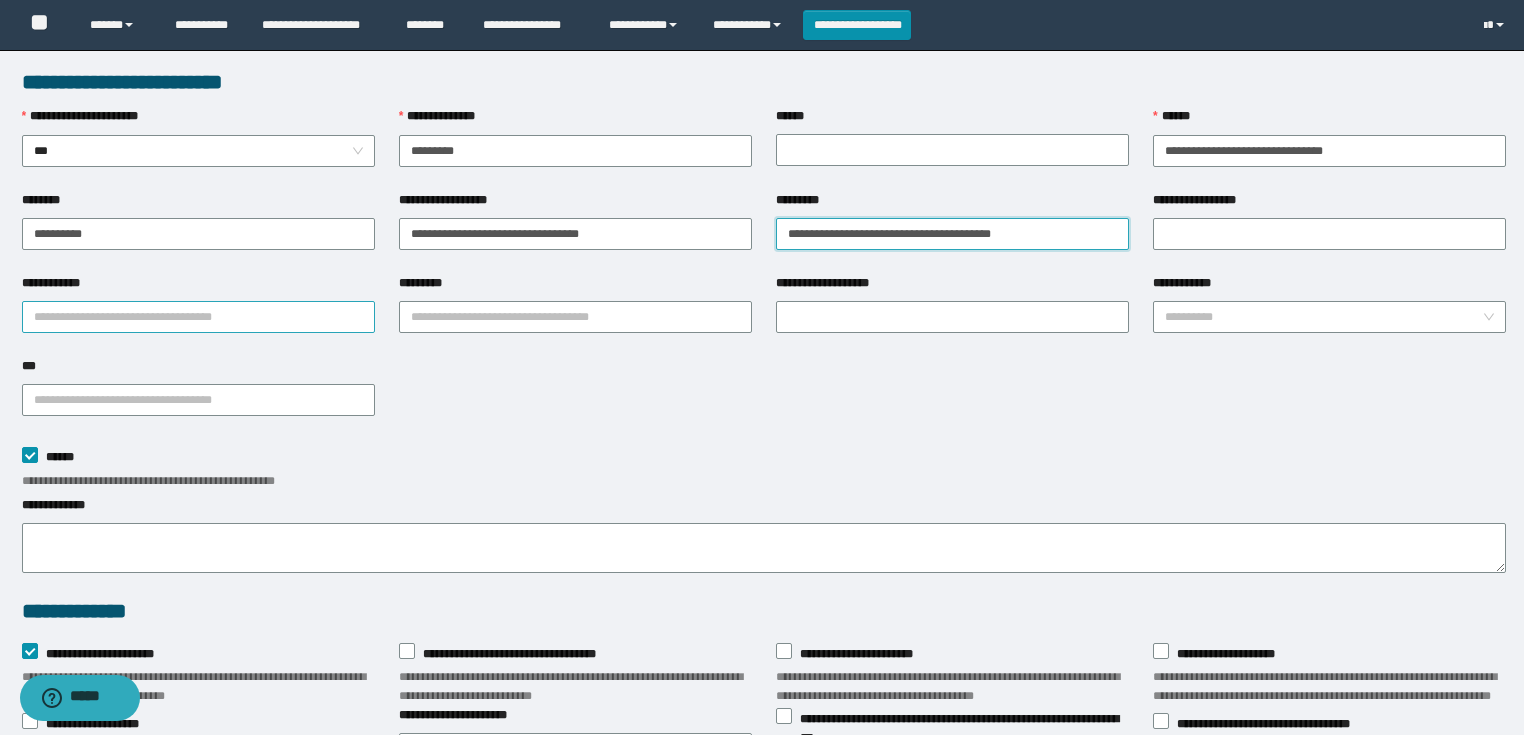 type on "**********" 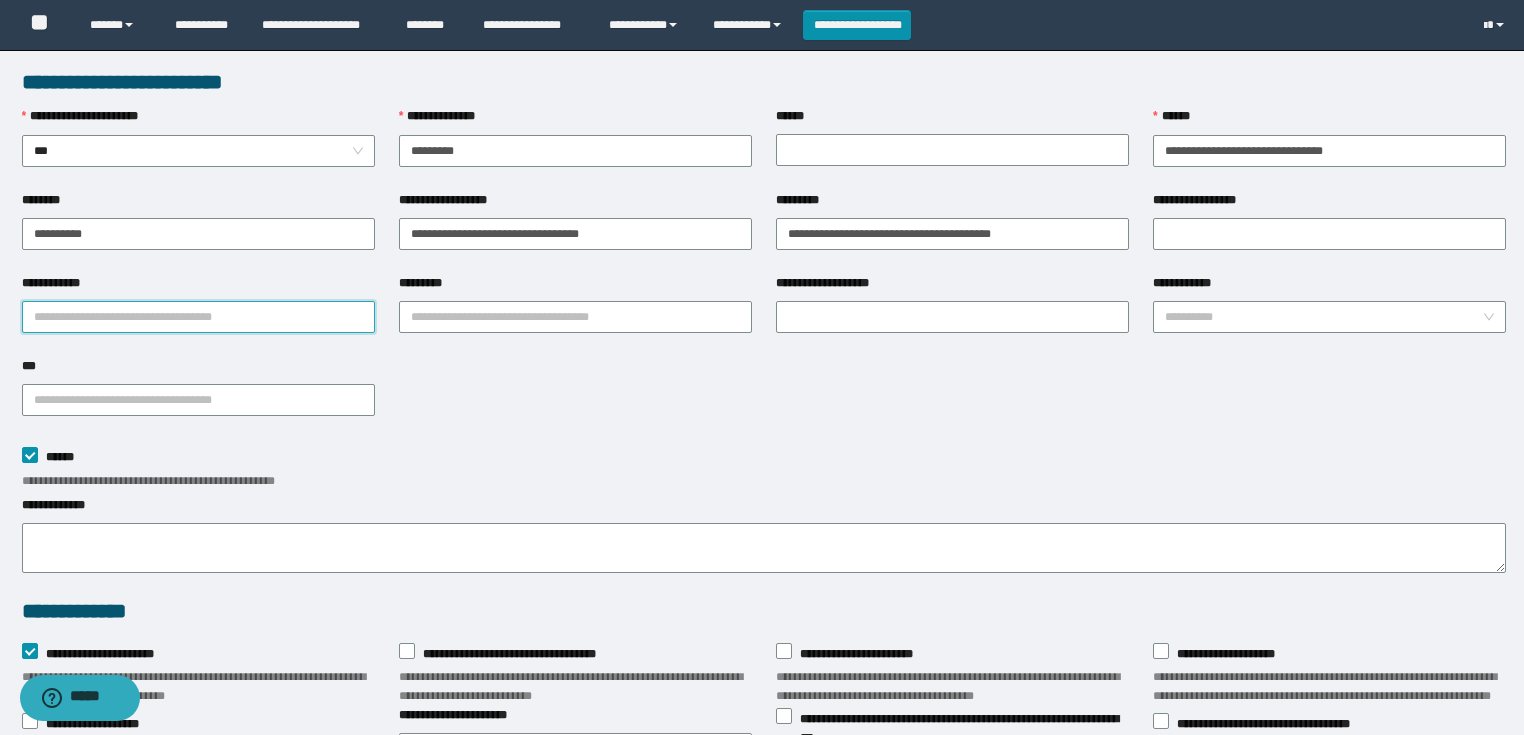 click on "**********" at bounding box center (198, 317) 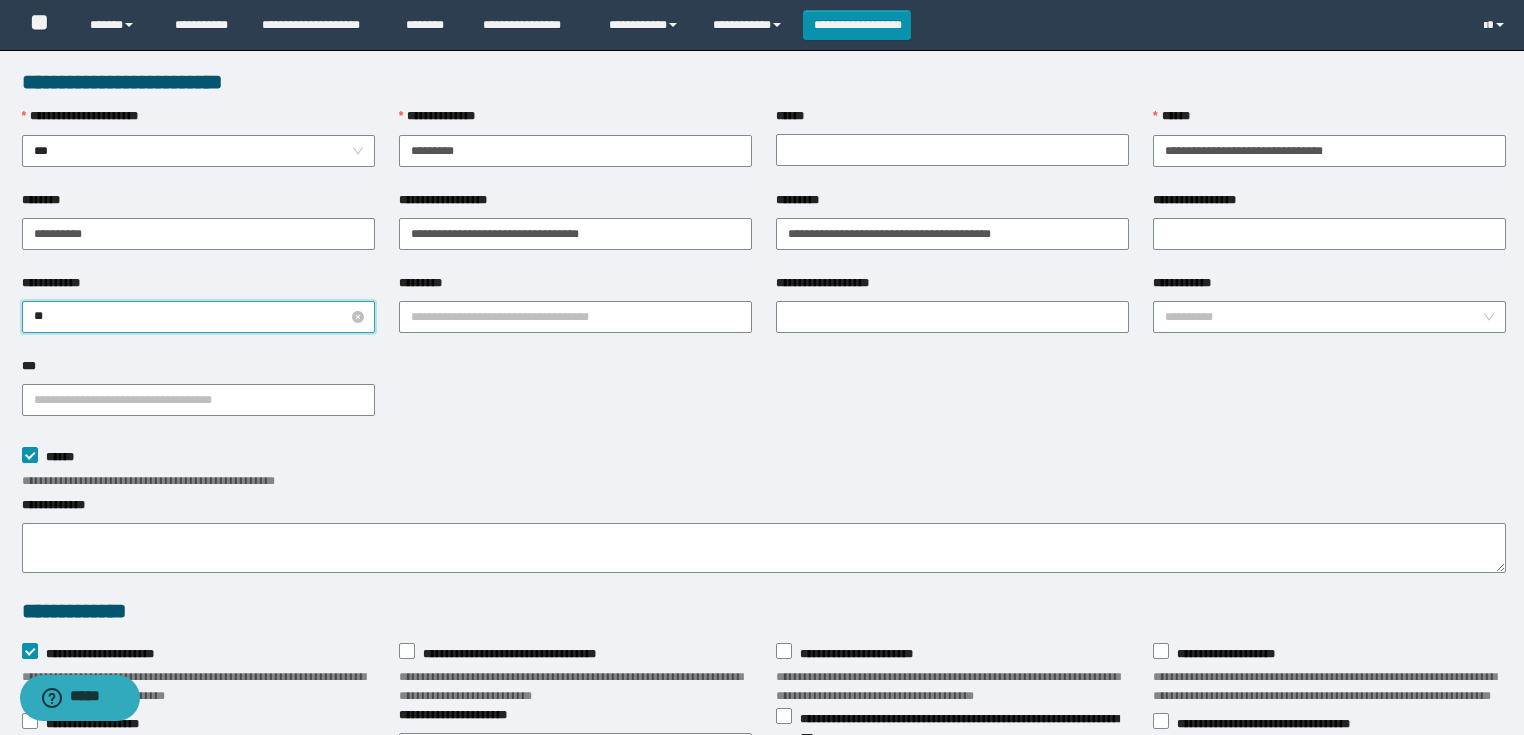 type on "*" 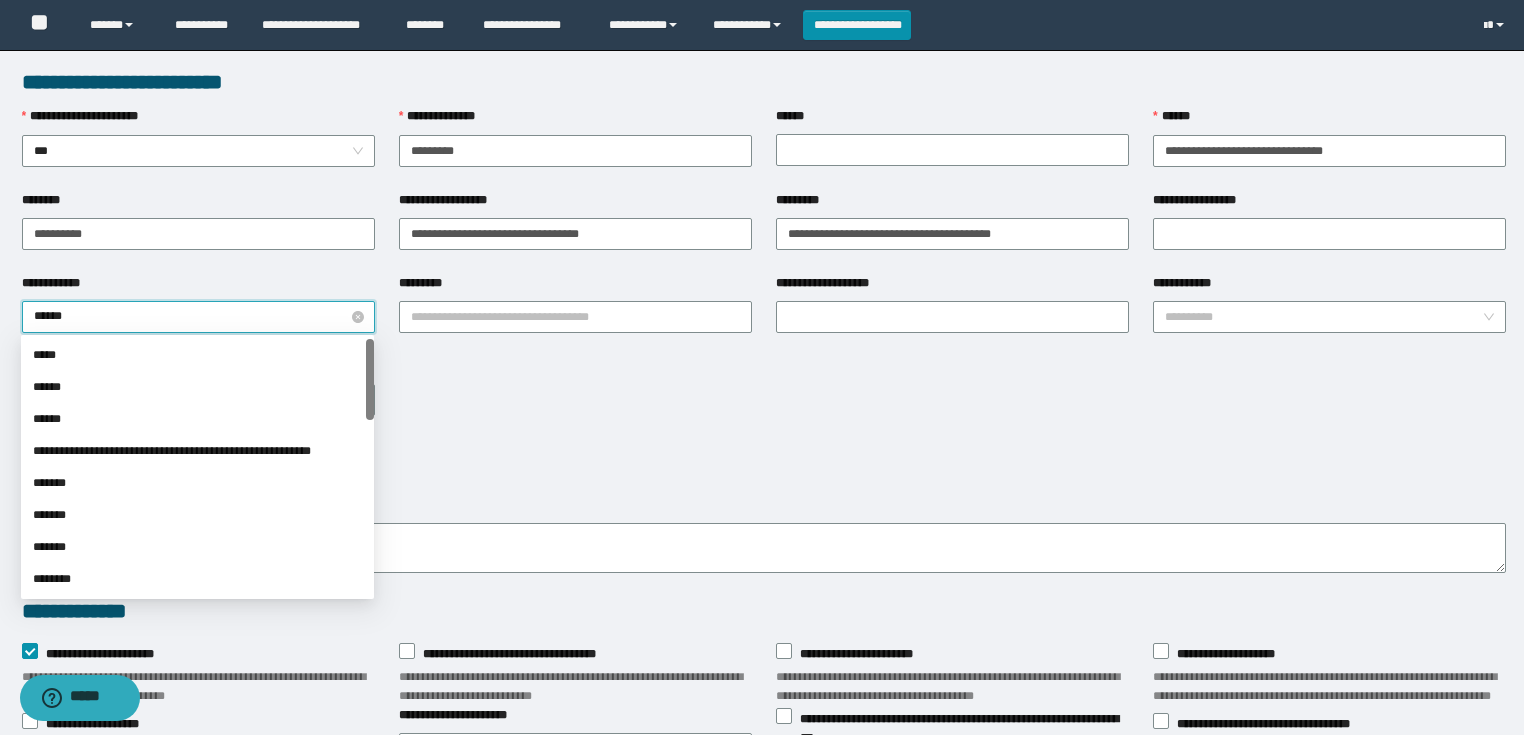 type on "*******" 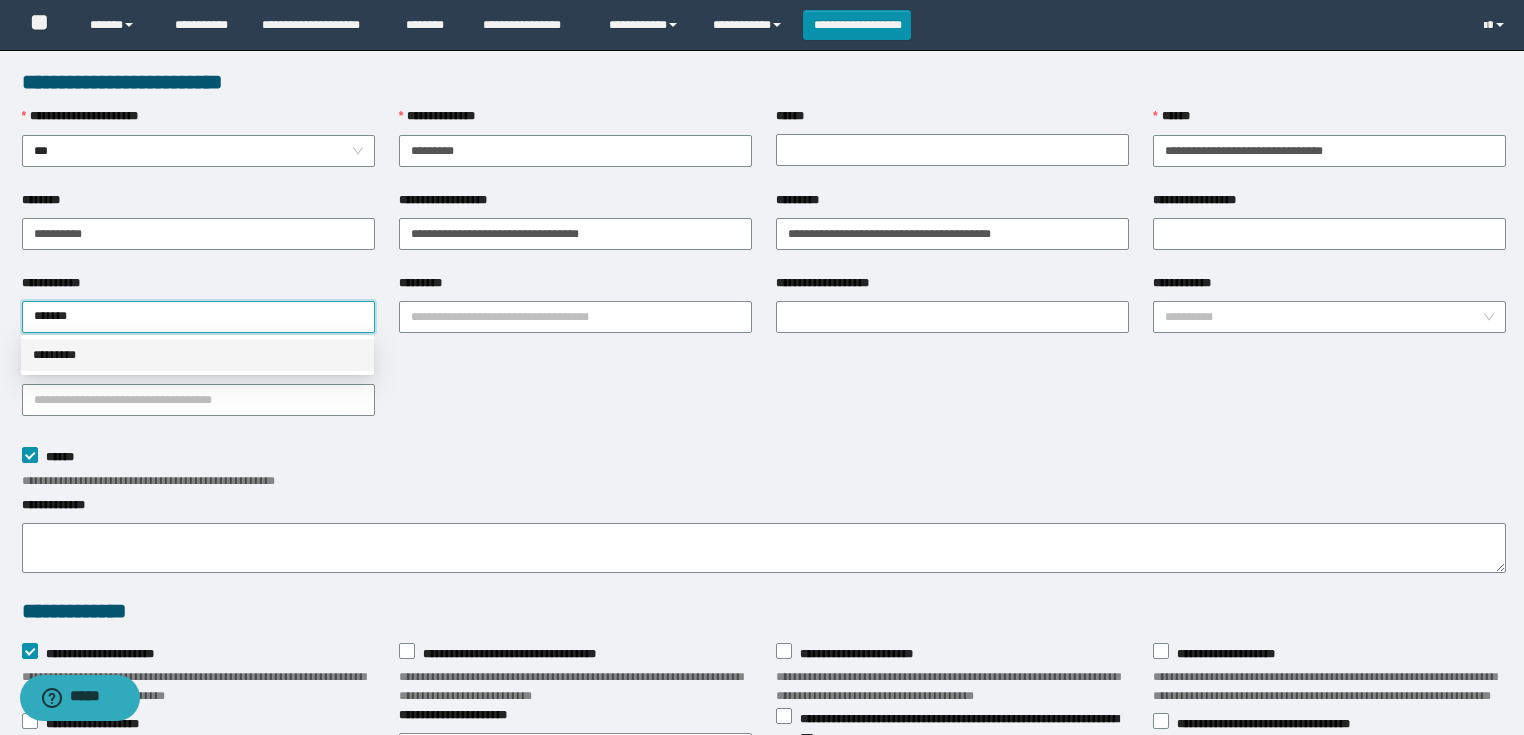 click on "*********" at bounding box center [197, 355] 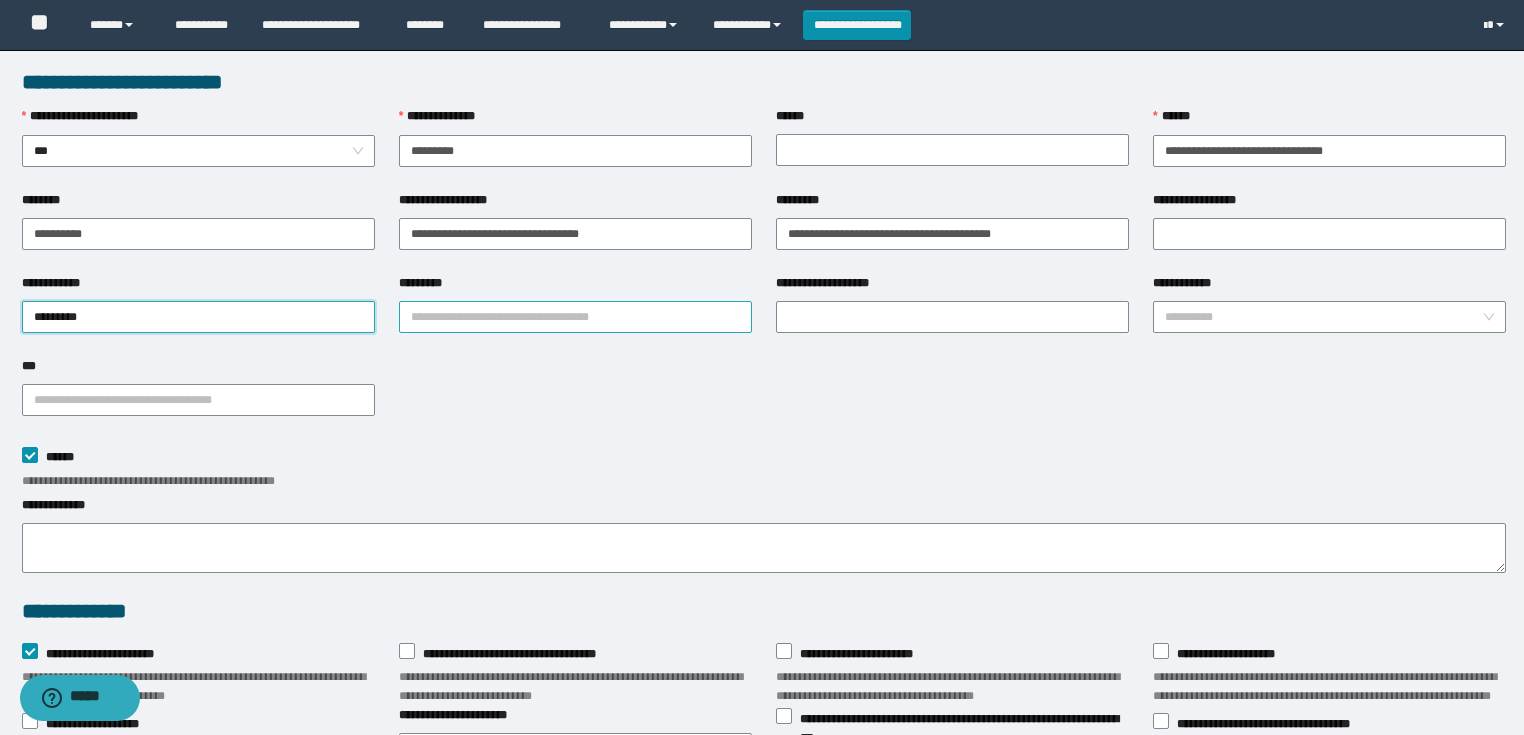 click on "*********" at bounding box center (575, 317) 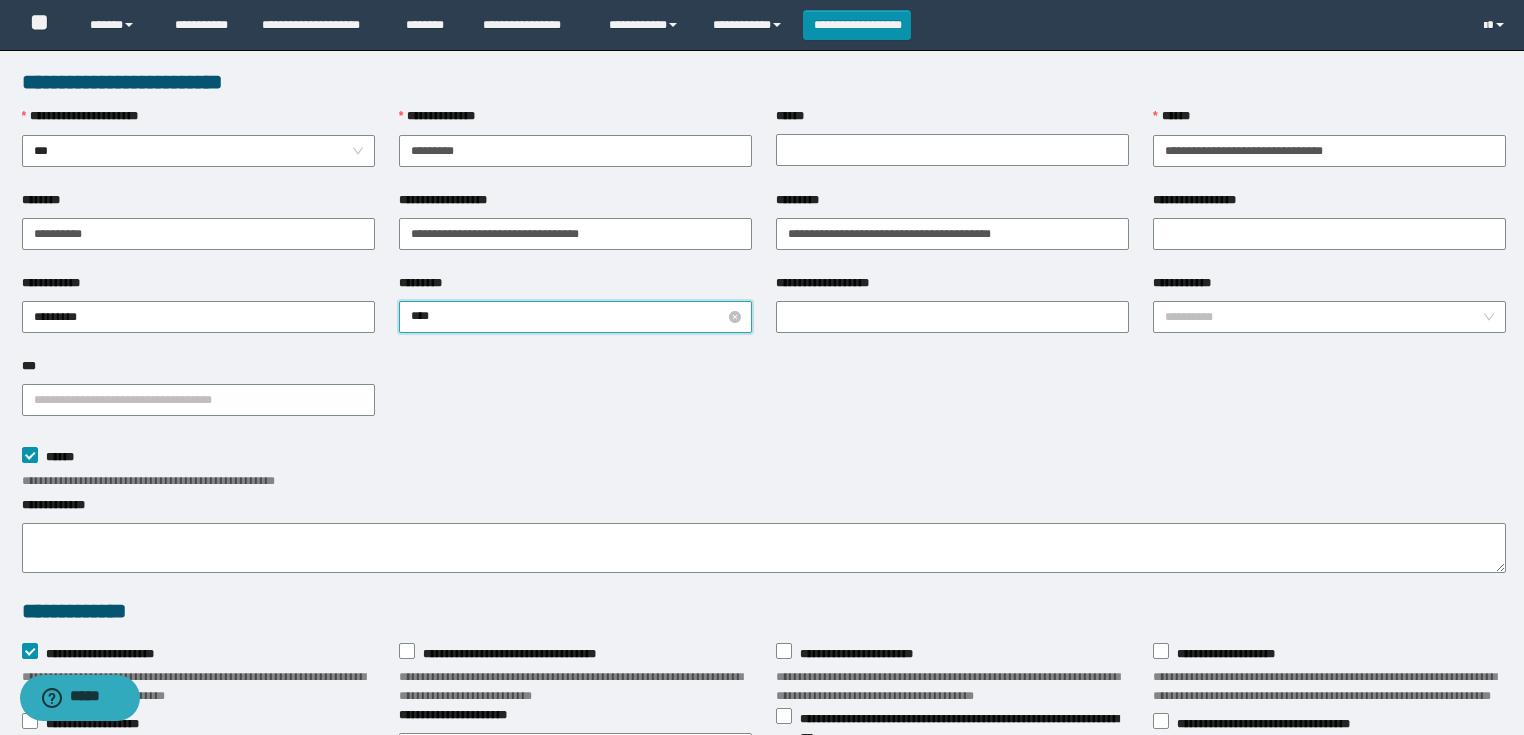 type on "*****" 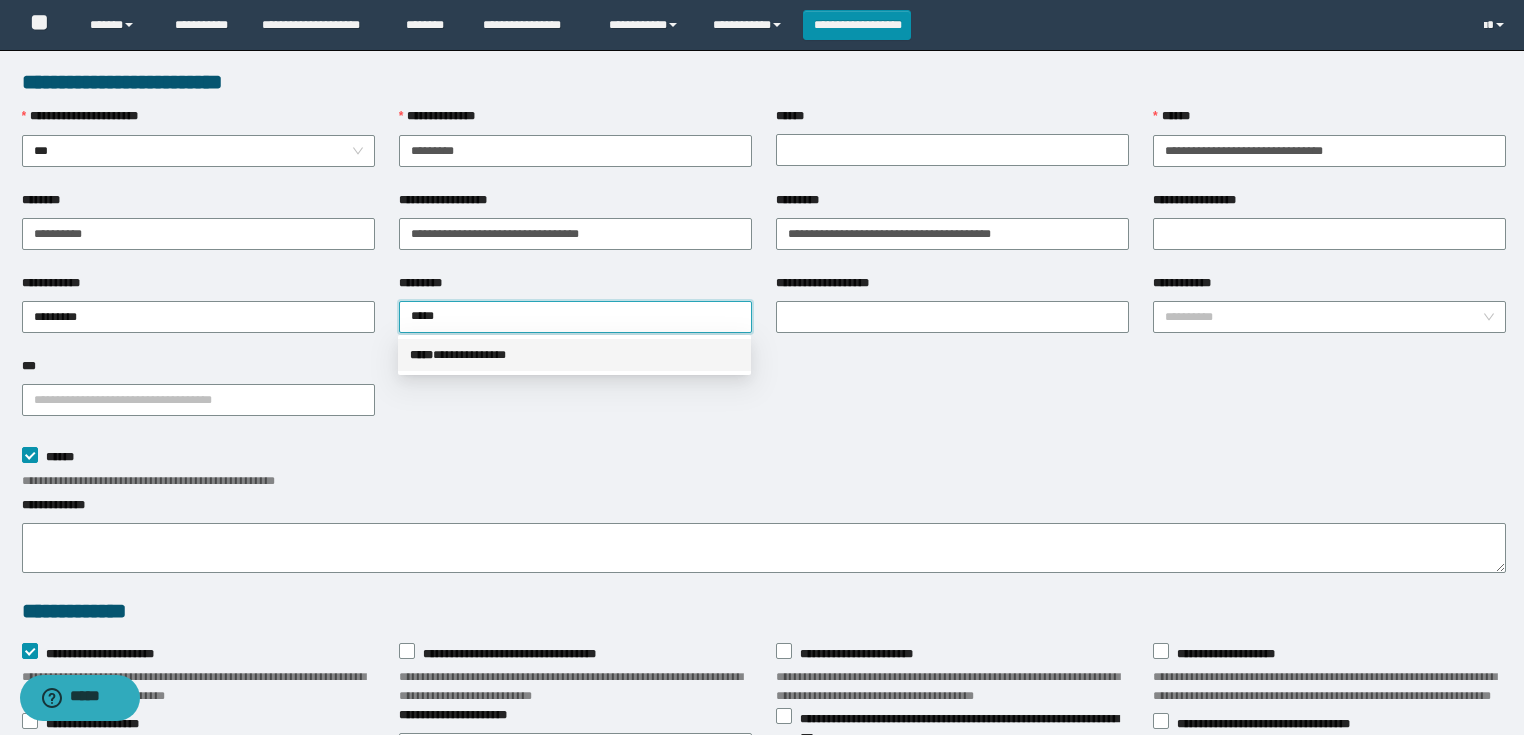 click on "**********" at bounding box center (574, 355) 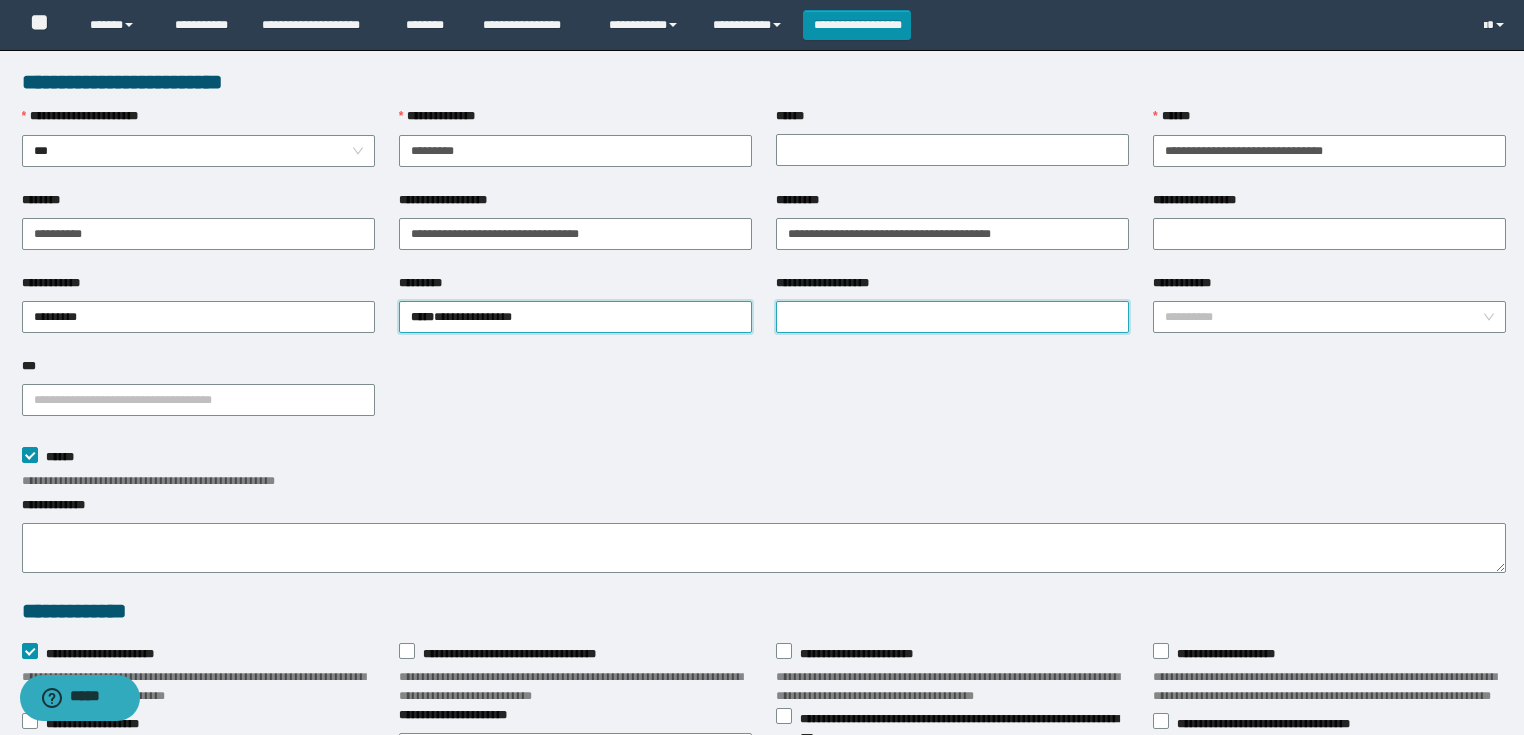 click on "**********" at bounding box center [952, 317] 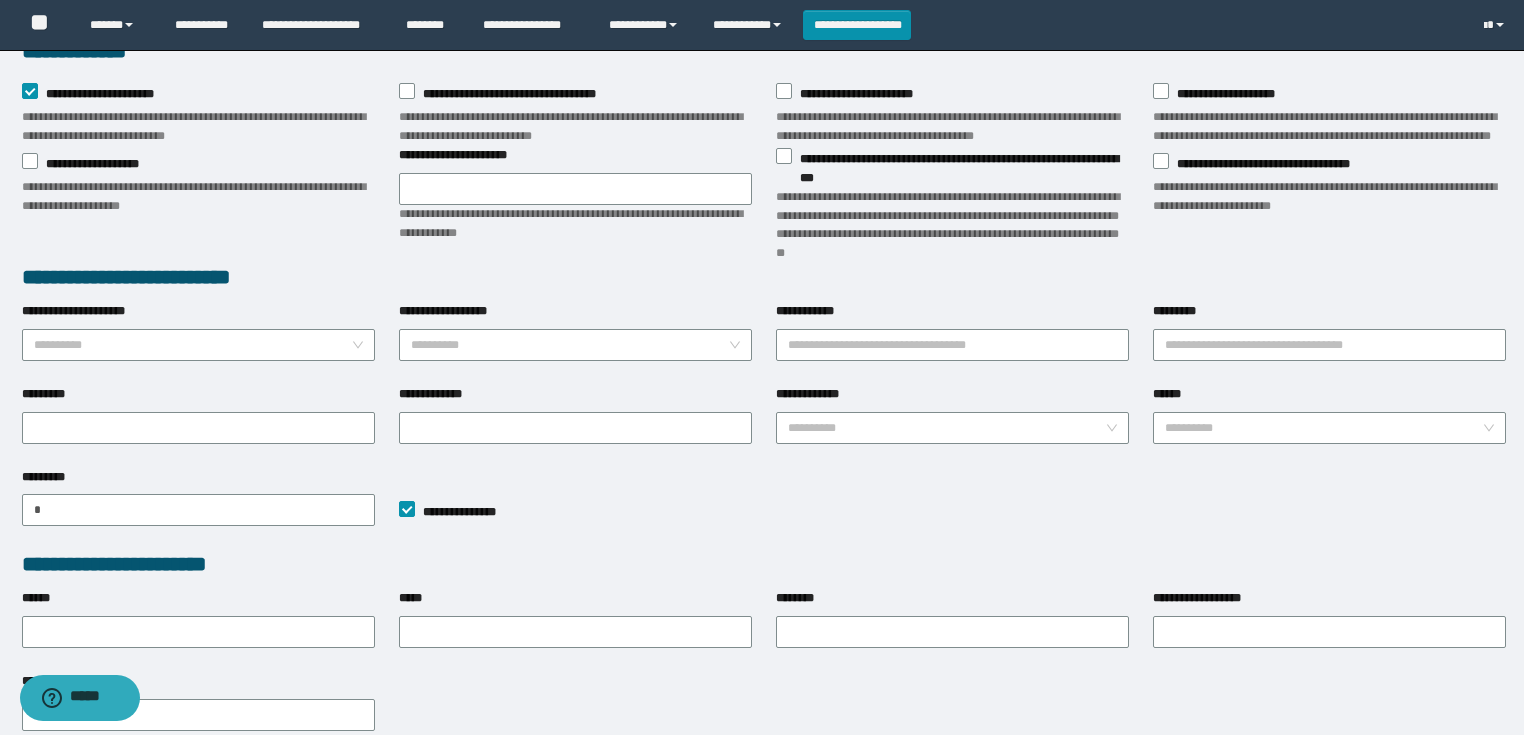 scroll, scrollTop: 704, scrollLeft: 0, axis: vertical 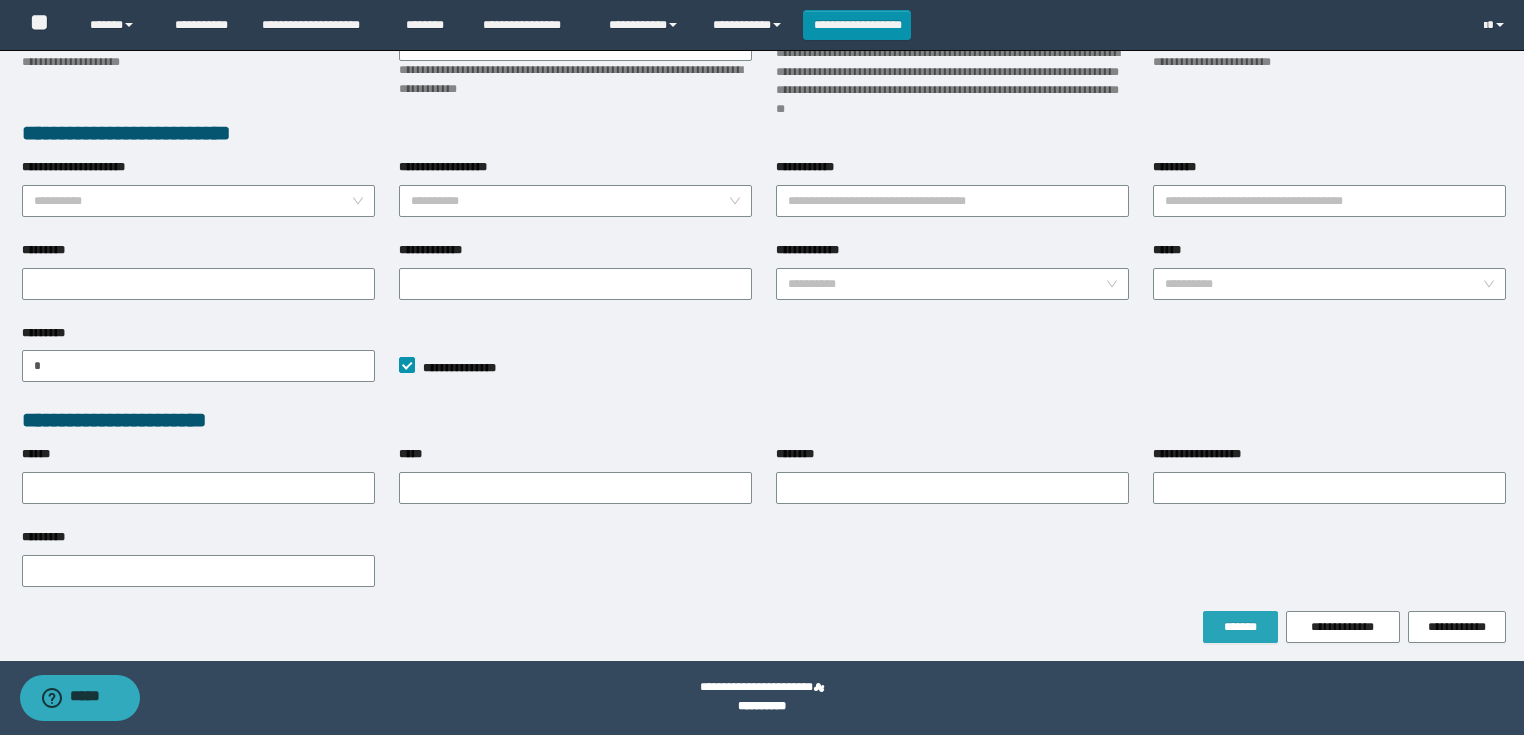type on "****" 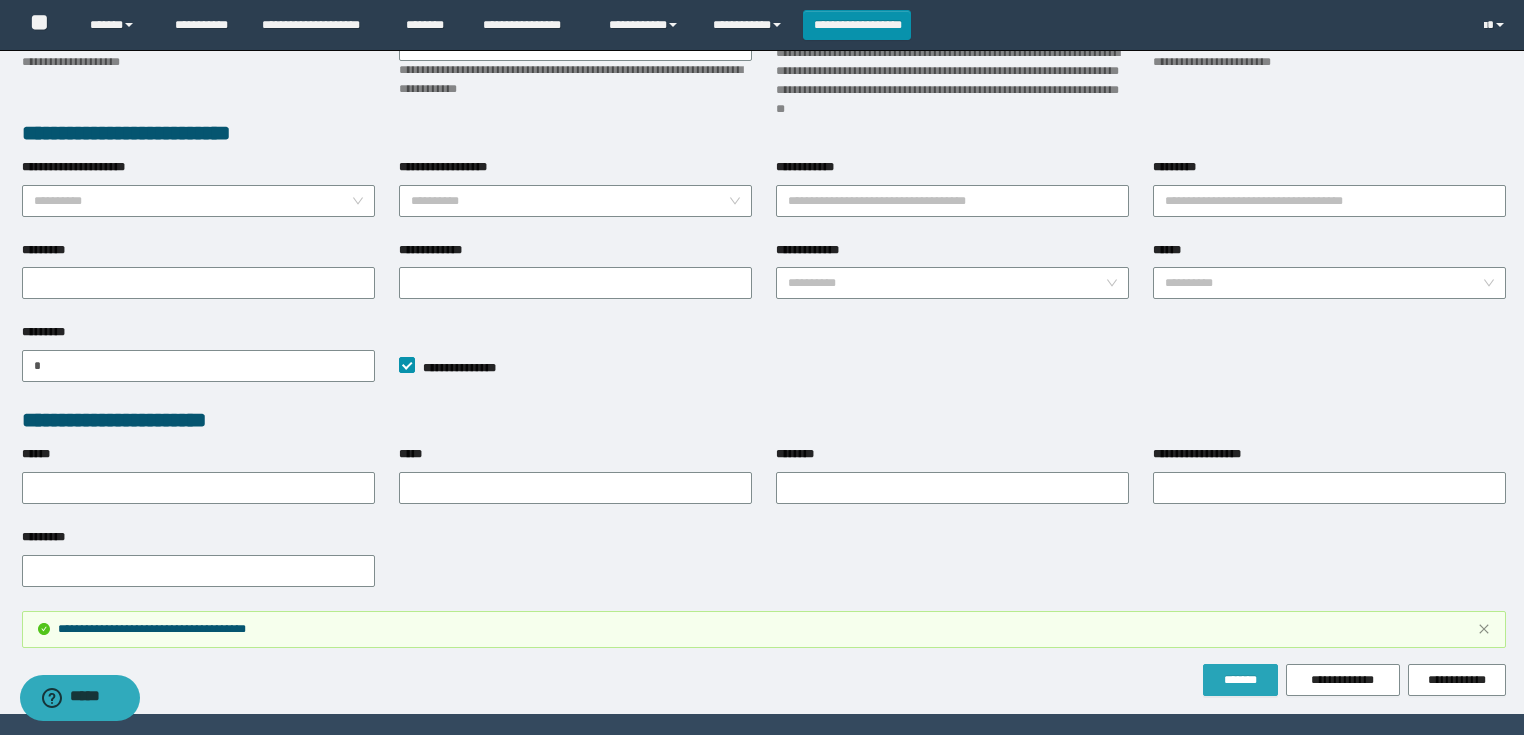 scroll, scrollTop: 0, scrollLeft: 0, axis: both 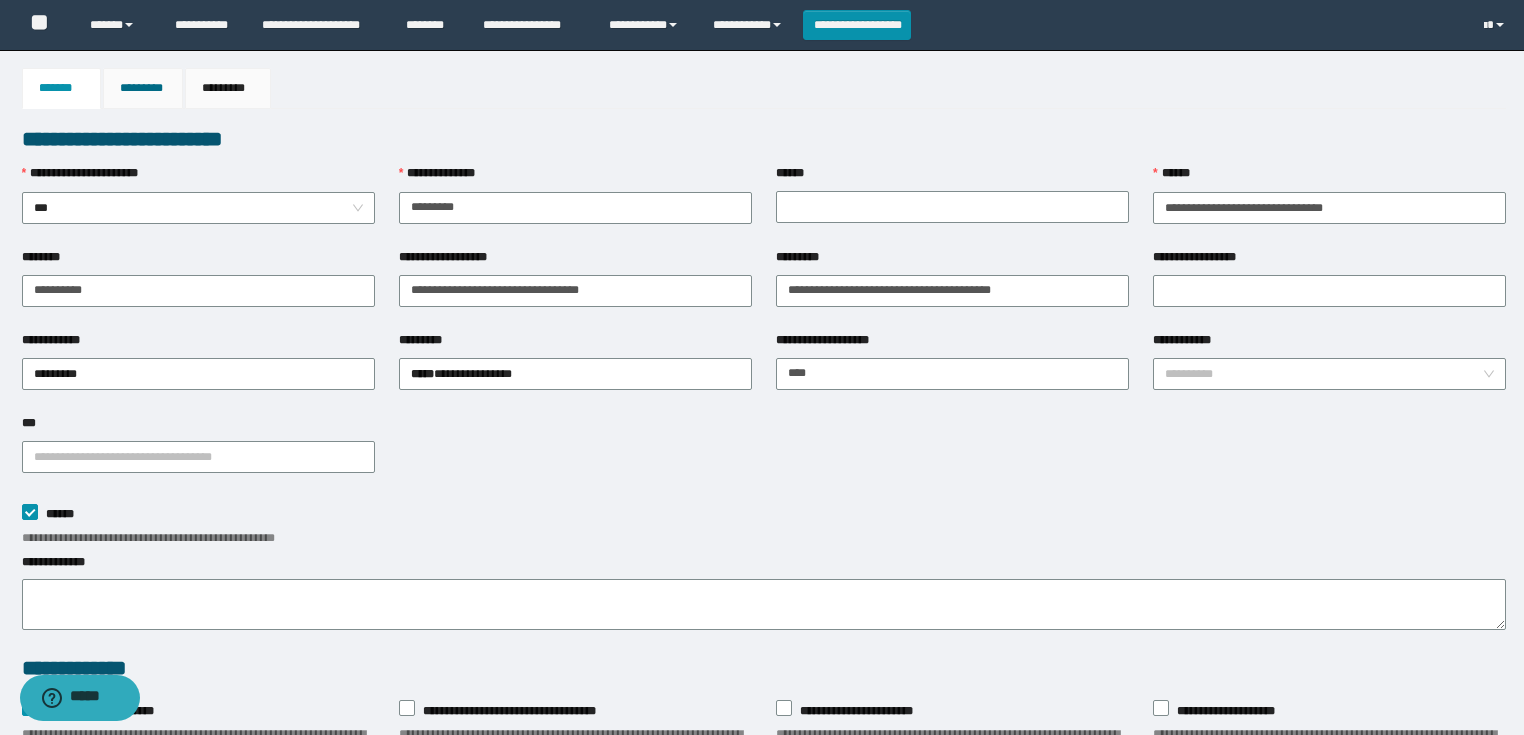 click on "*********" at bounding box center [143, 88] 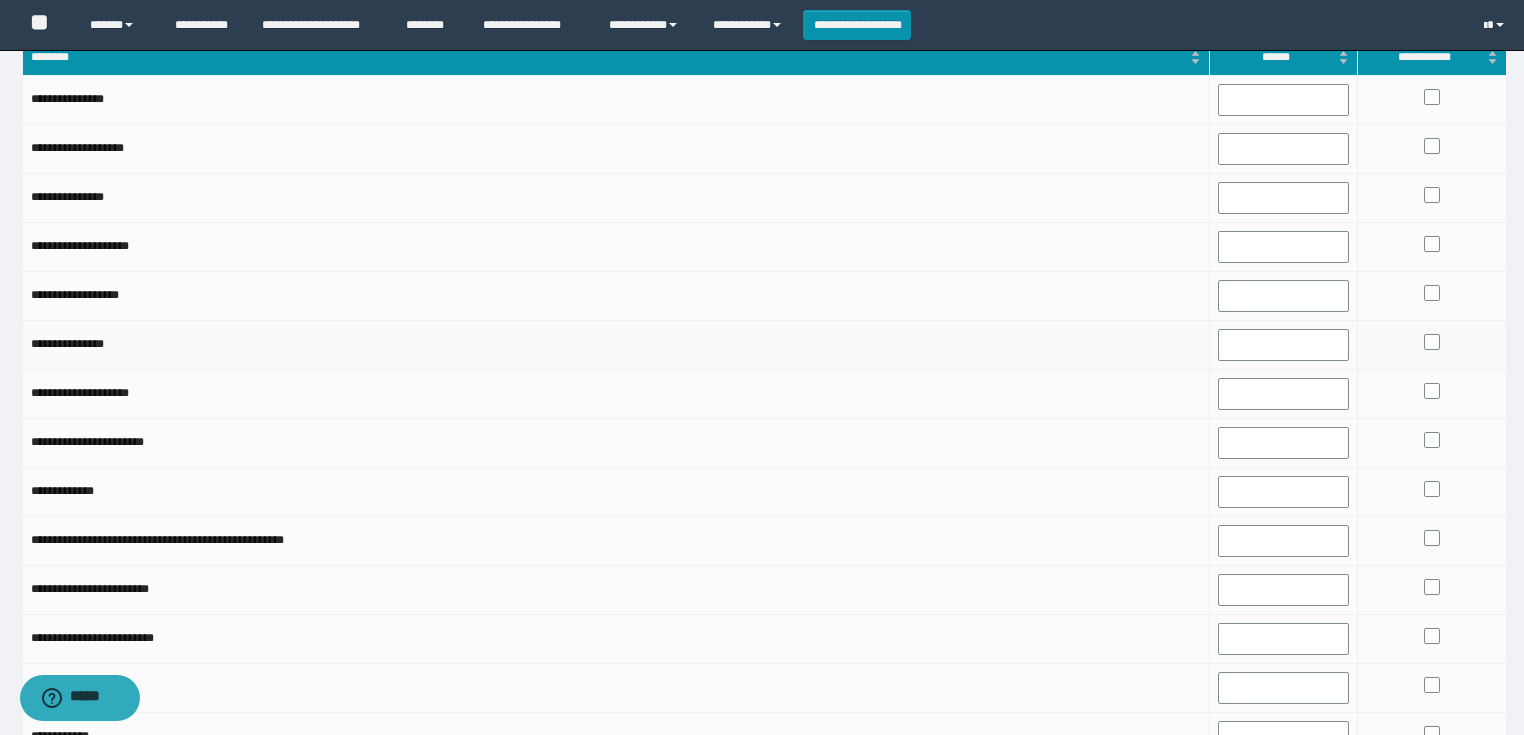 scroll, scrollTop: 160, scrollLeft: 0, axis: vertical 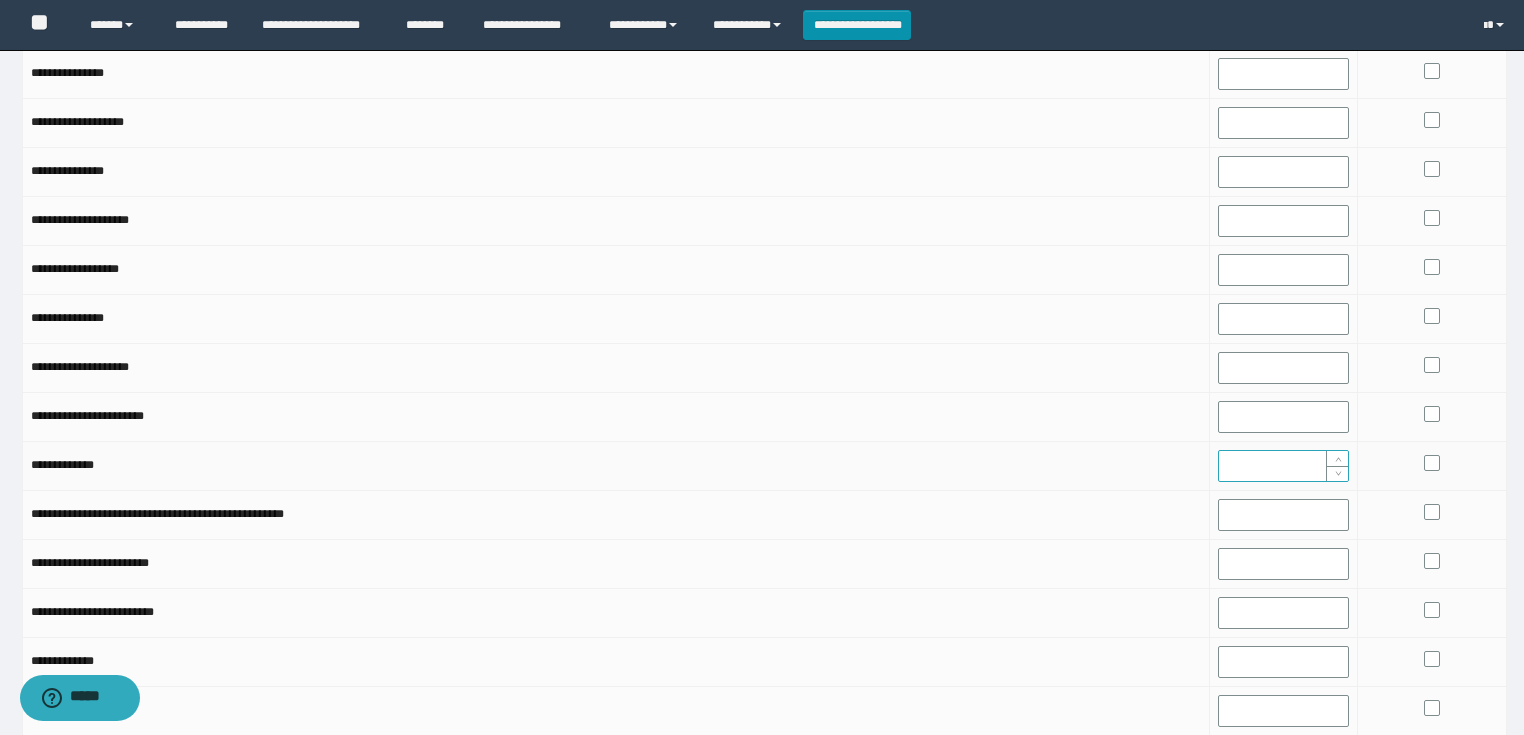 click at bounding box center (1284, 466) 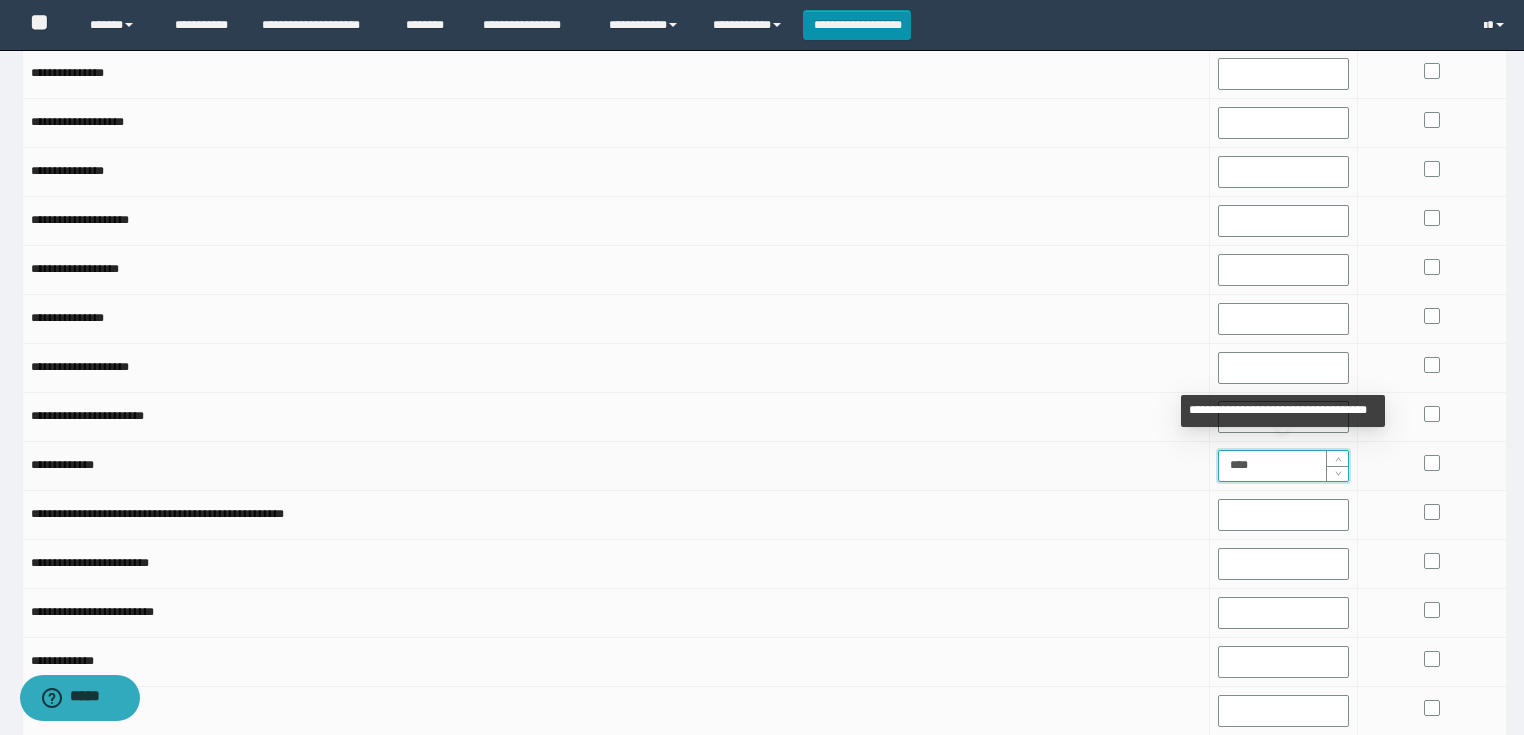 type on "*****" 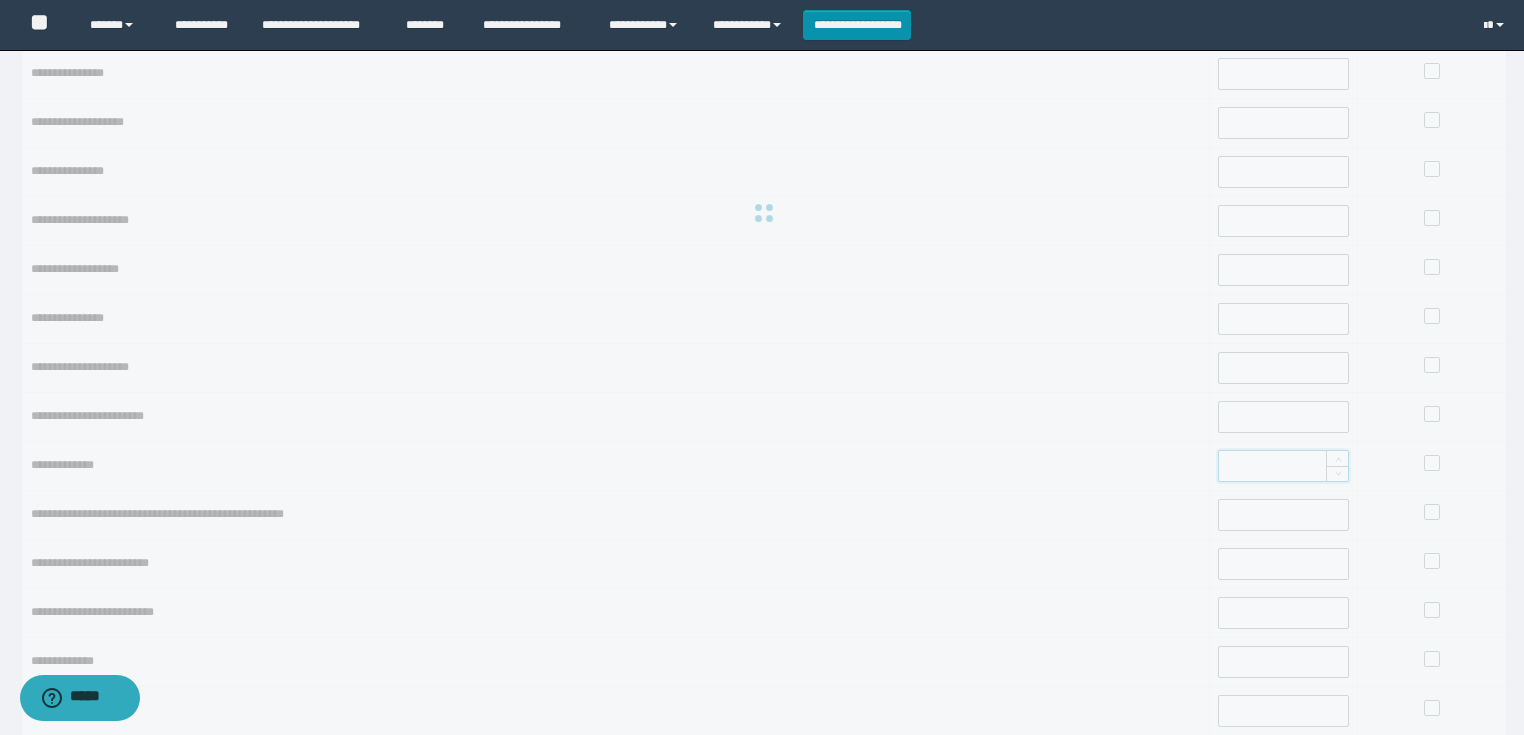 type on "*****" 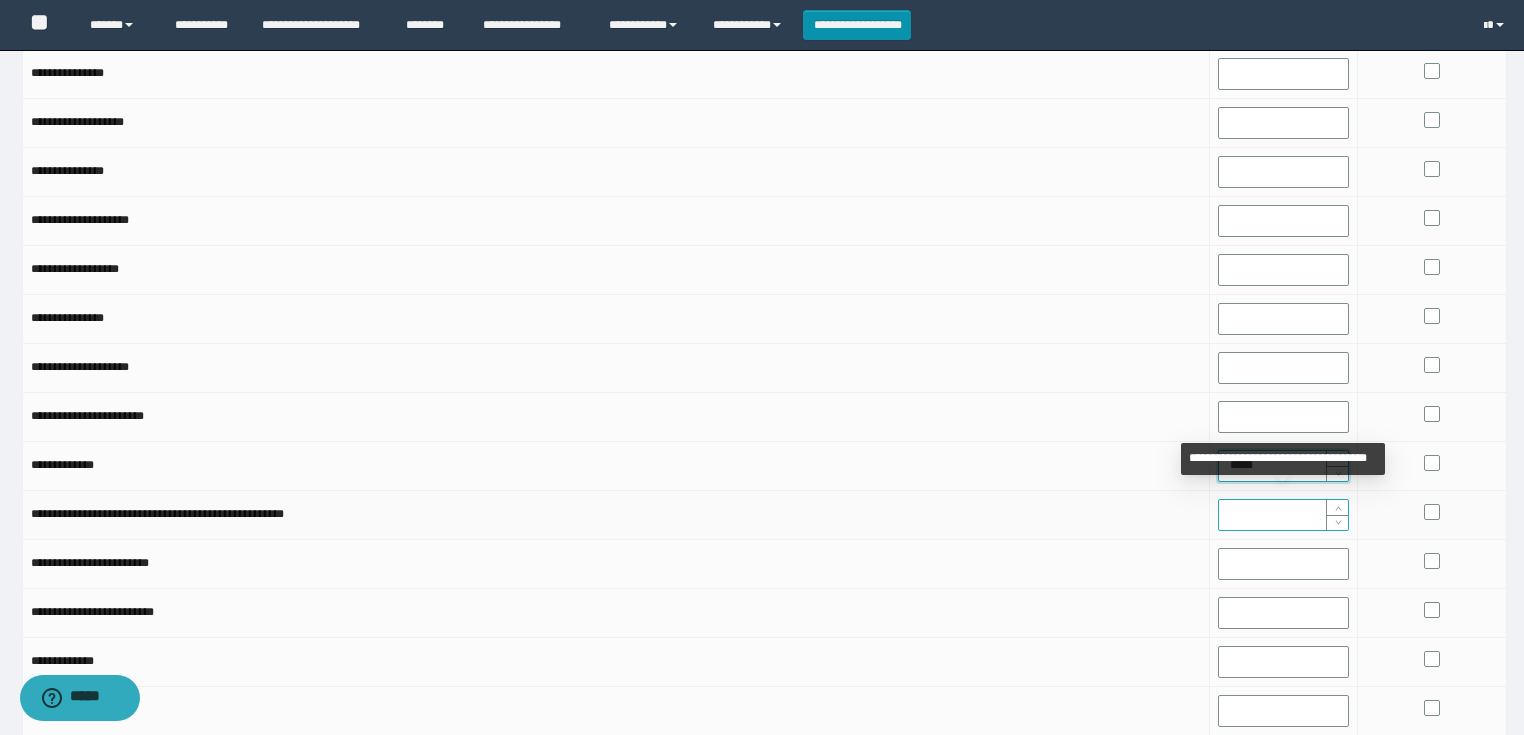 click at bounding box center (1284, 515) 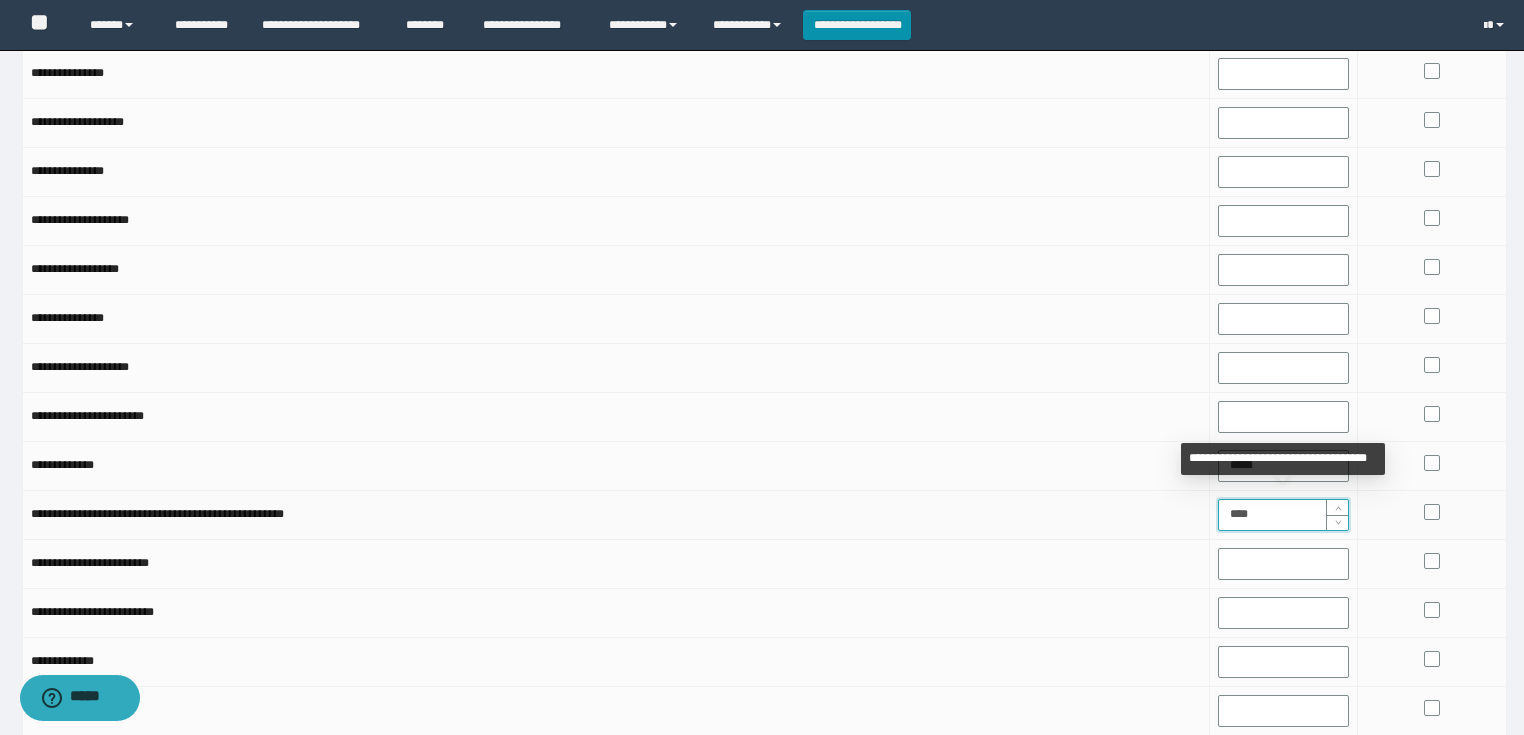 type on "*****" 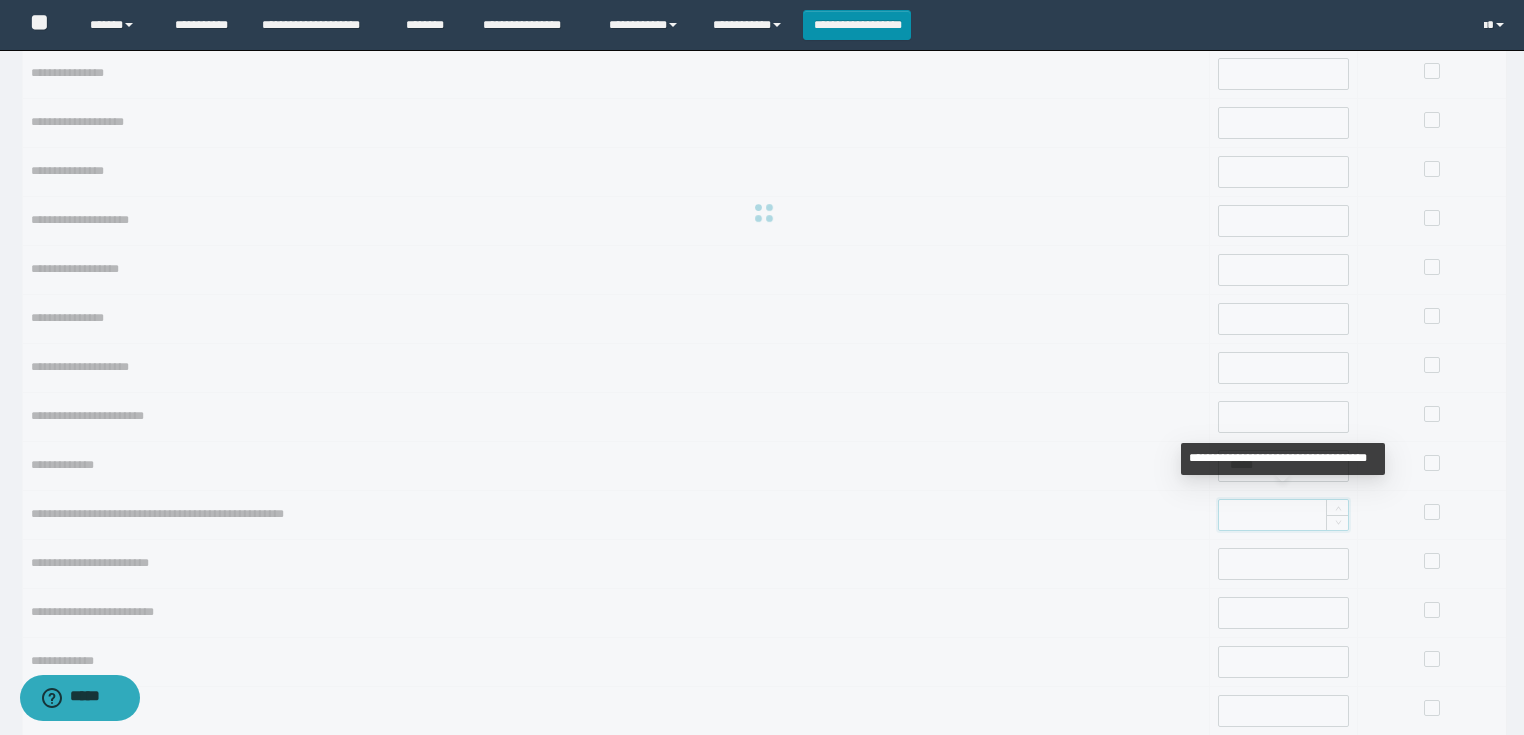 type on "*****" 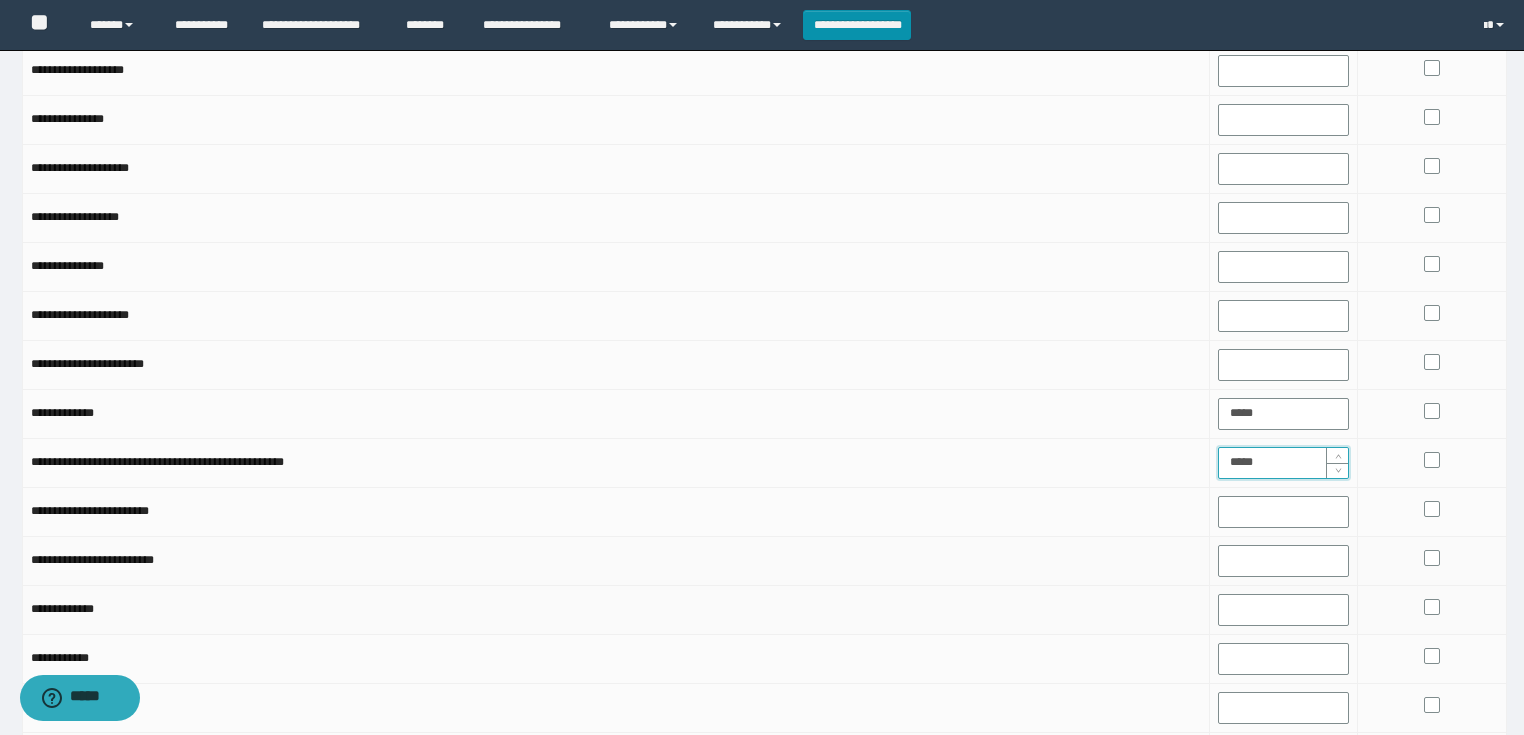 scroll, scrollTop: 240, scrollLeft: 0, axis: vertical 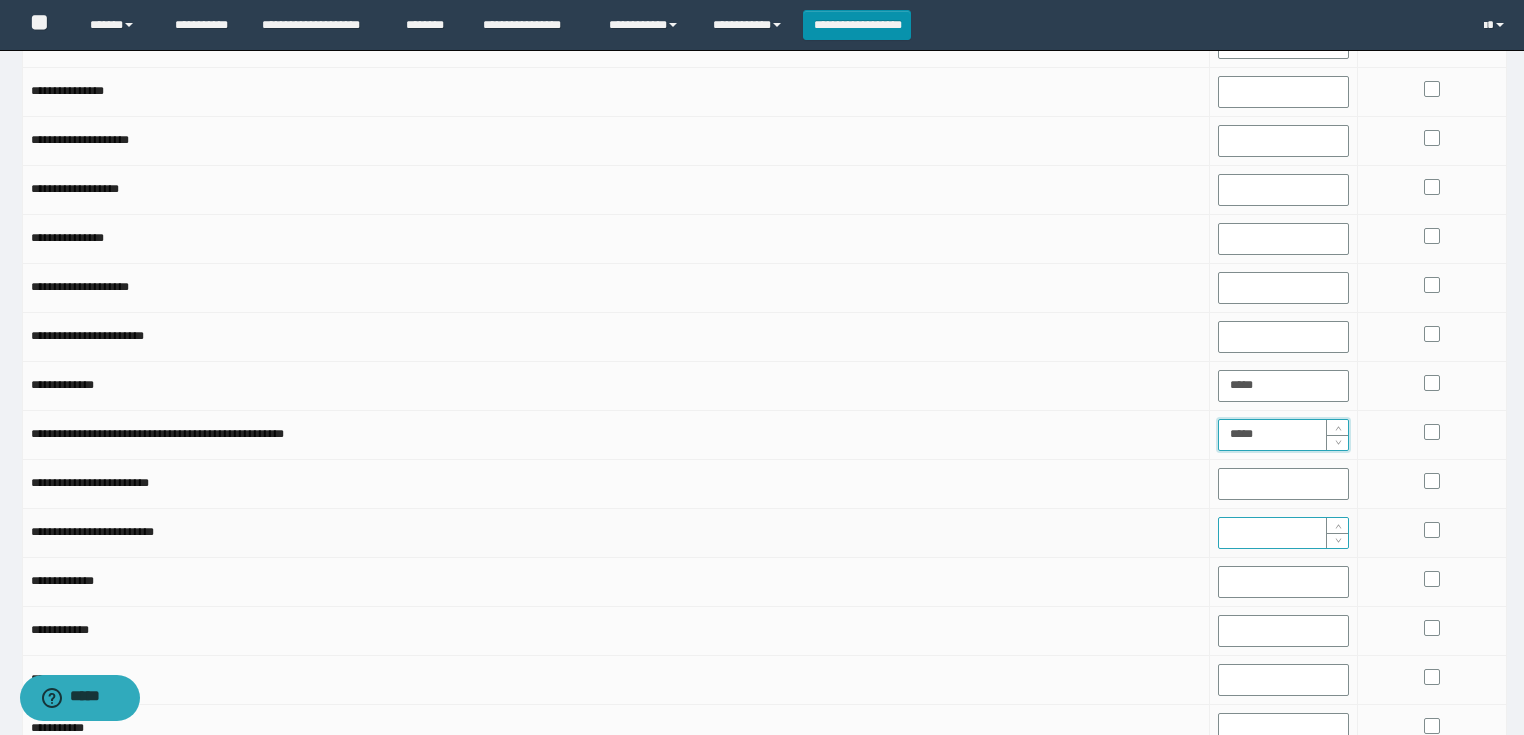 click at bounding box center [1284, 533] 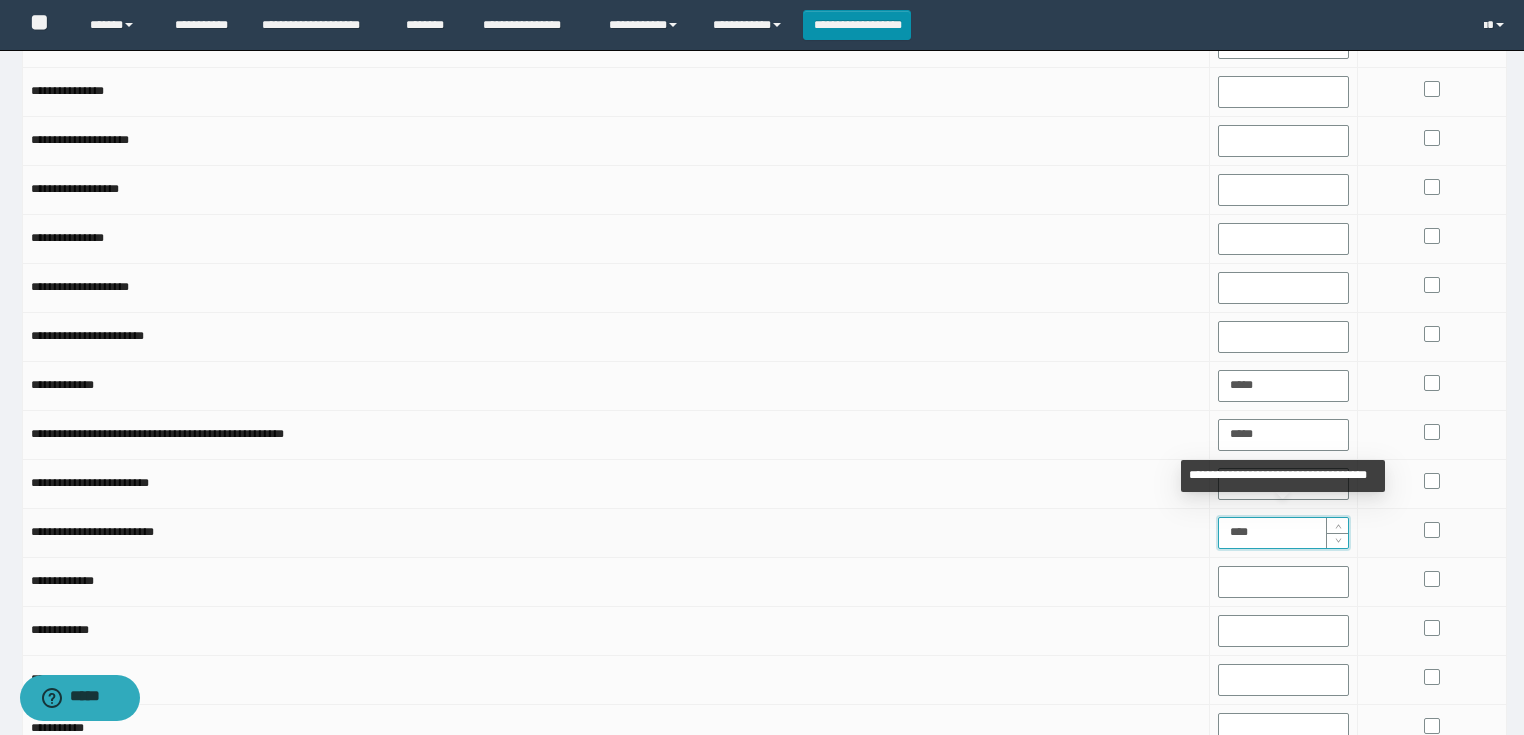 type on "*****" 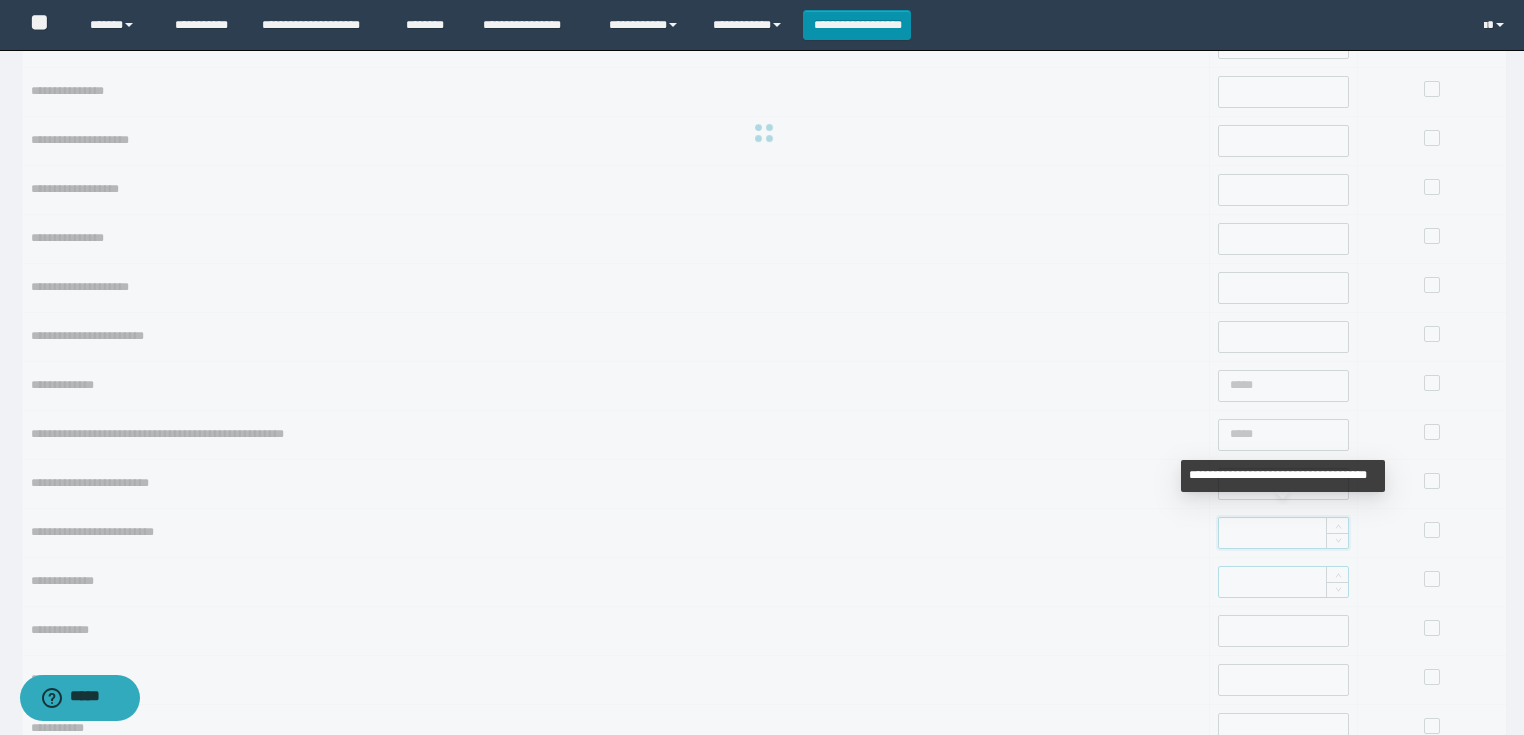 type on "*****" 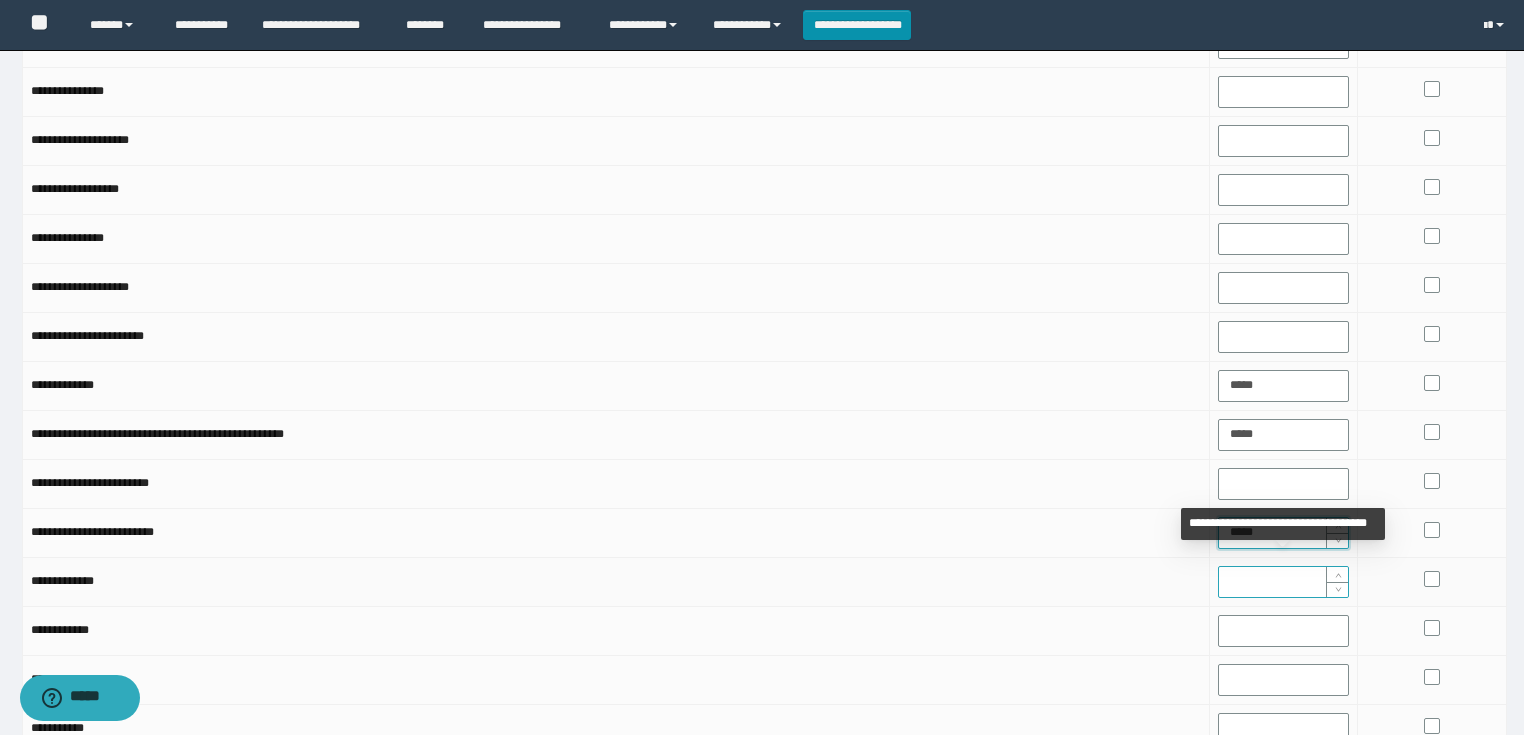 click at bounding box center [1284, 582] 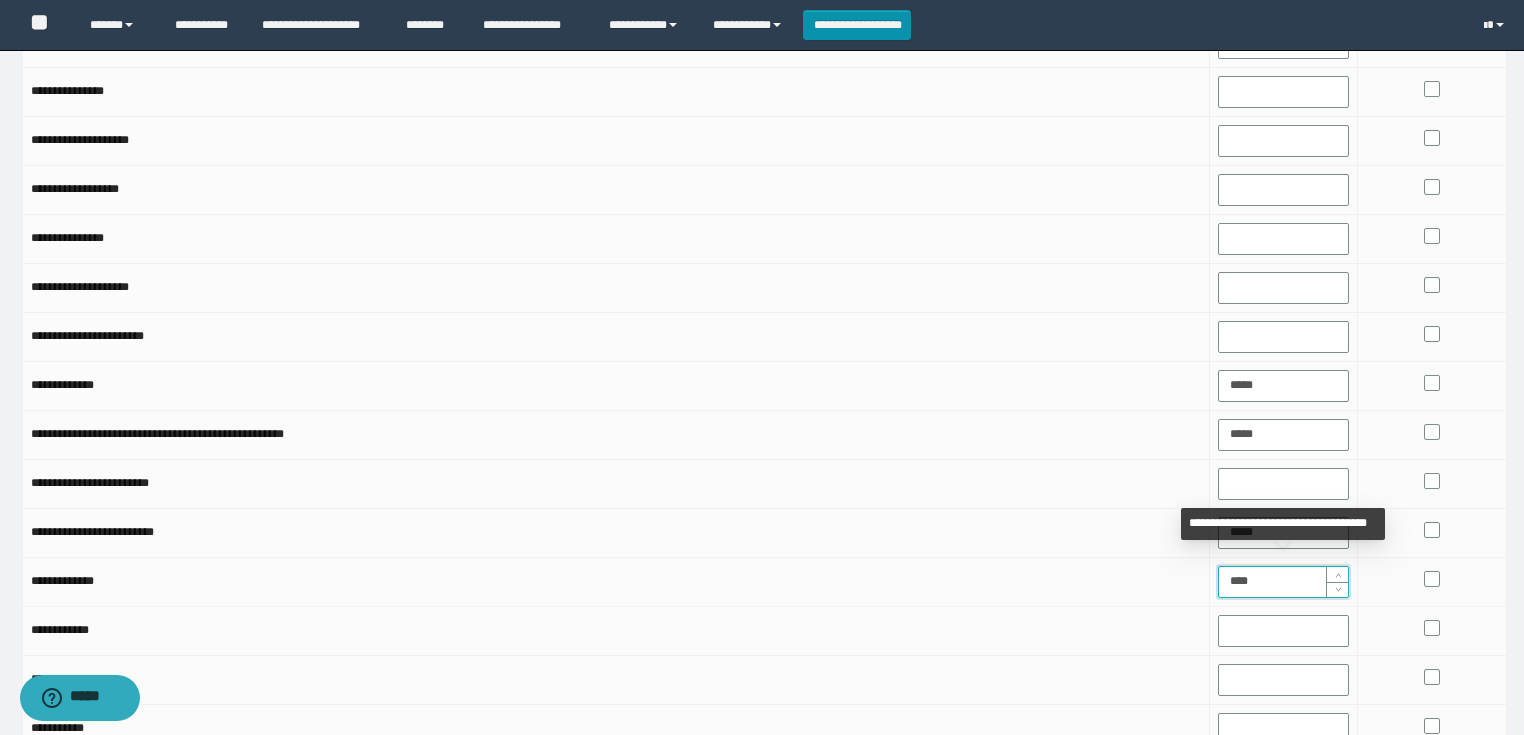 type on "*****" 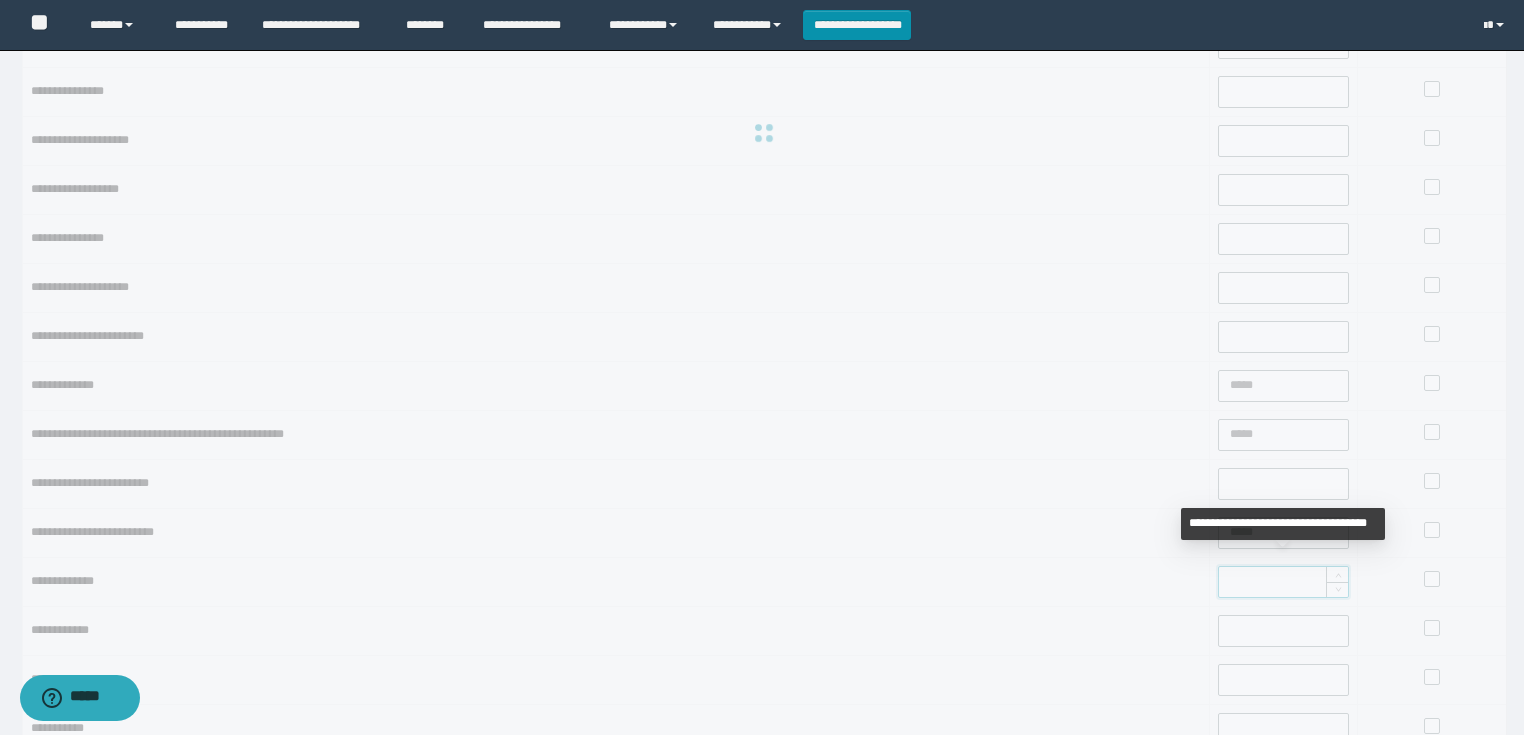 type on "*****" 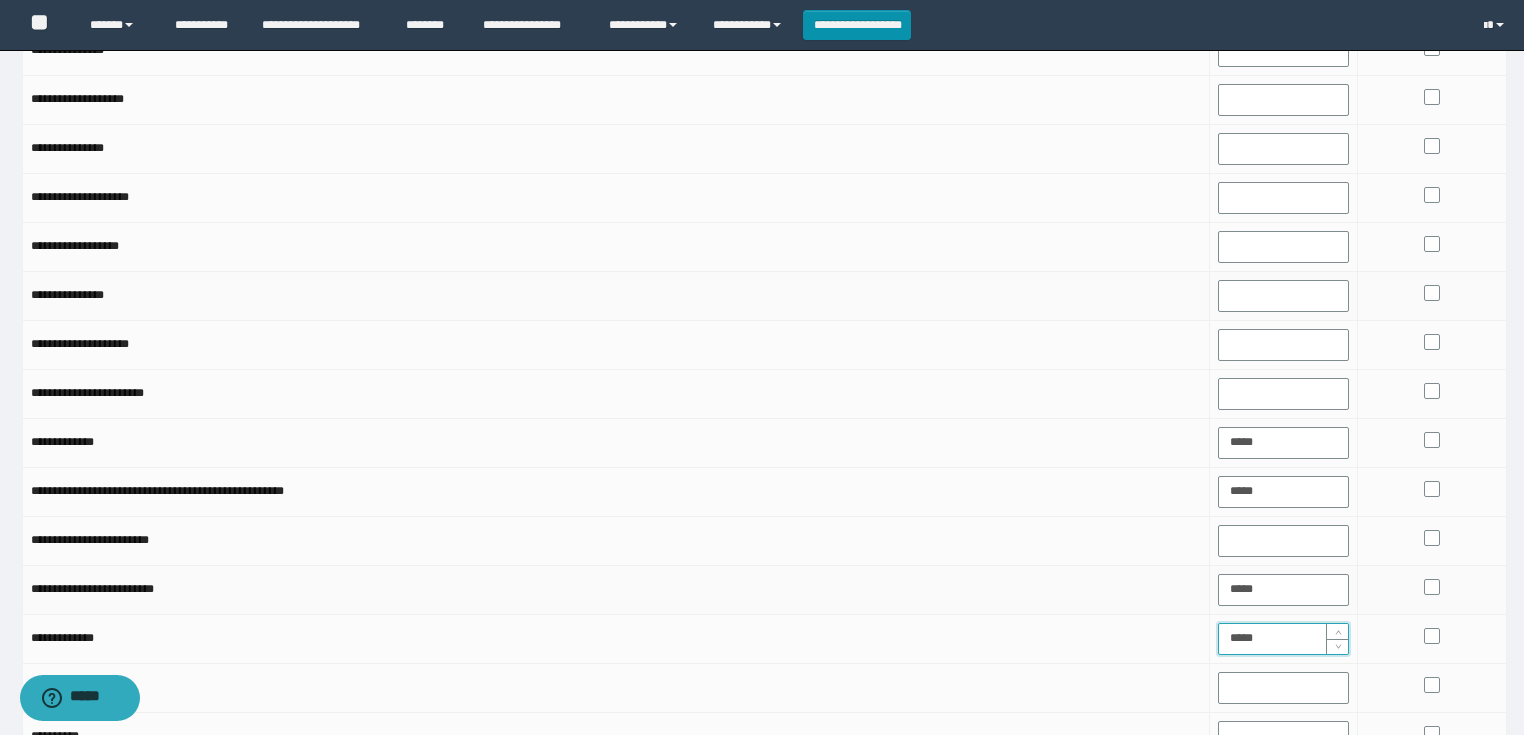 scroll, scrollTop: 0, scrollLeft: 0, axis: both 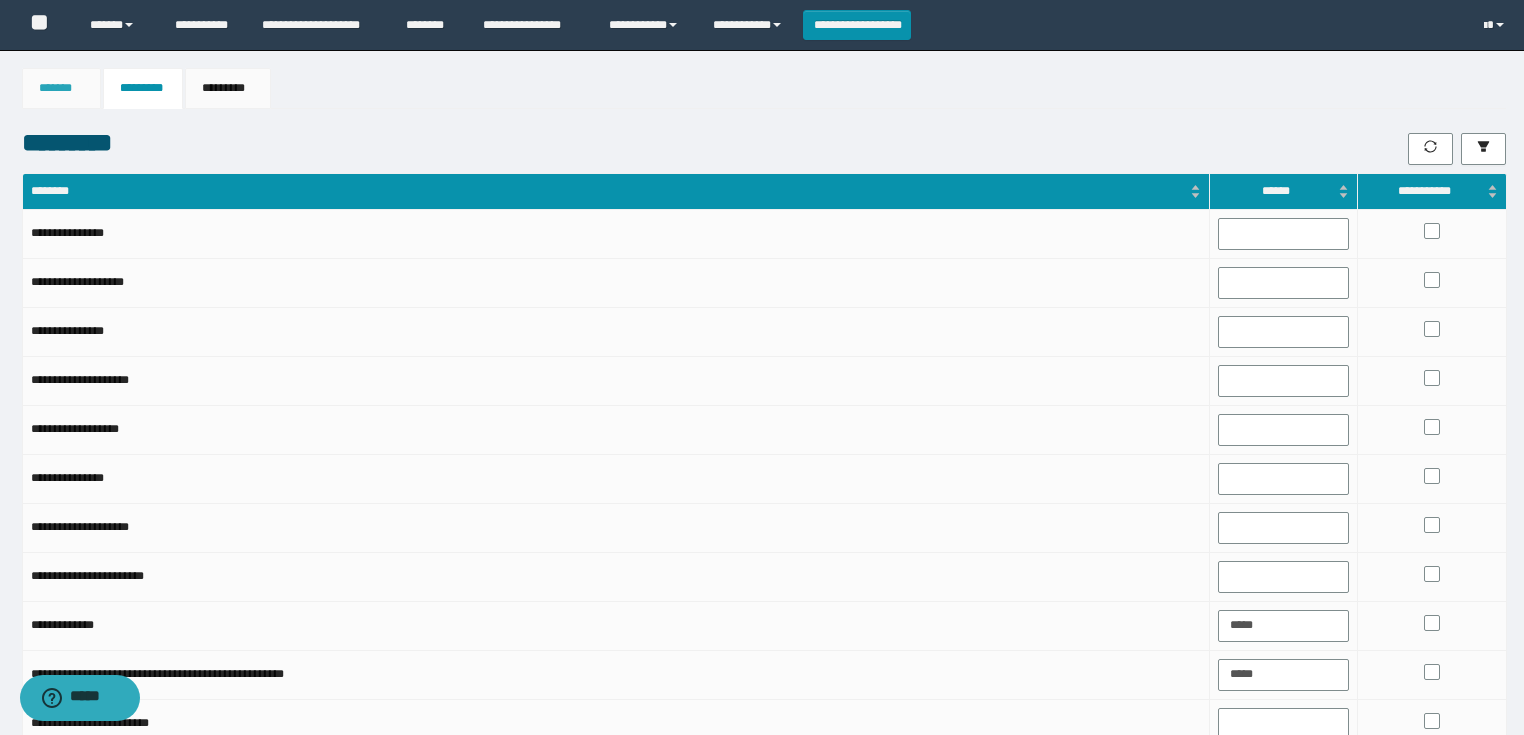 click on "*******" at bounding box center [61, 88] 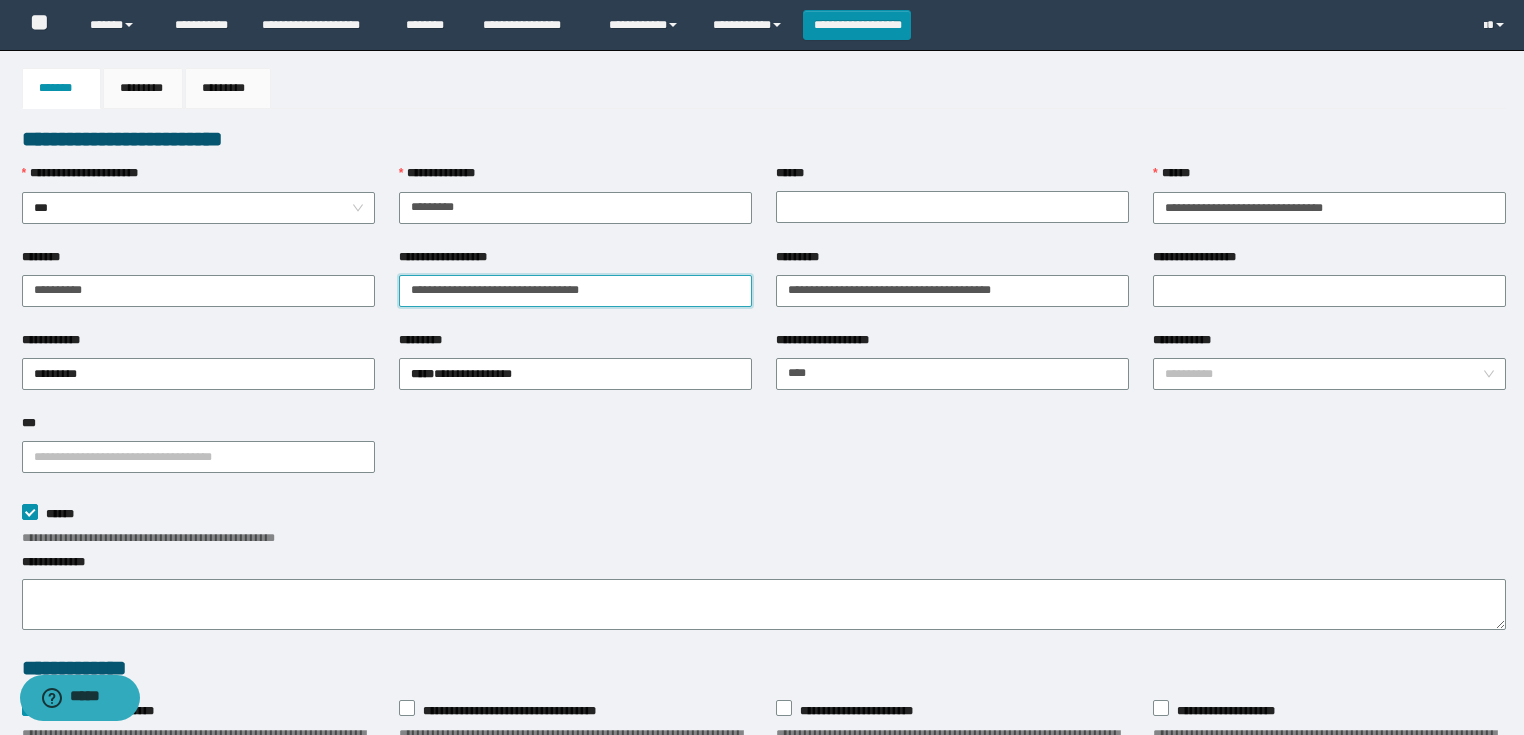 drag, startPoint x: 619, startPoint y: 290, endPoint x: 378, endPoint y: 304, distance: 241.4063 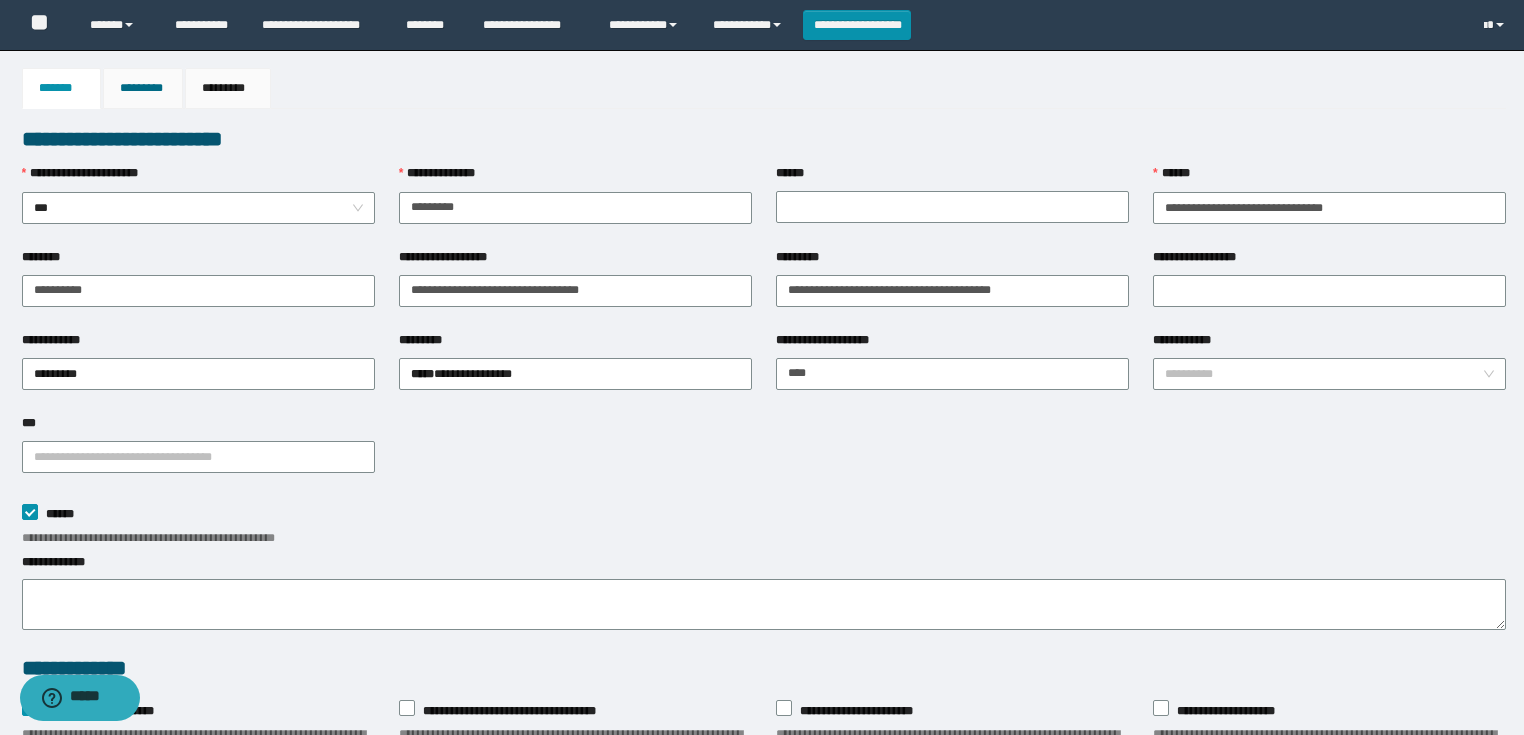click on "*********" at bounding box center (143, 88) 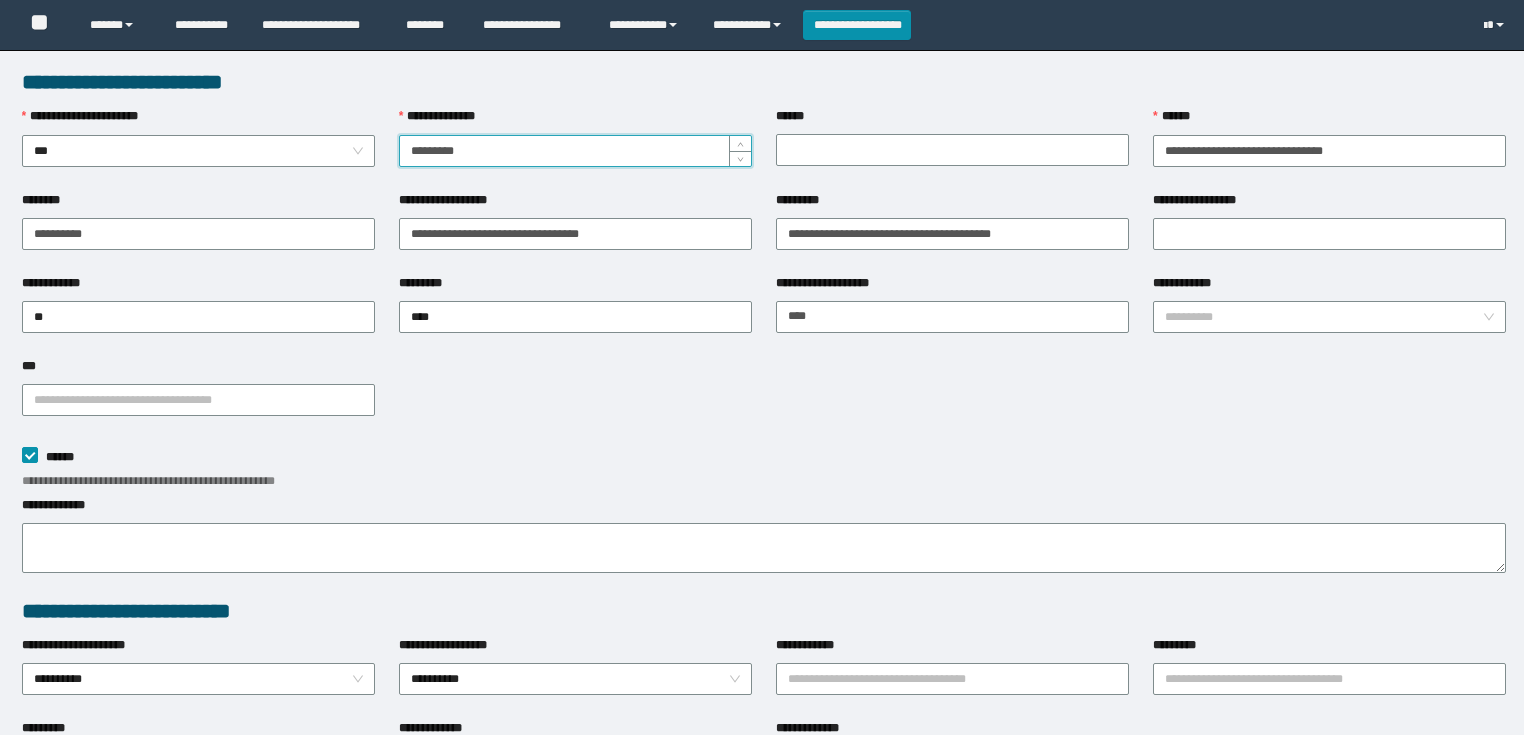 scroll, scrollTop: 0, scrollLeft: 0, axis: both 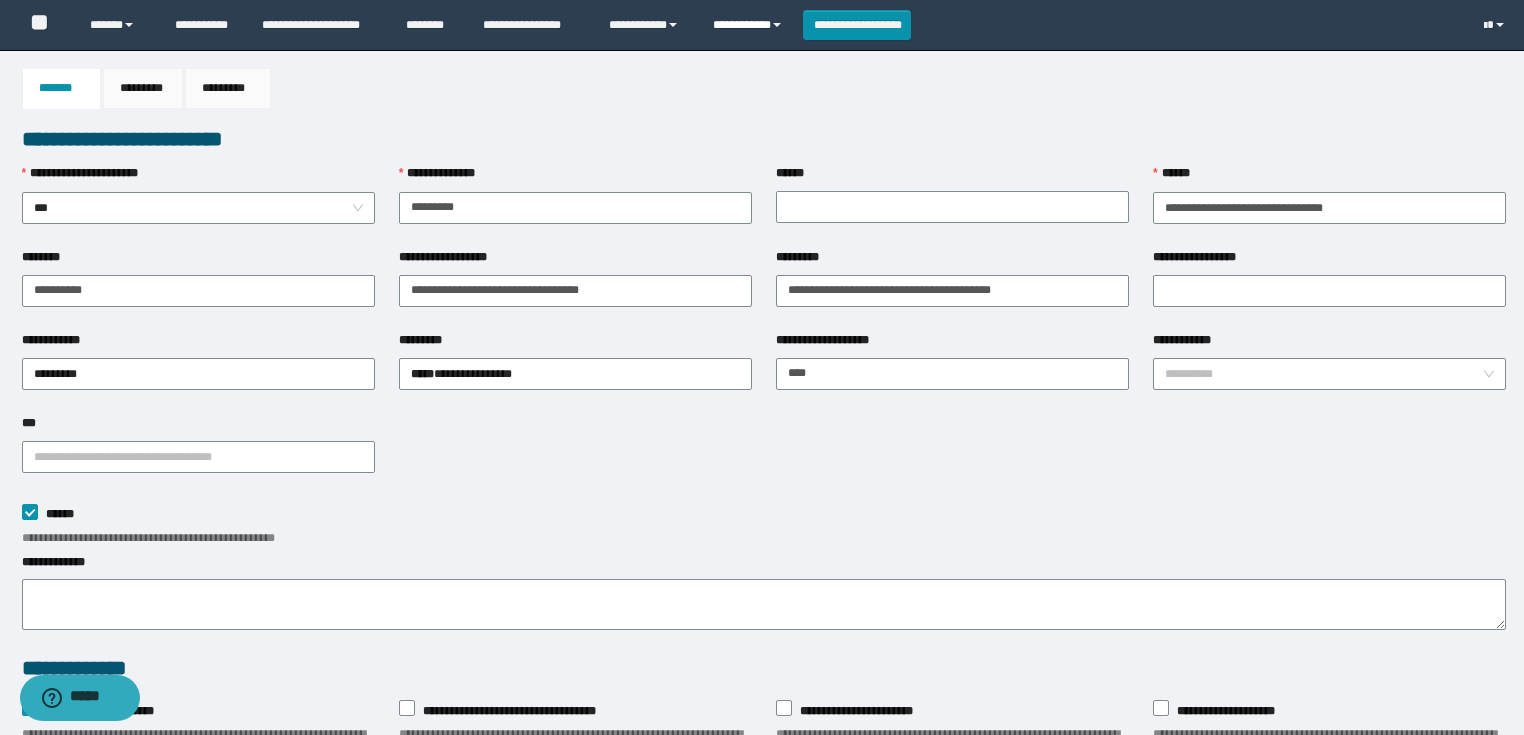 click on "**********" at bounding box center (750, 25) 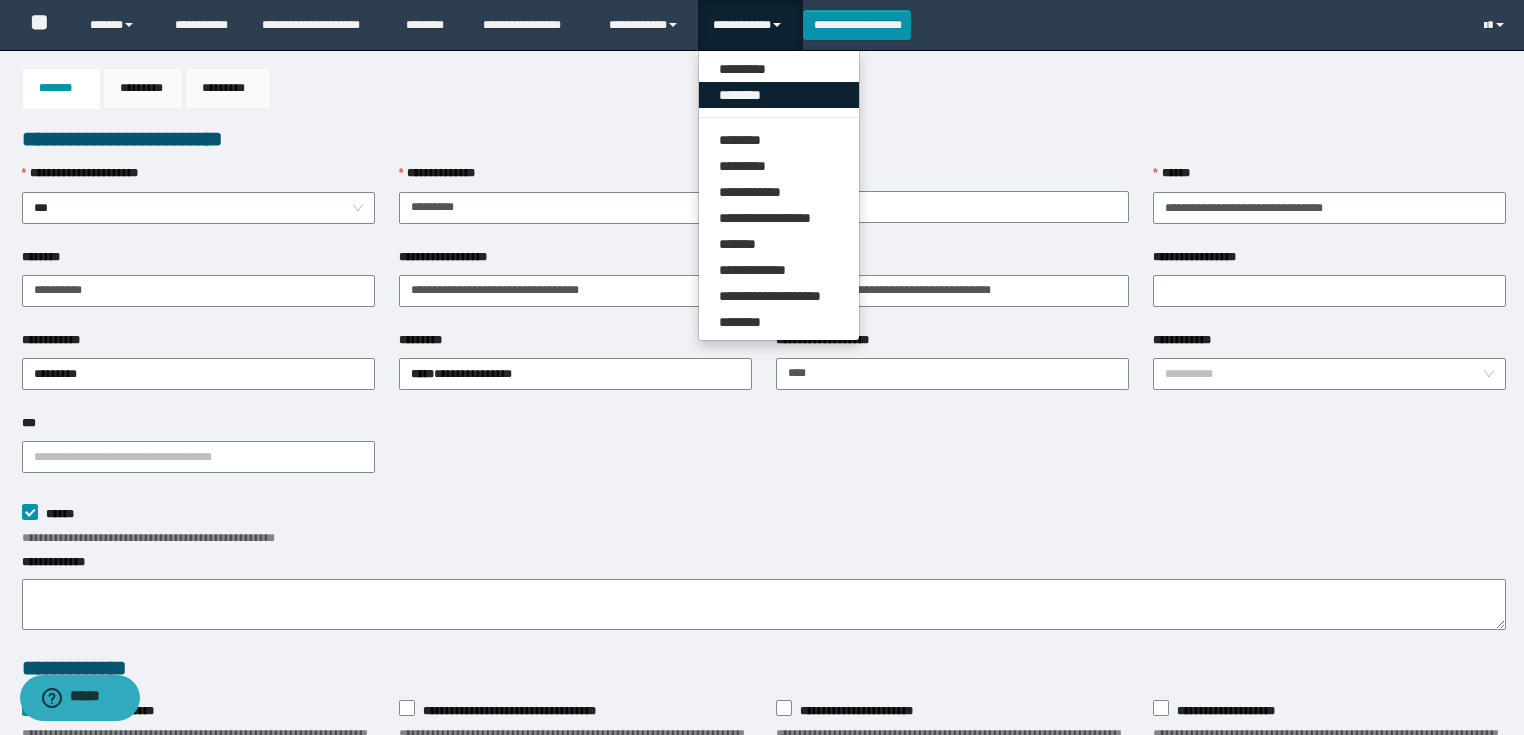 click on "********" at bounding box center (779, 95) 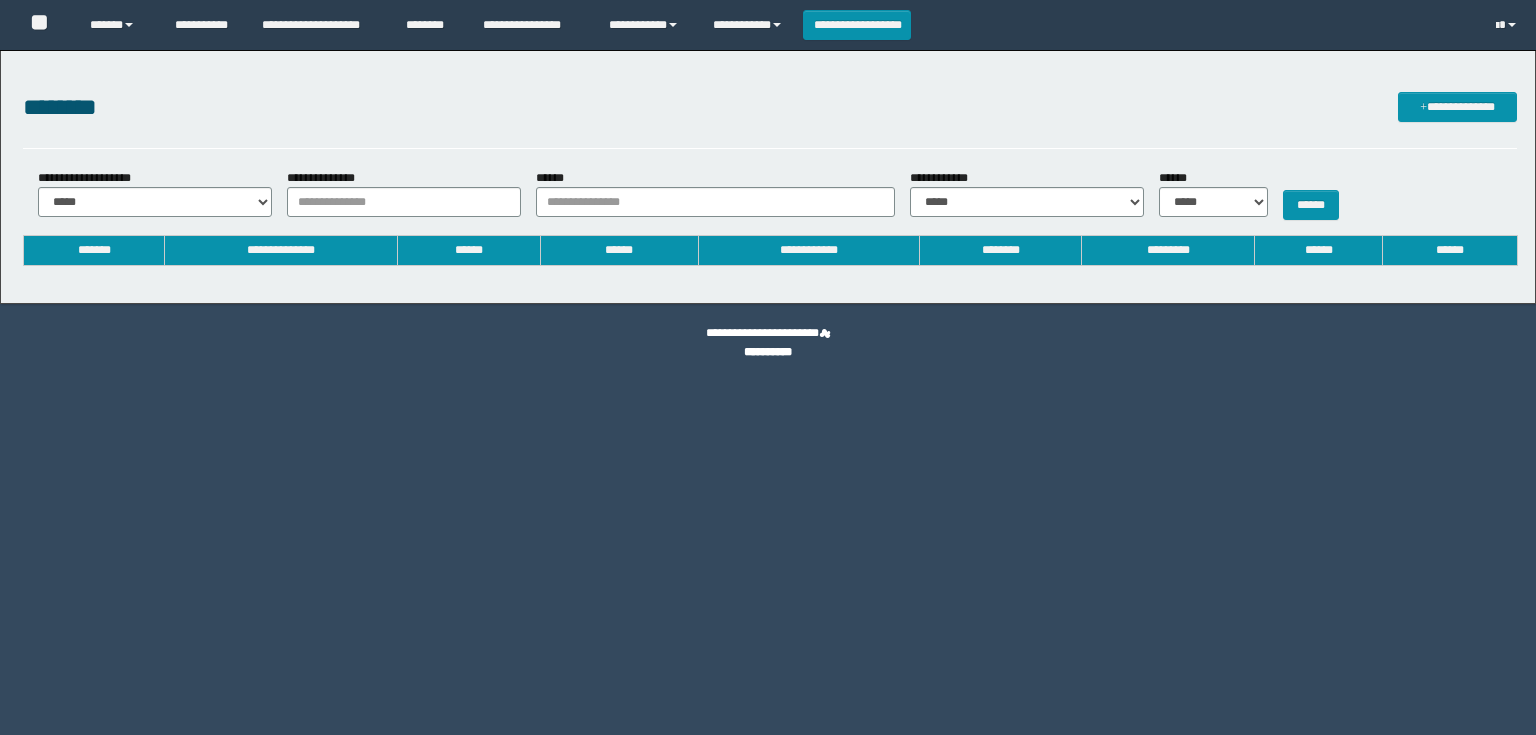 scroll, scrollTop: 0, scrollLeft: 0, axis: both 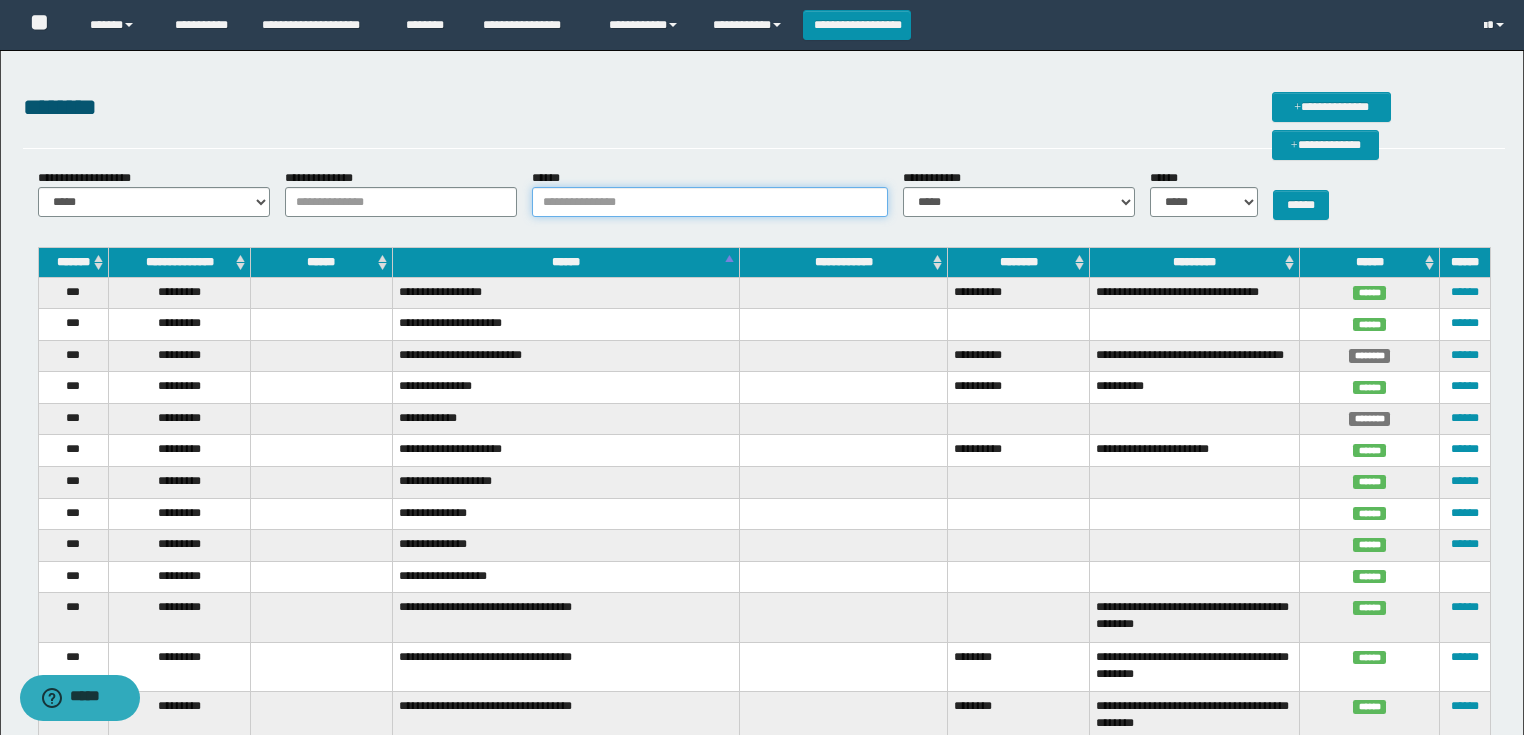 click on "******" at bounding box center (710, 202) 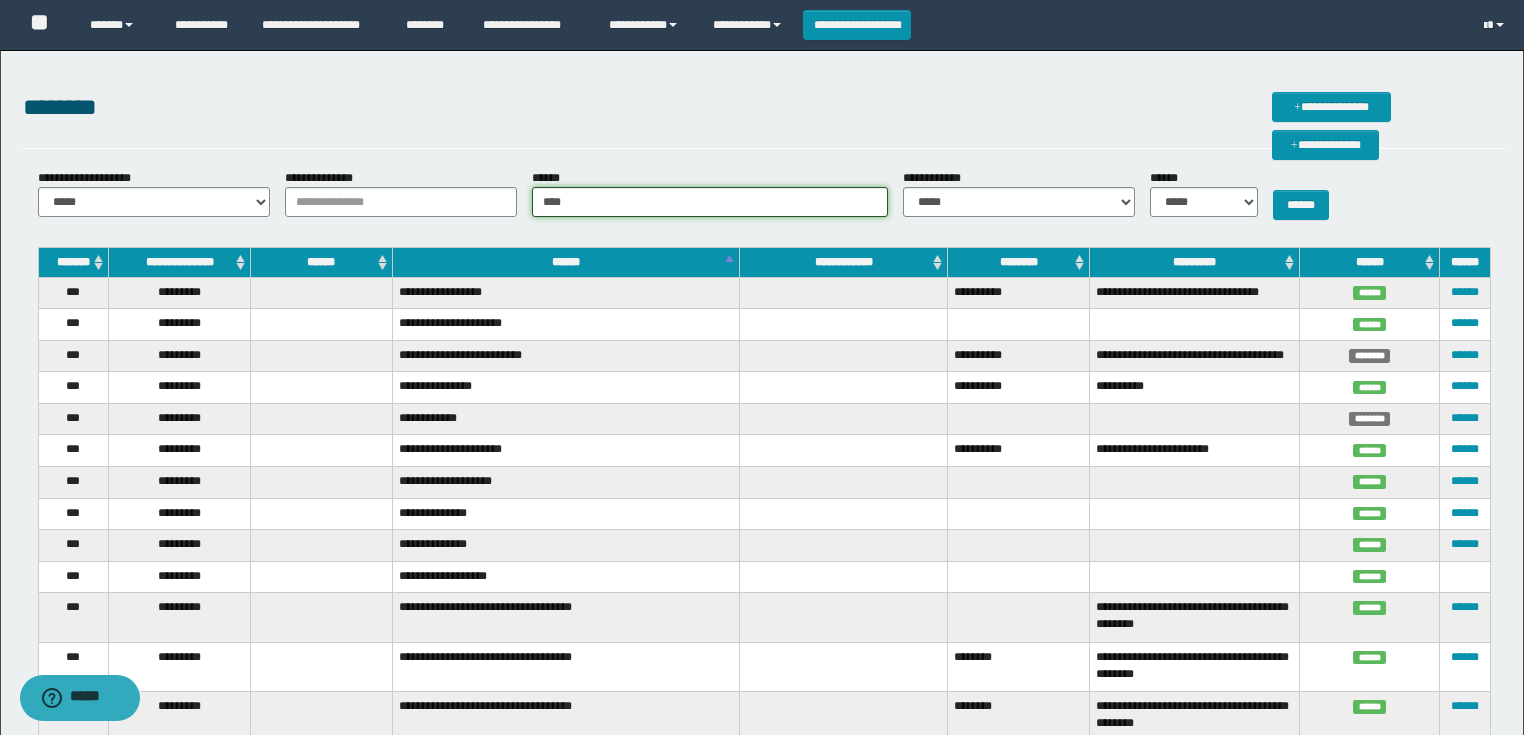 type on "*******" 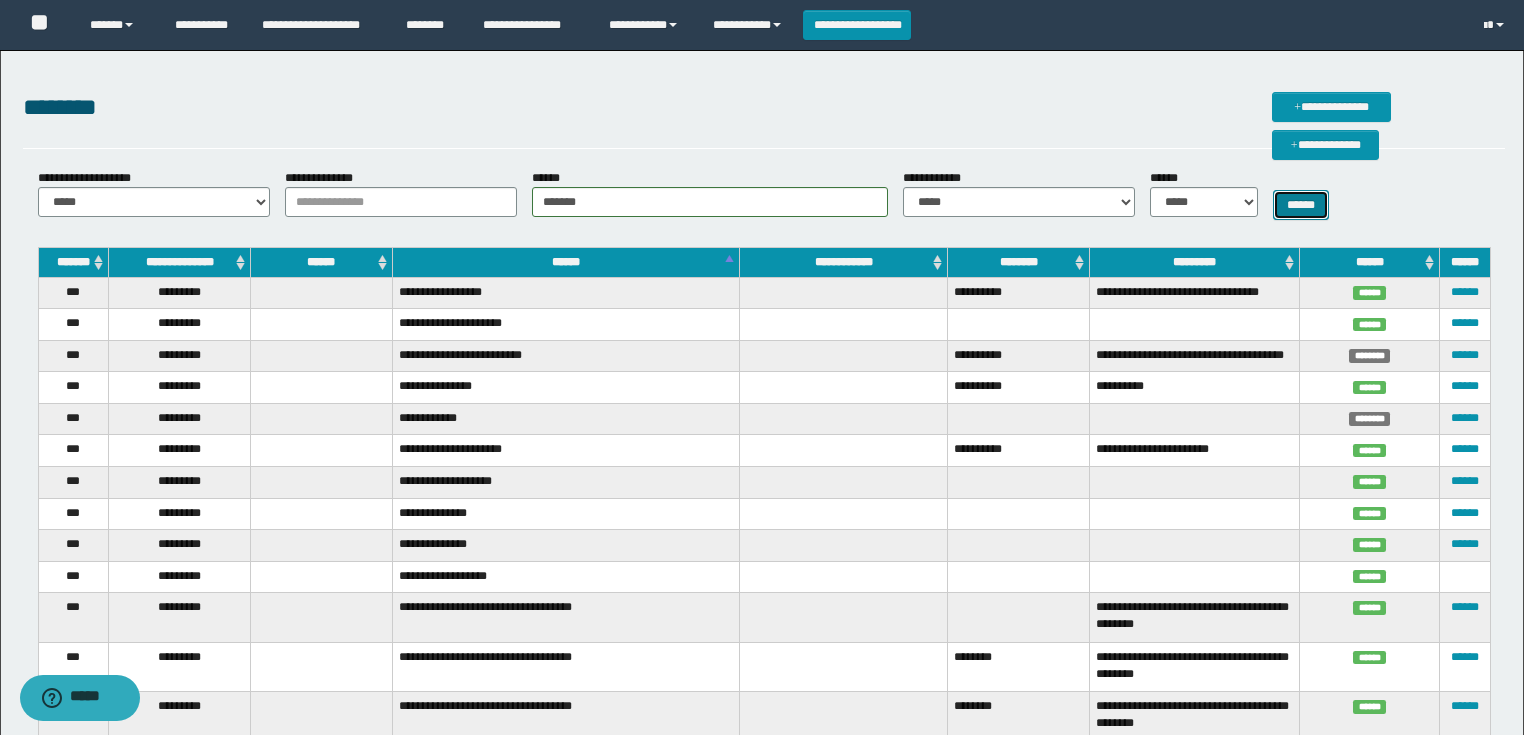 click on "******" at bounding box center [1301, 205] 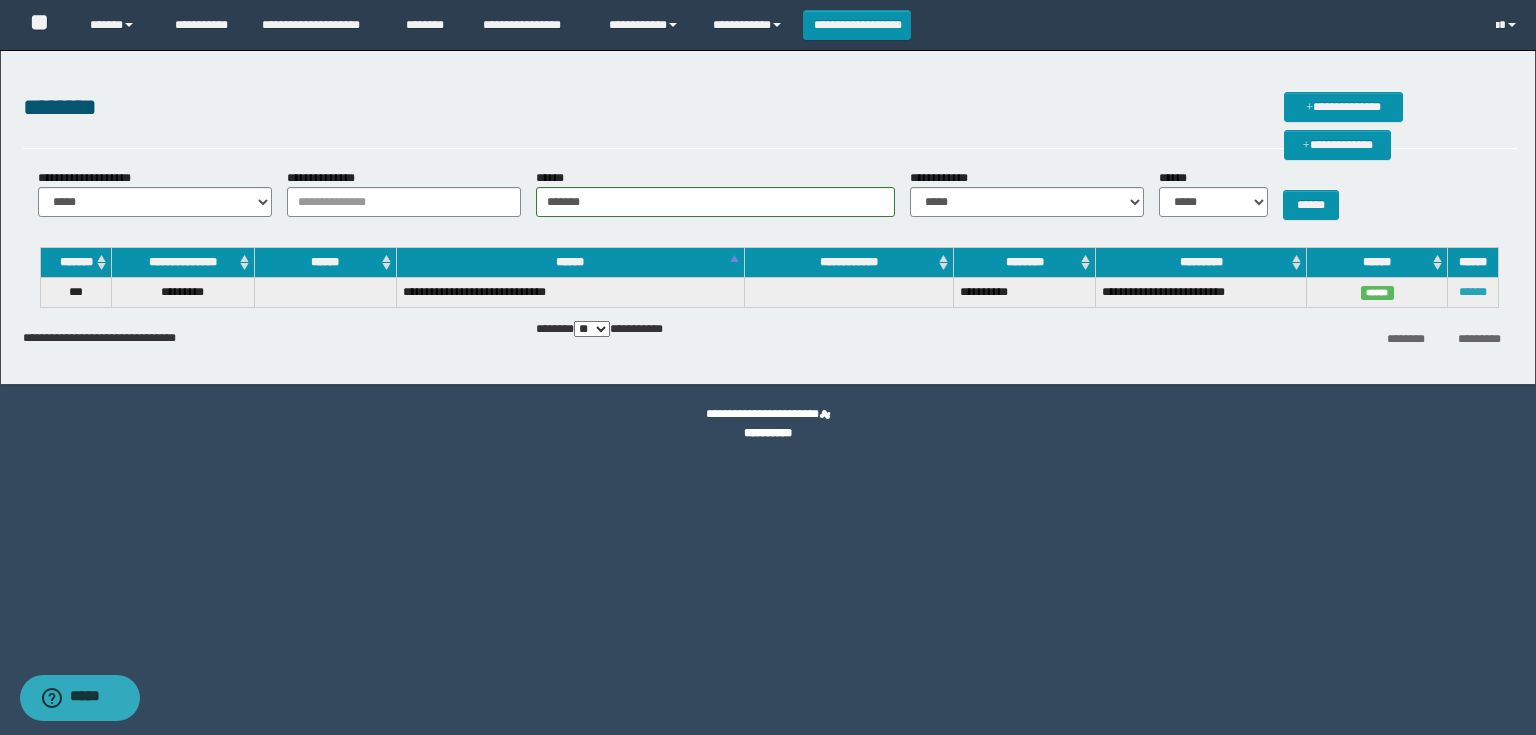 click on "******" at bounding box center [1473, 292] 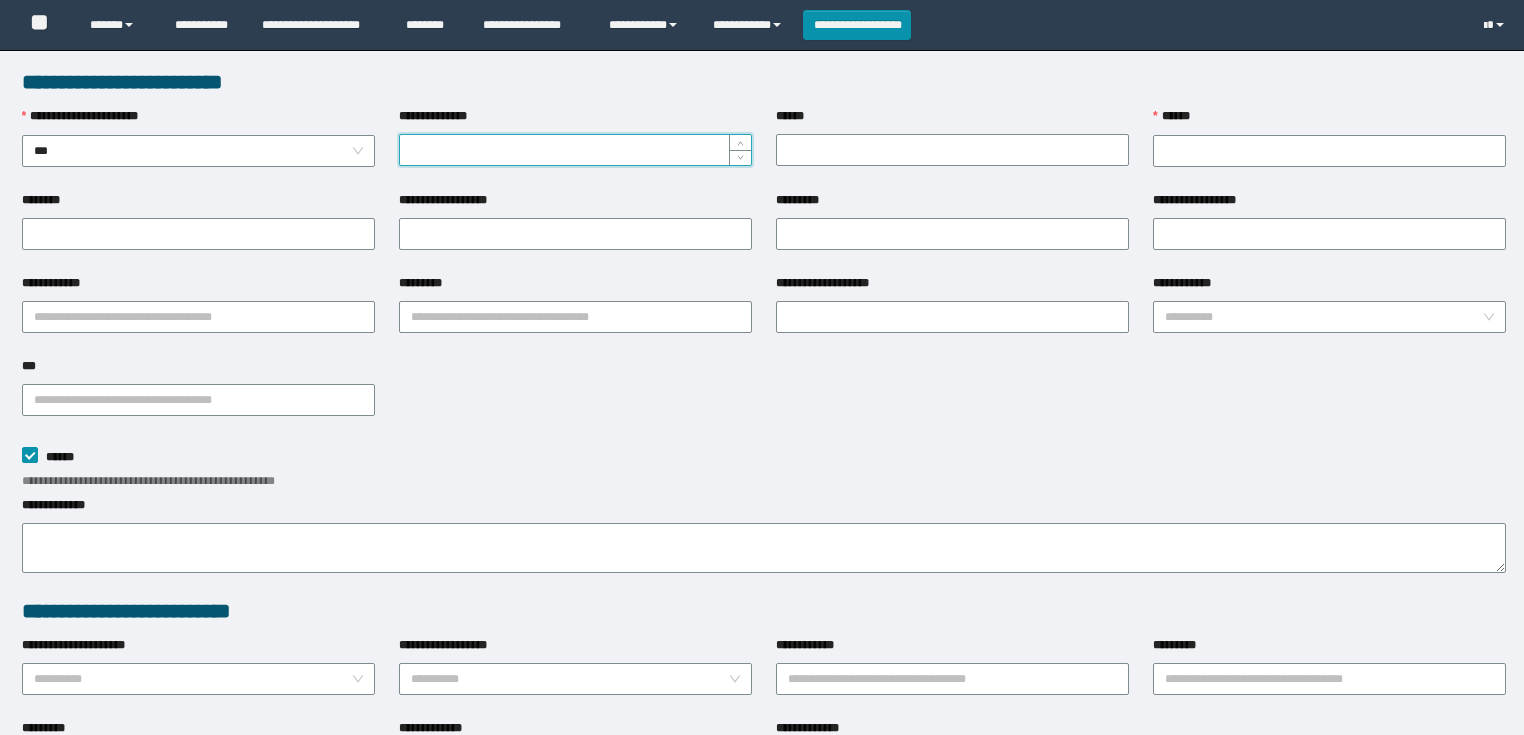 scroll, scrollTop: 0, scrollLeft: 0, axis: both 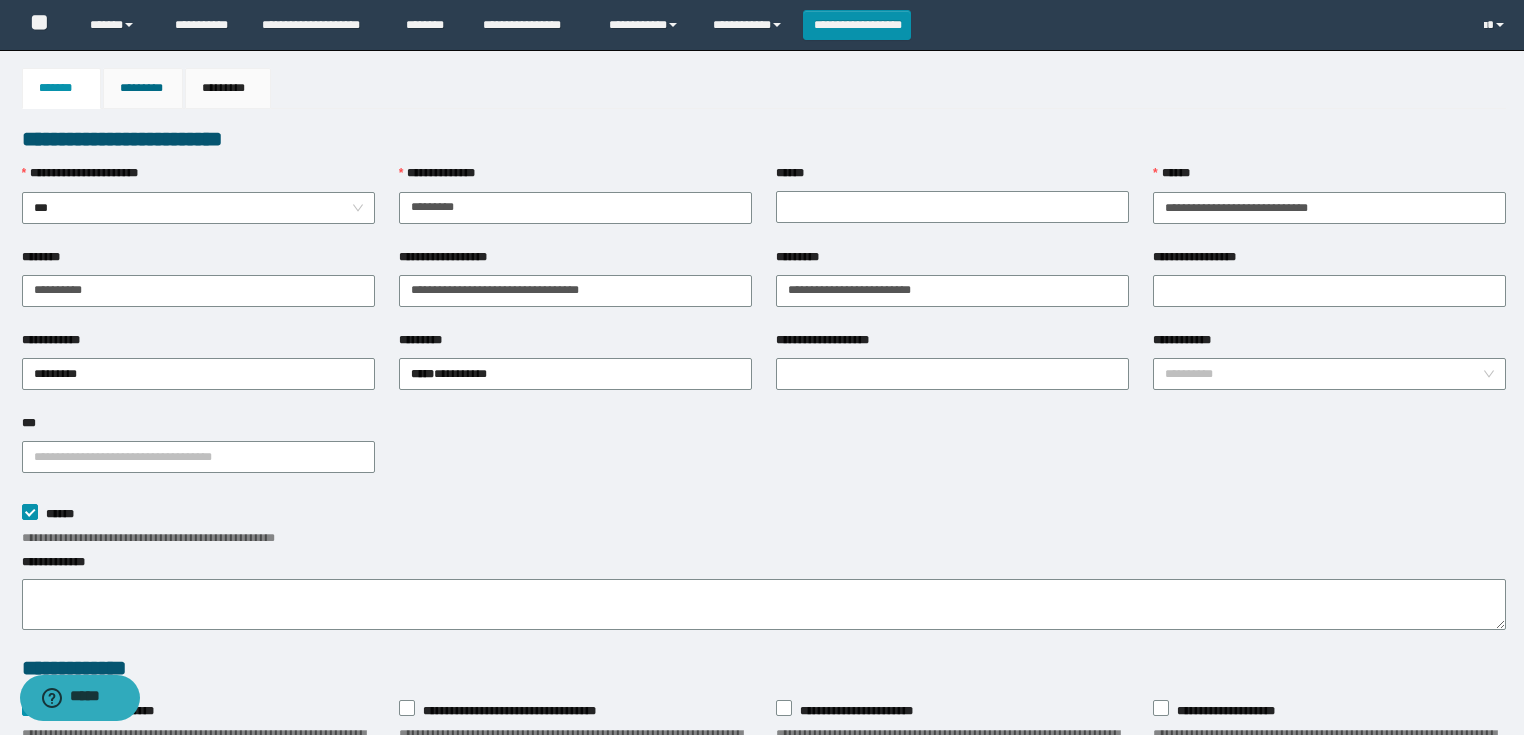 click on "*********" at bounding box center (143, 88) 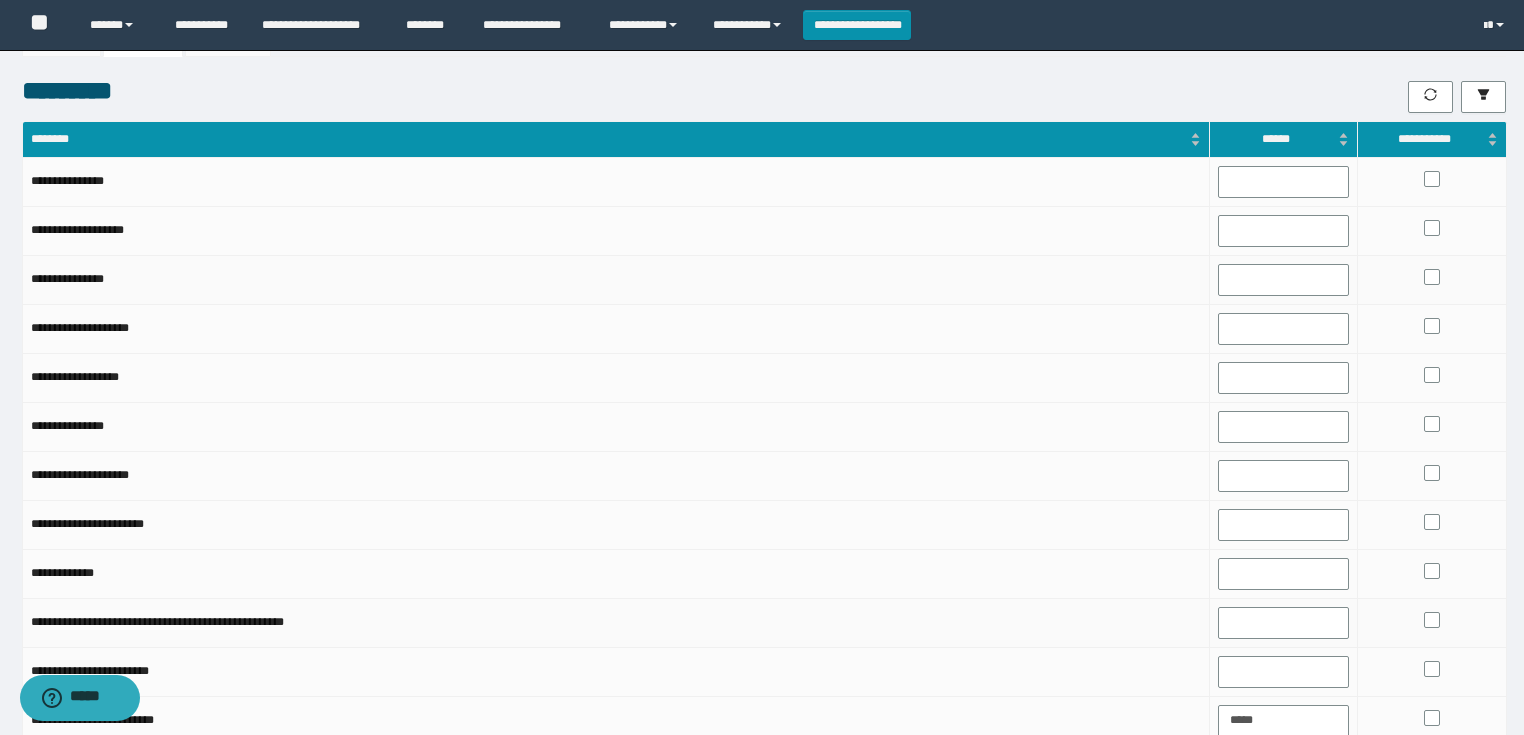 scroll, scrollTop: 80, scrollLeft: 0, axis: vertical 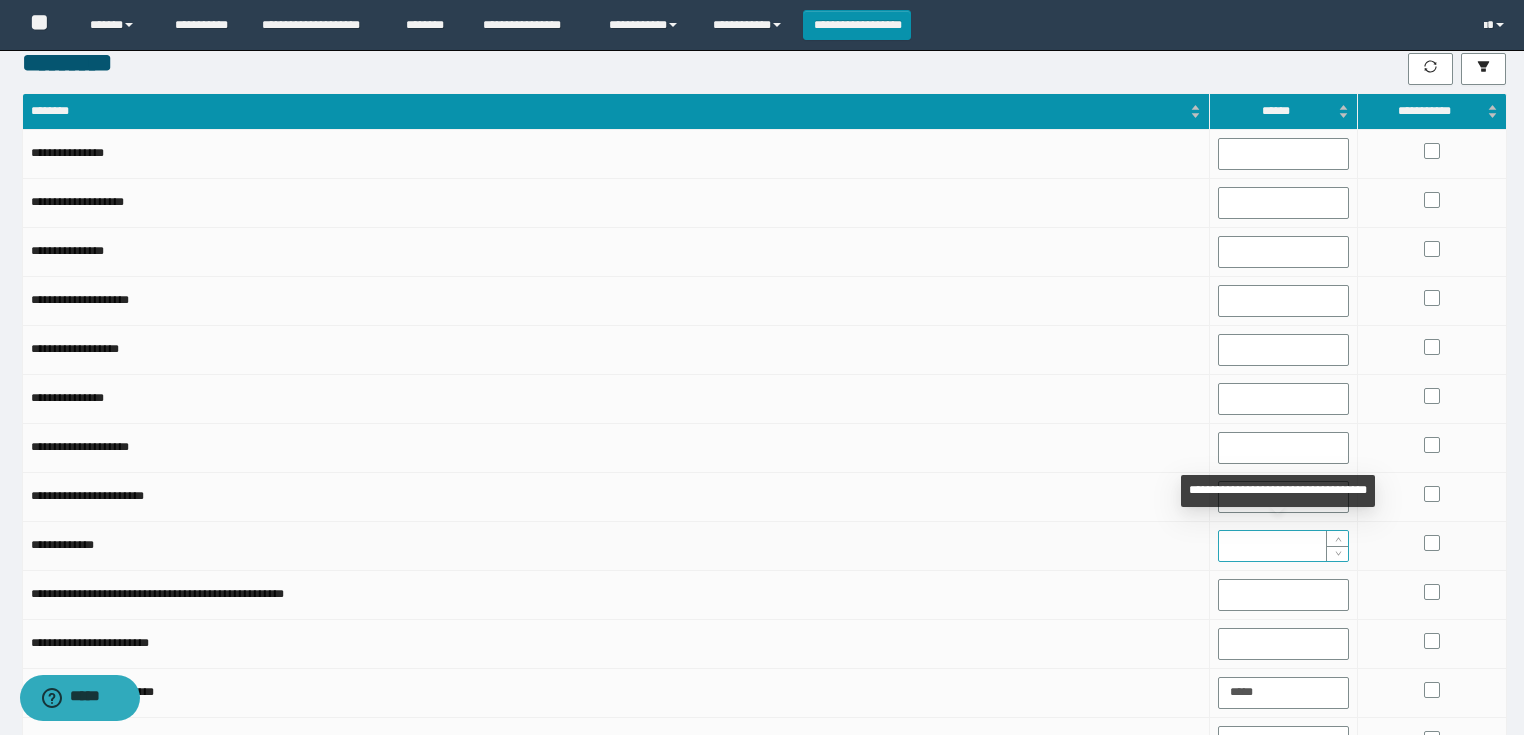 click at bounding box center [1284, 546] 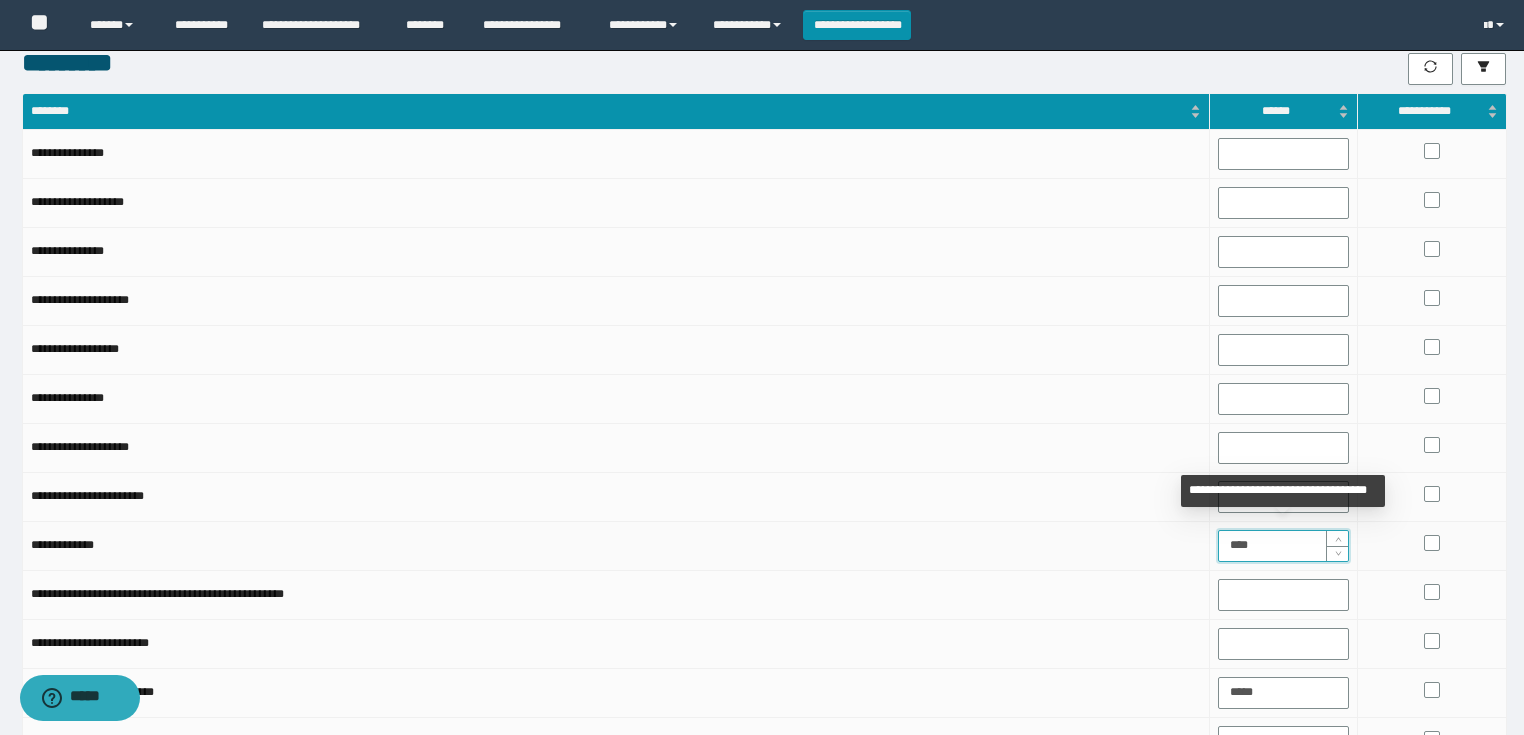 type on "*****" 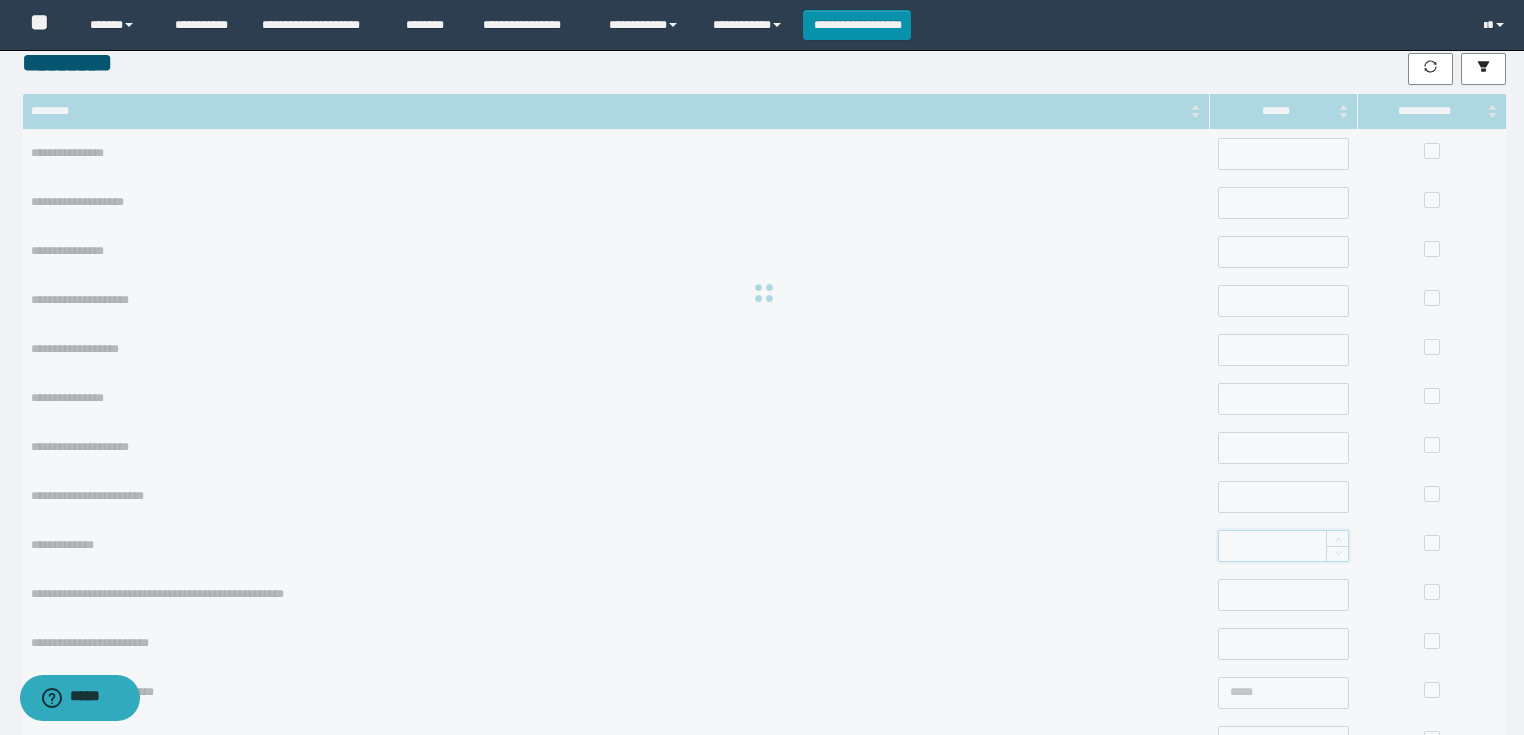 type on "*****" 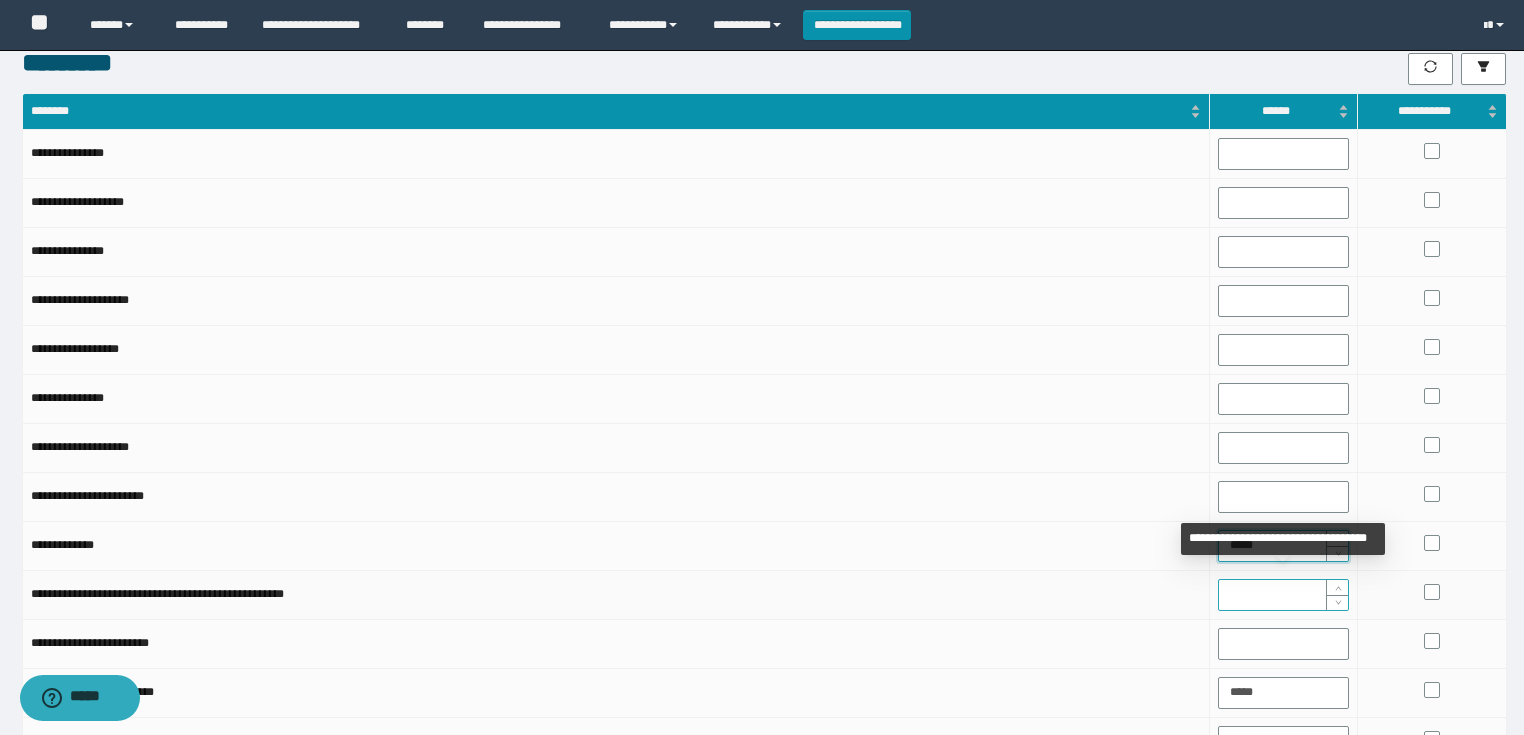 click at bounding box center [1284, 595] 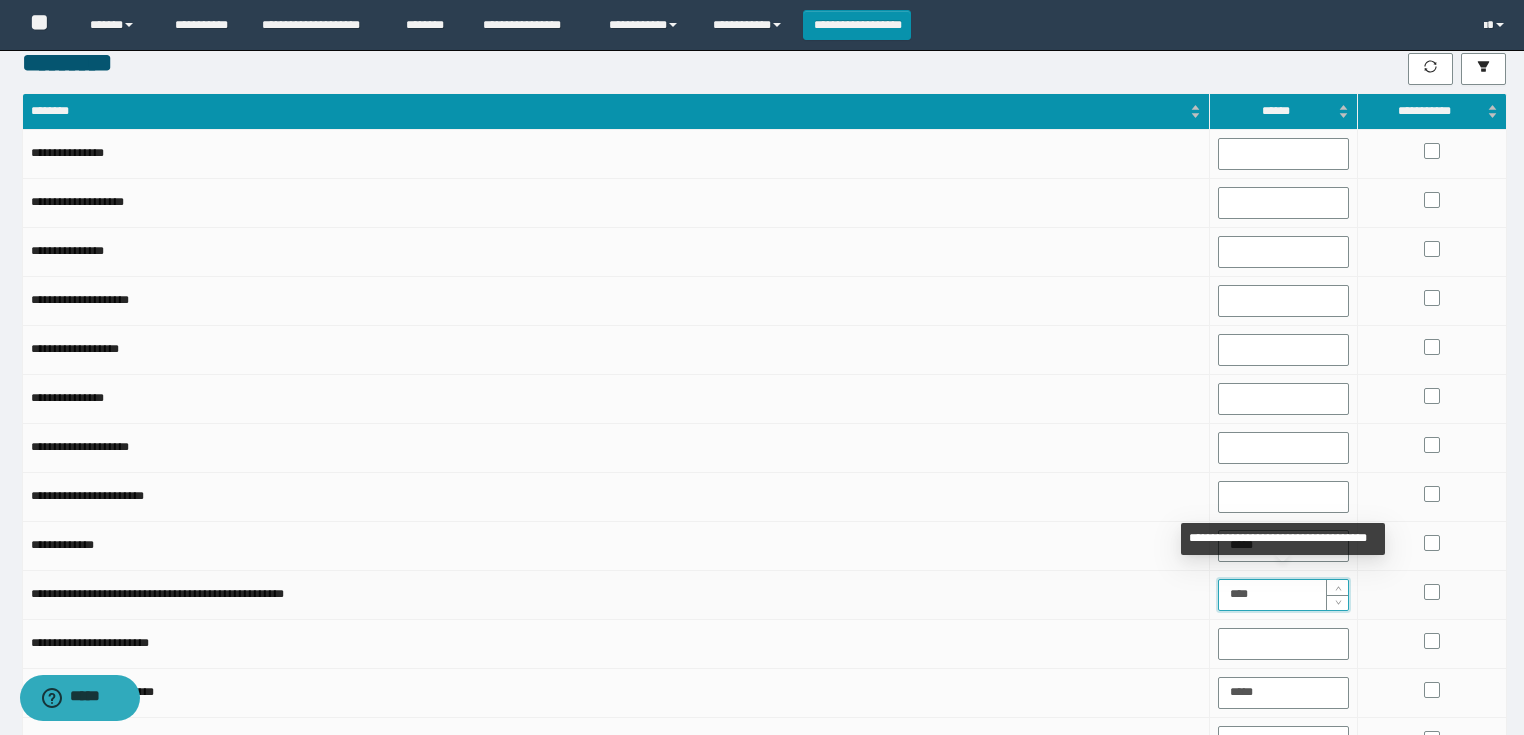 type on "*****" 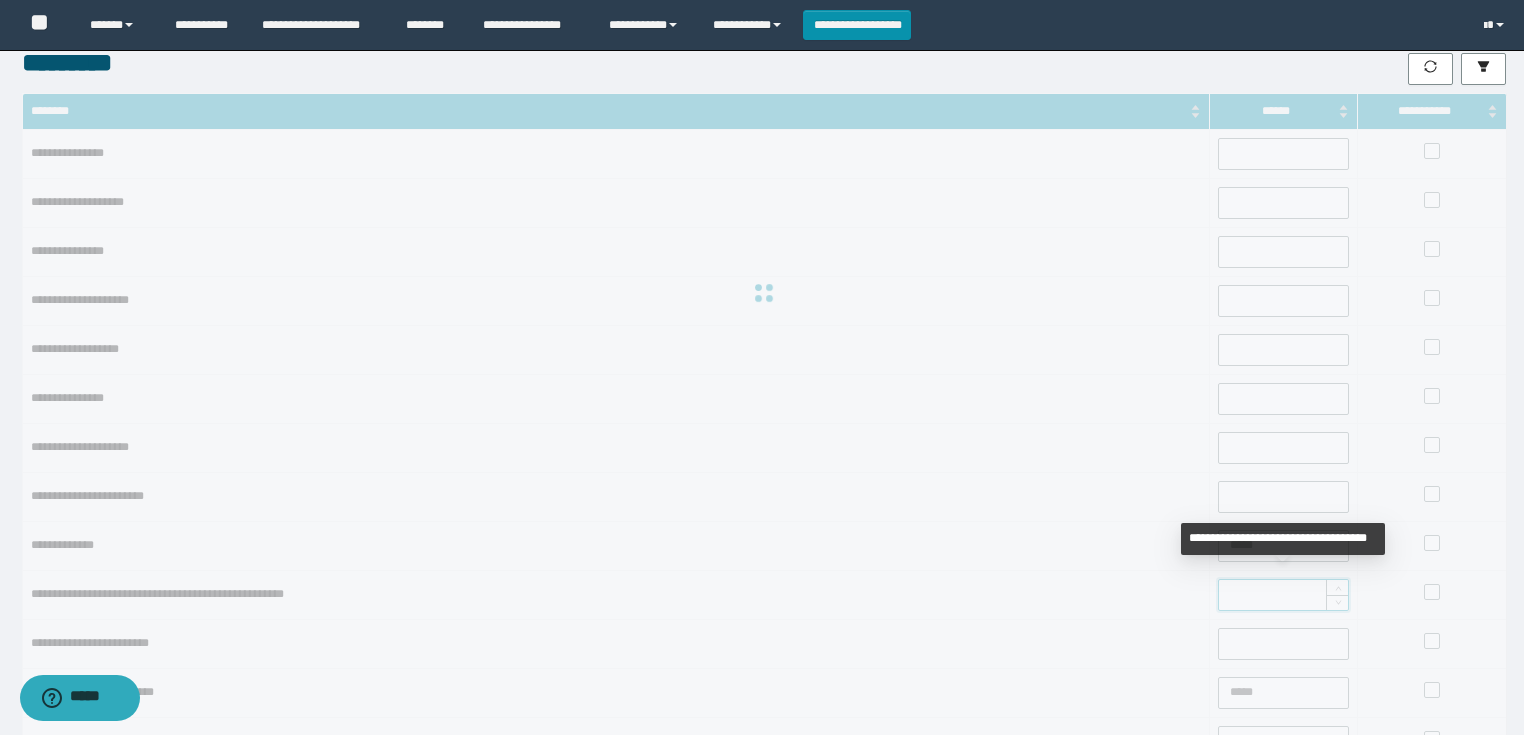 type on "*****" 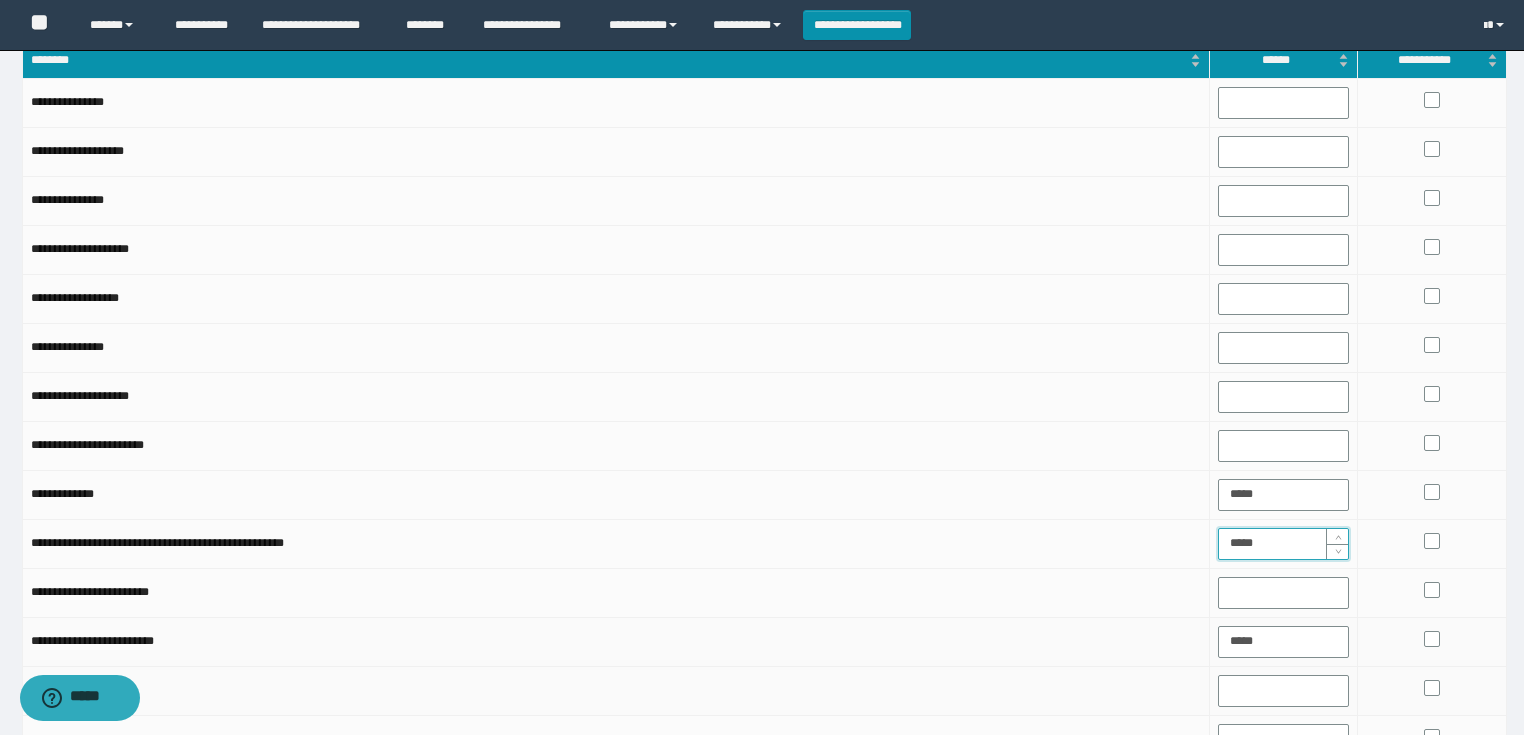 scroll, scrollTop: 160, scrollLeft: 0, axis: vertical 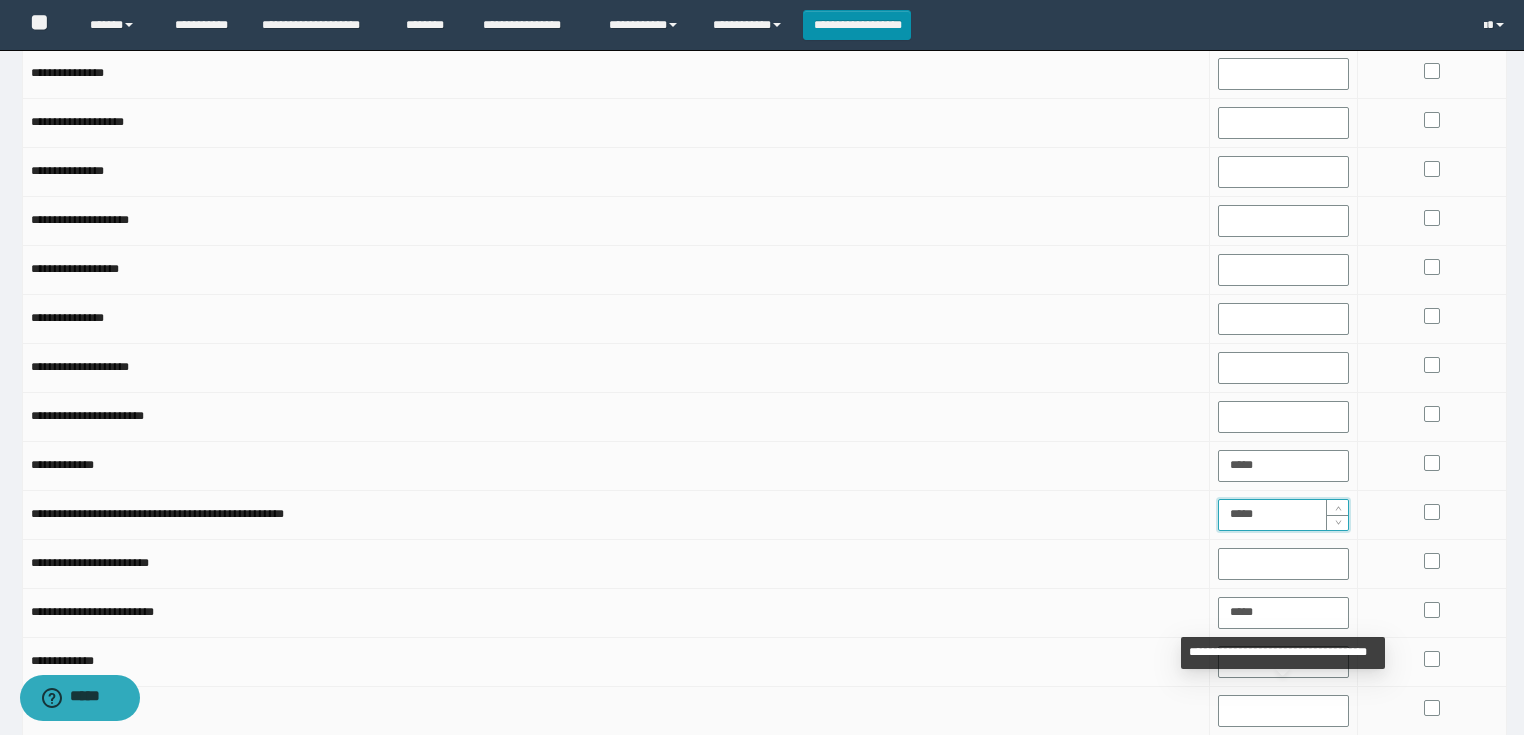 click on "**********" at bounding box center [1283, 653] 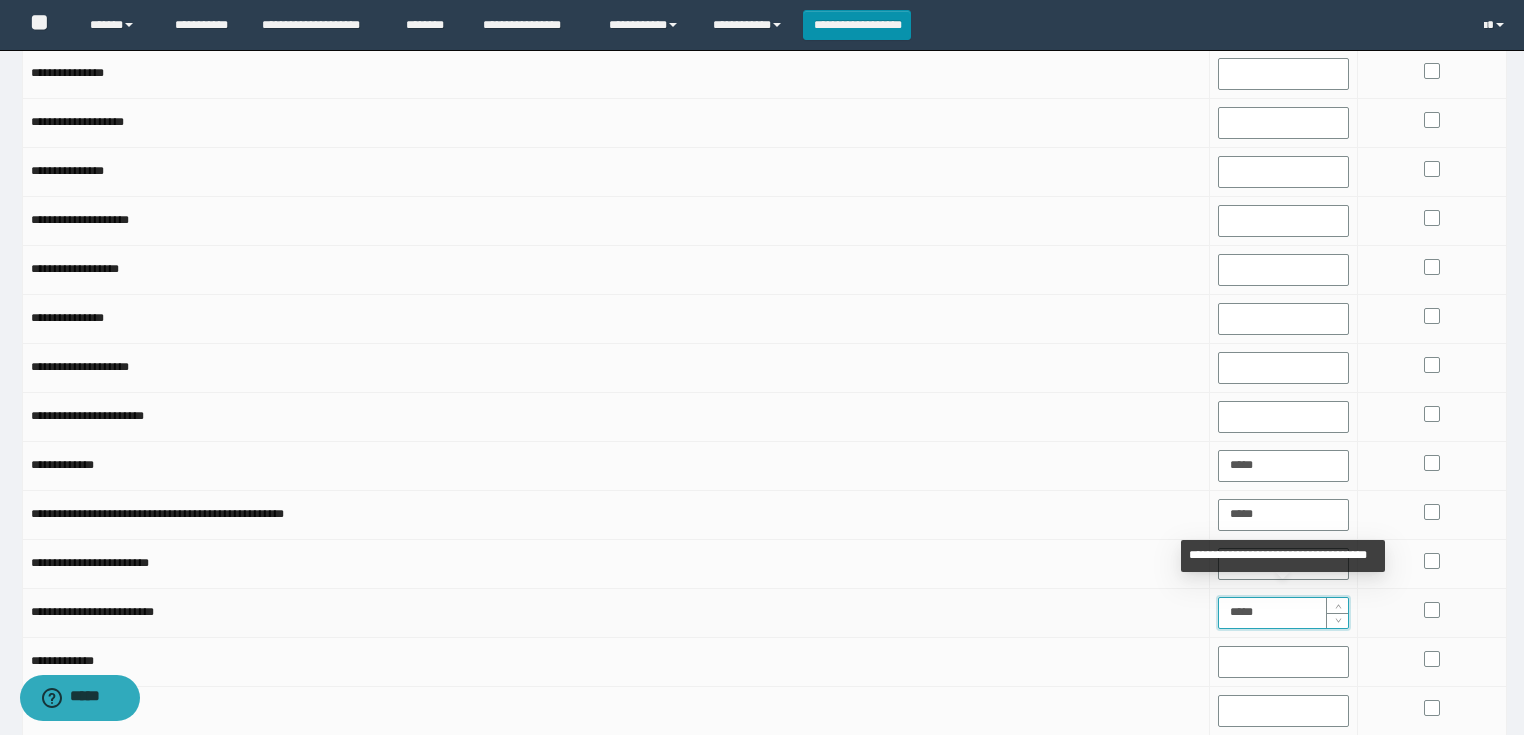 click on "*****" at bounding box center [1284, 613] 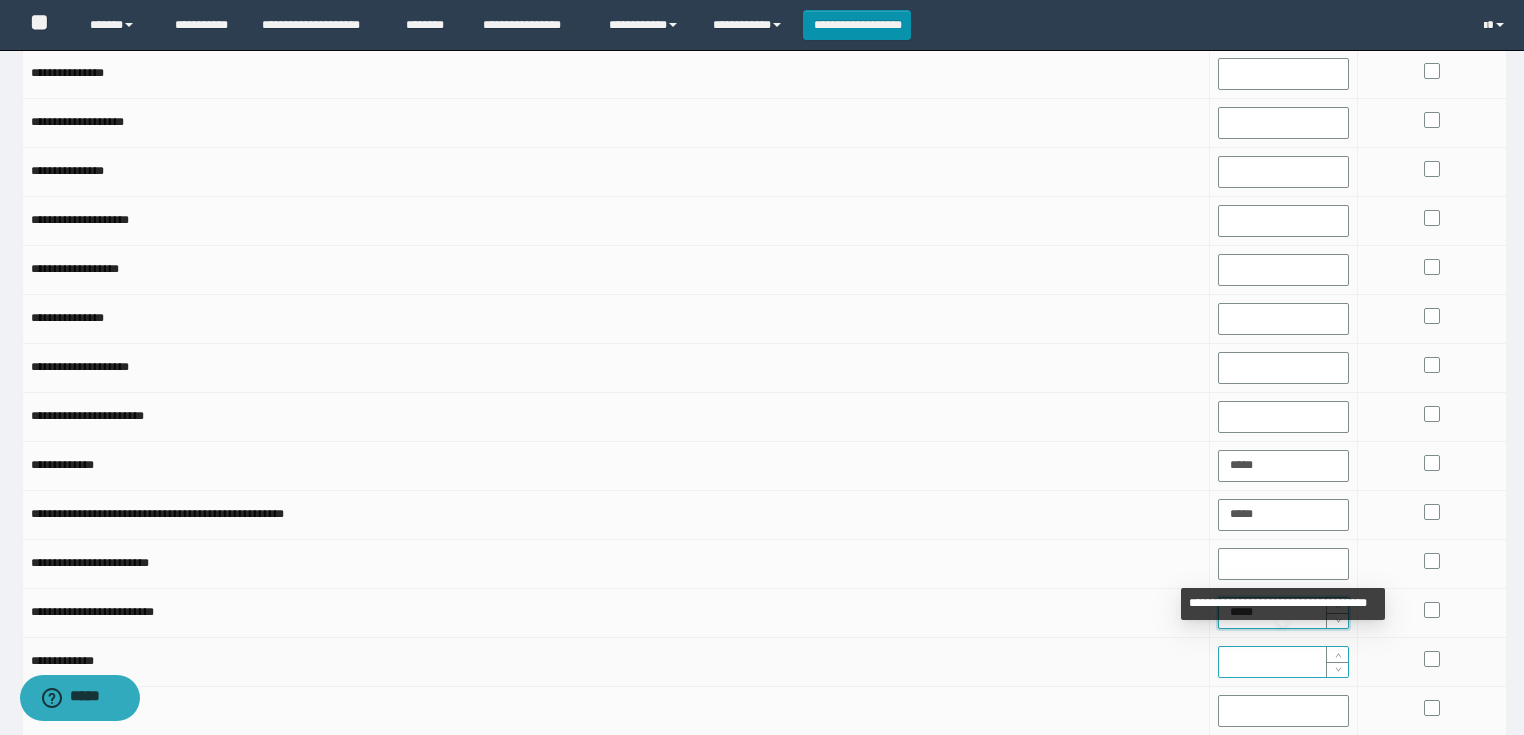 click at bounding box center (1284, 662) 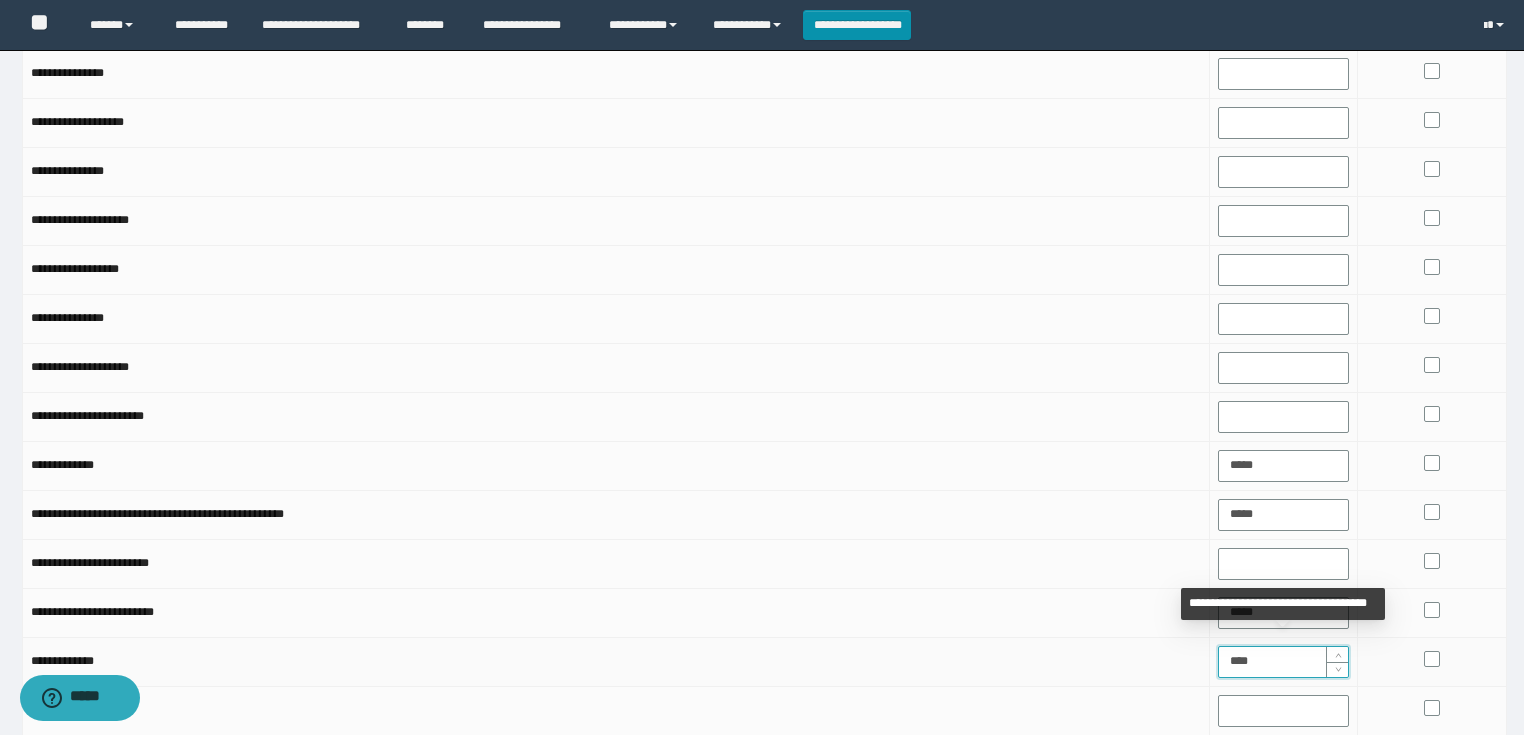 type on "*****" 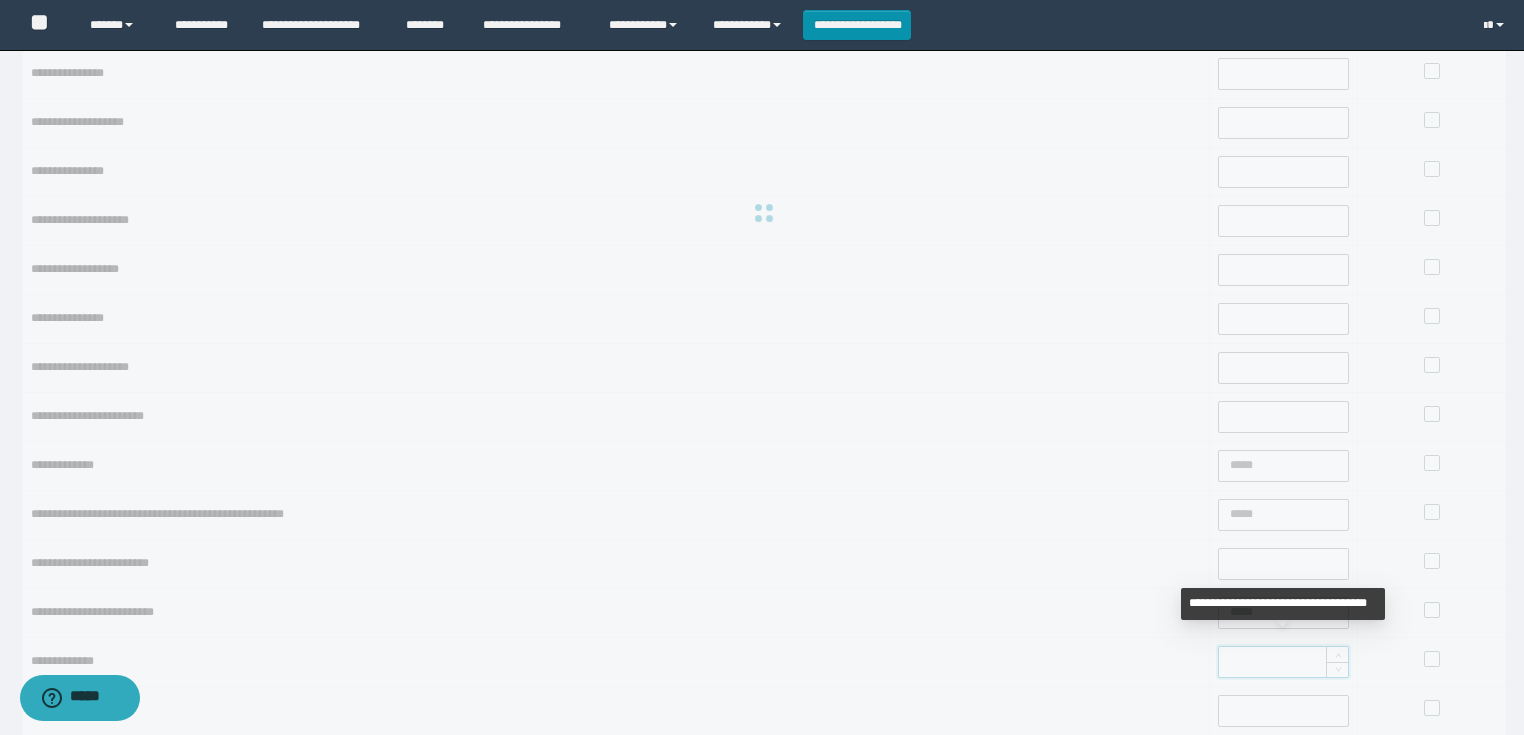 type on "*****" 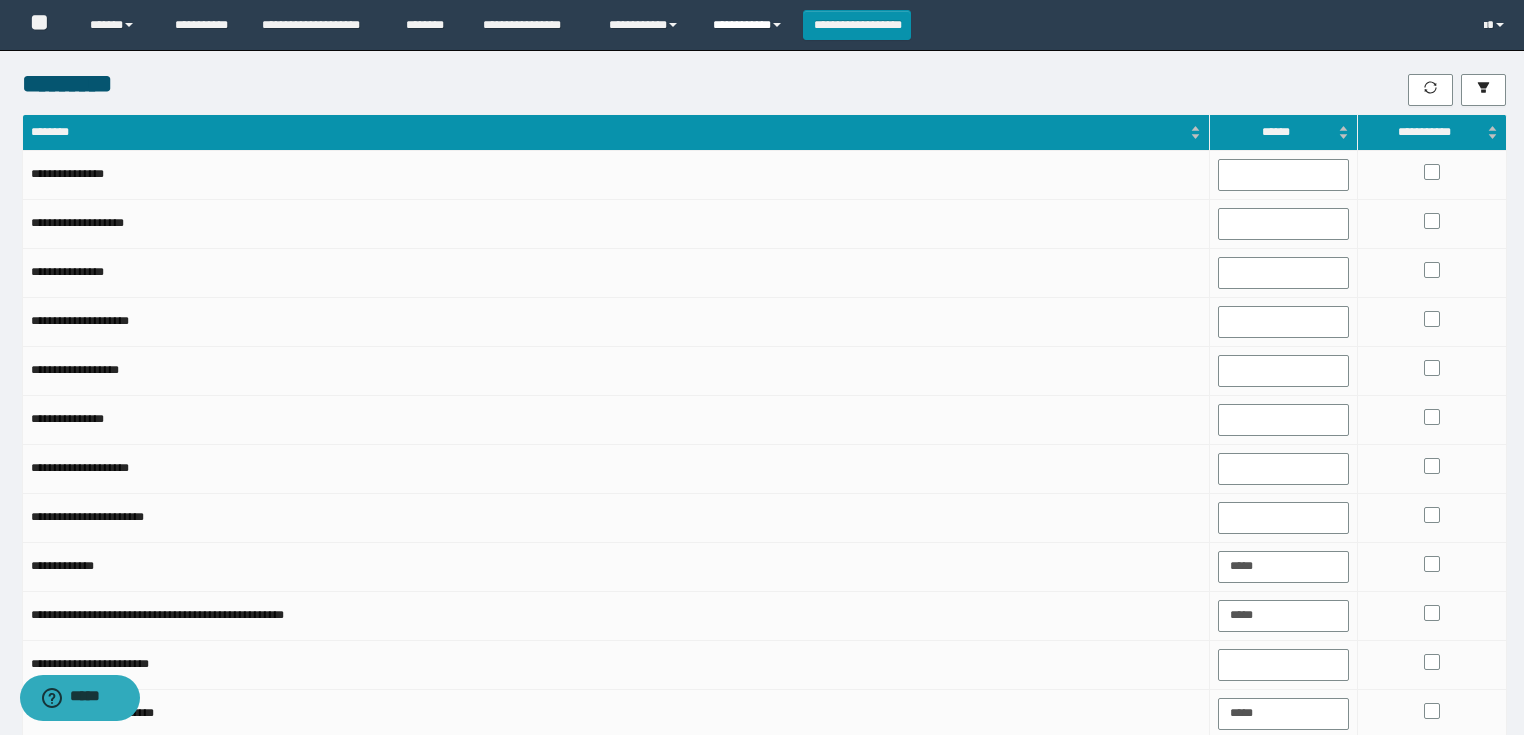 scroll, scrollTop: 0, scrollLeft: 0, axis: both 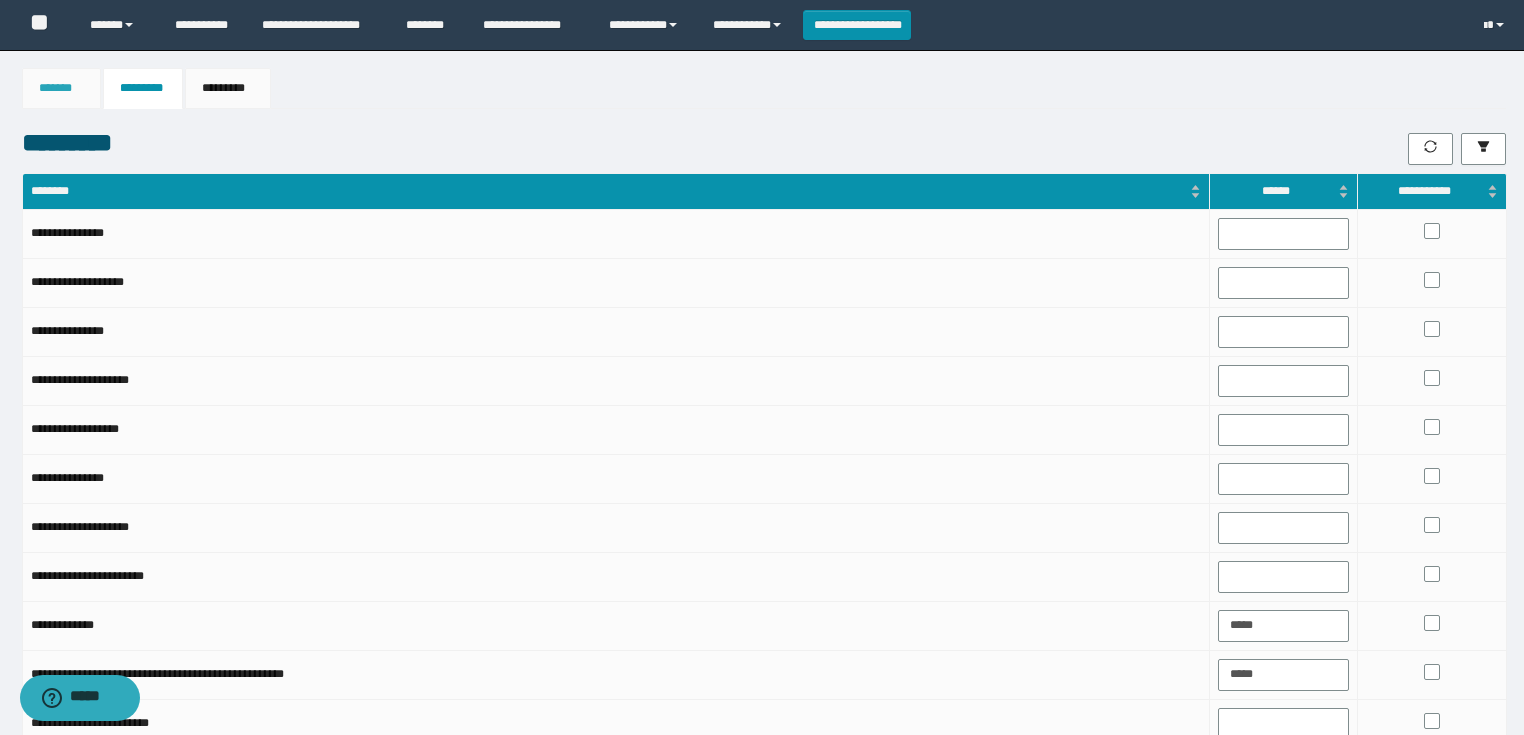 click on "*******" at bounding box center (61, 88) 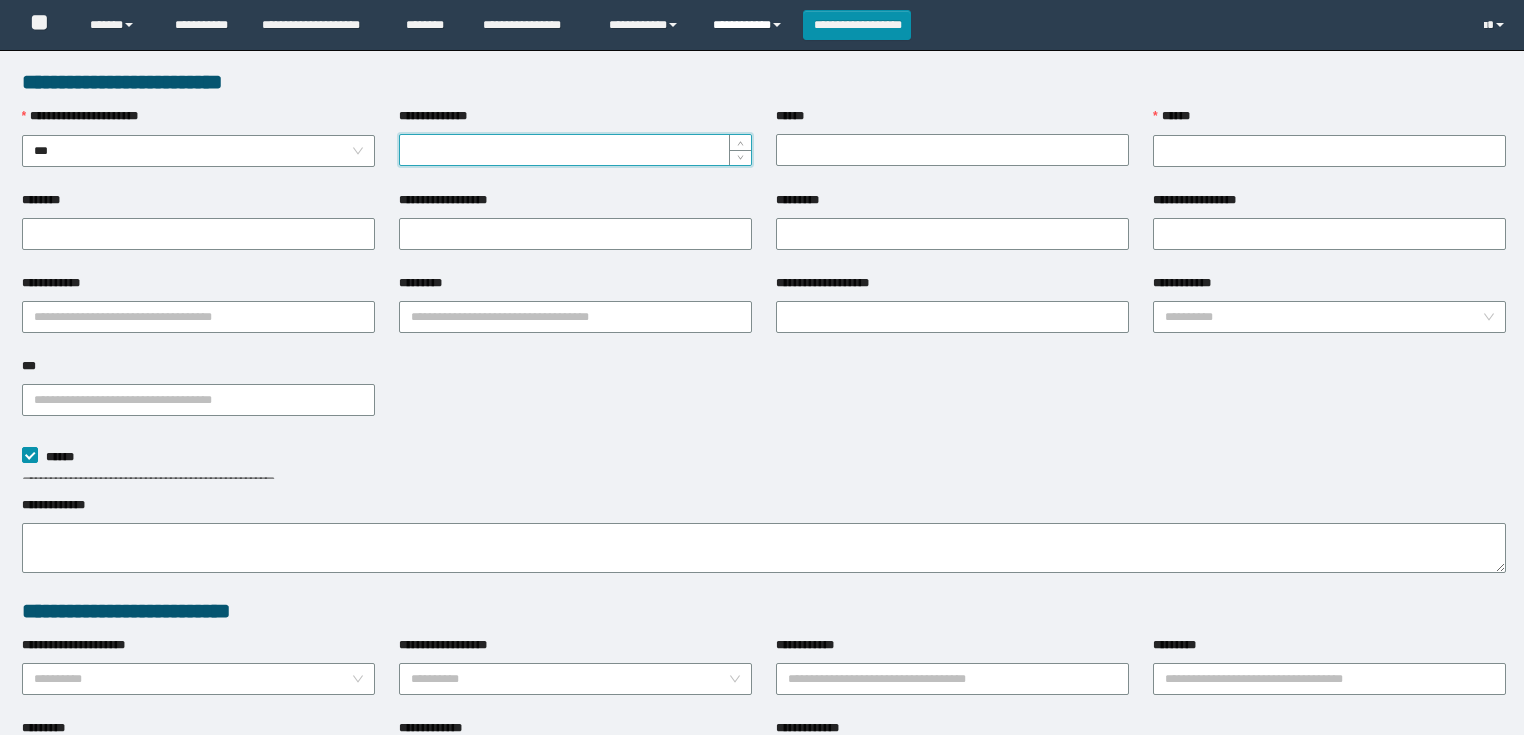 scroll, scrollTop: 0, scrollLeft: 0, axis: both 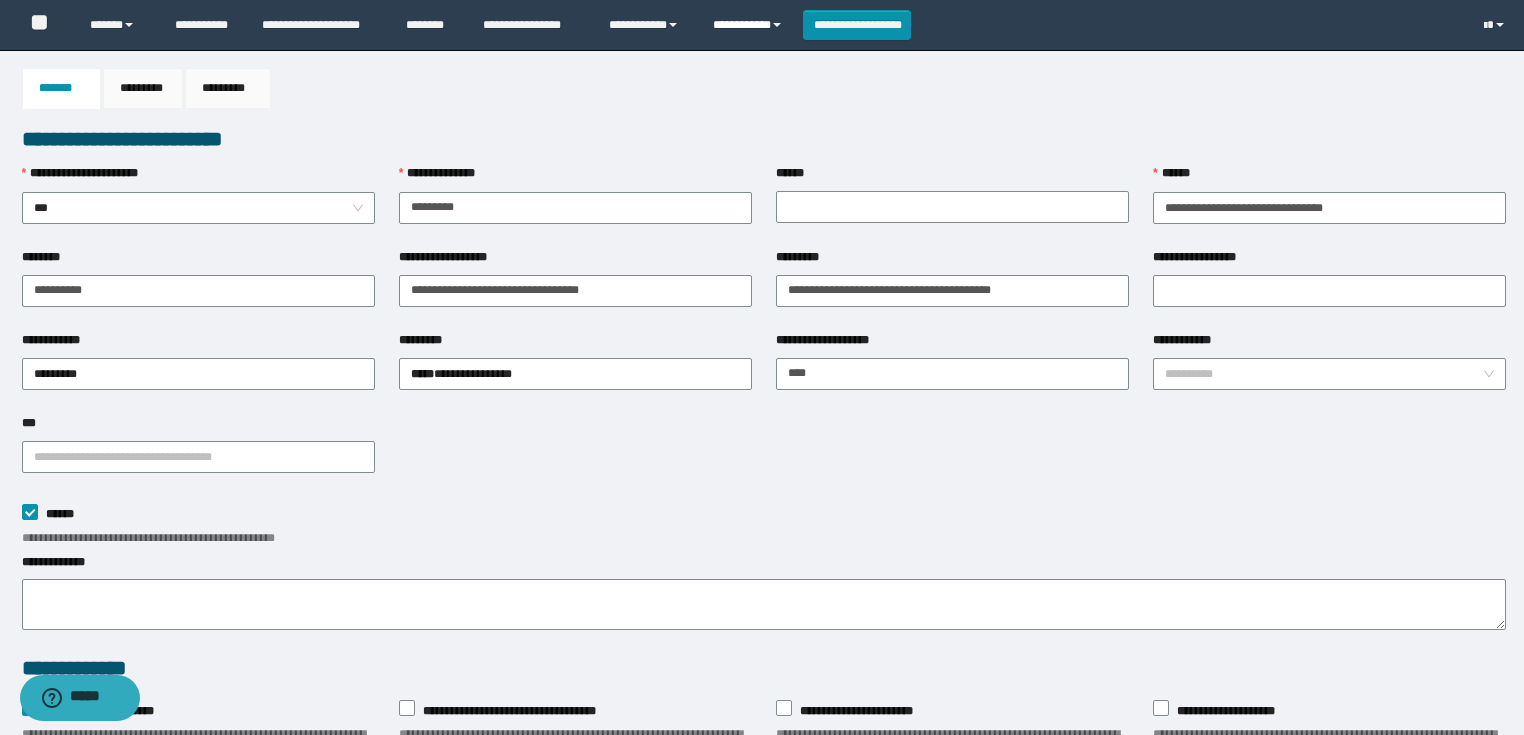 click on "**********" at bounding box center (750, 25) 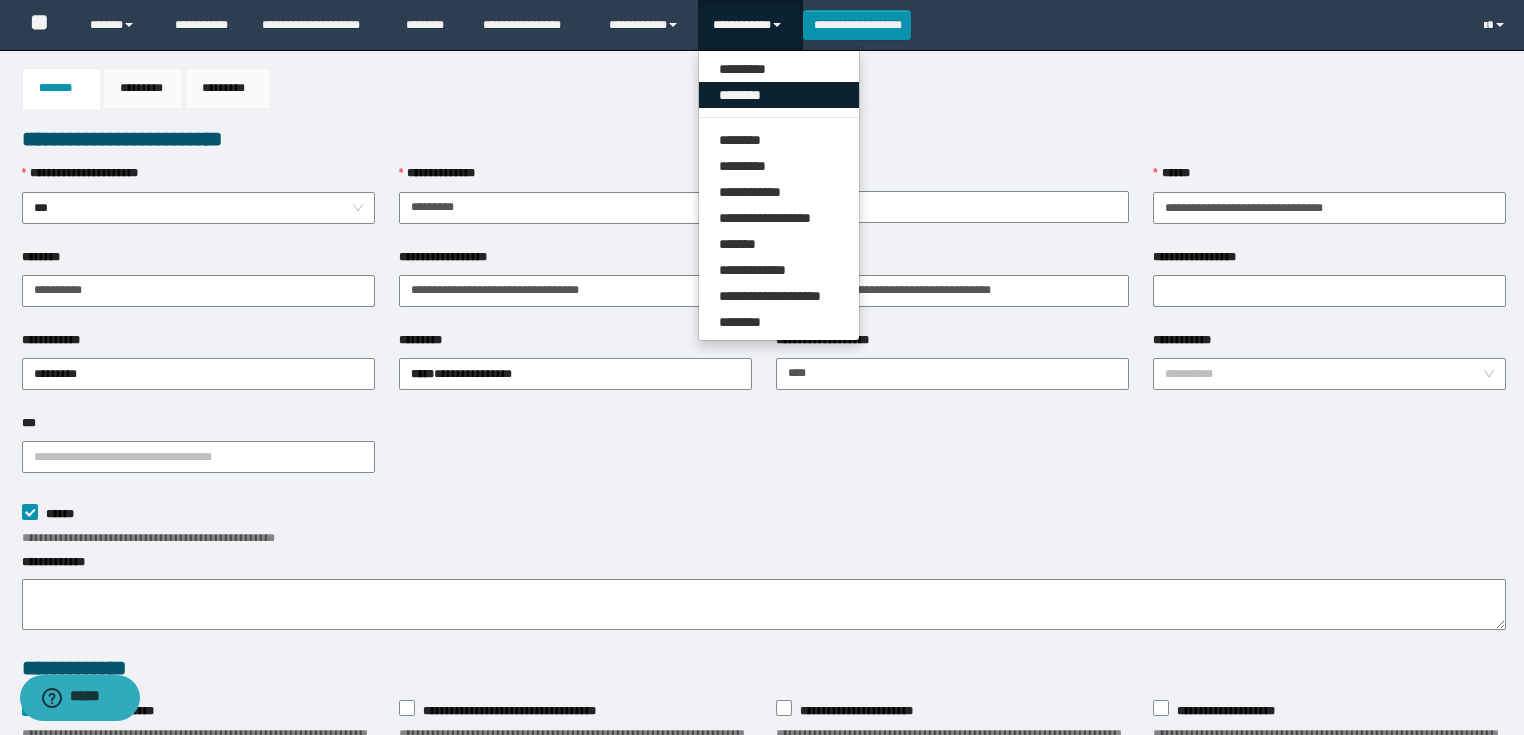 click on "********" at bounding box center [779, 95] 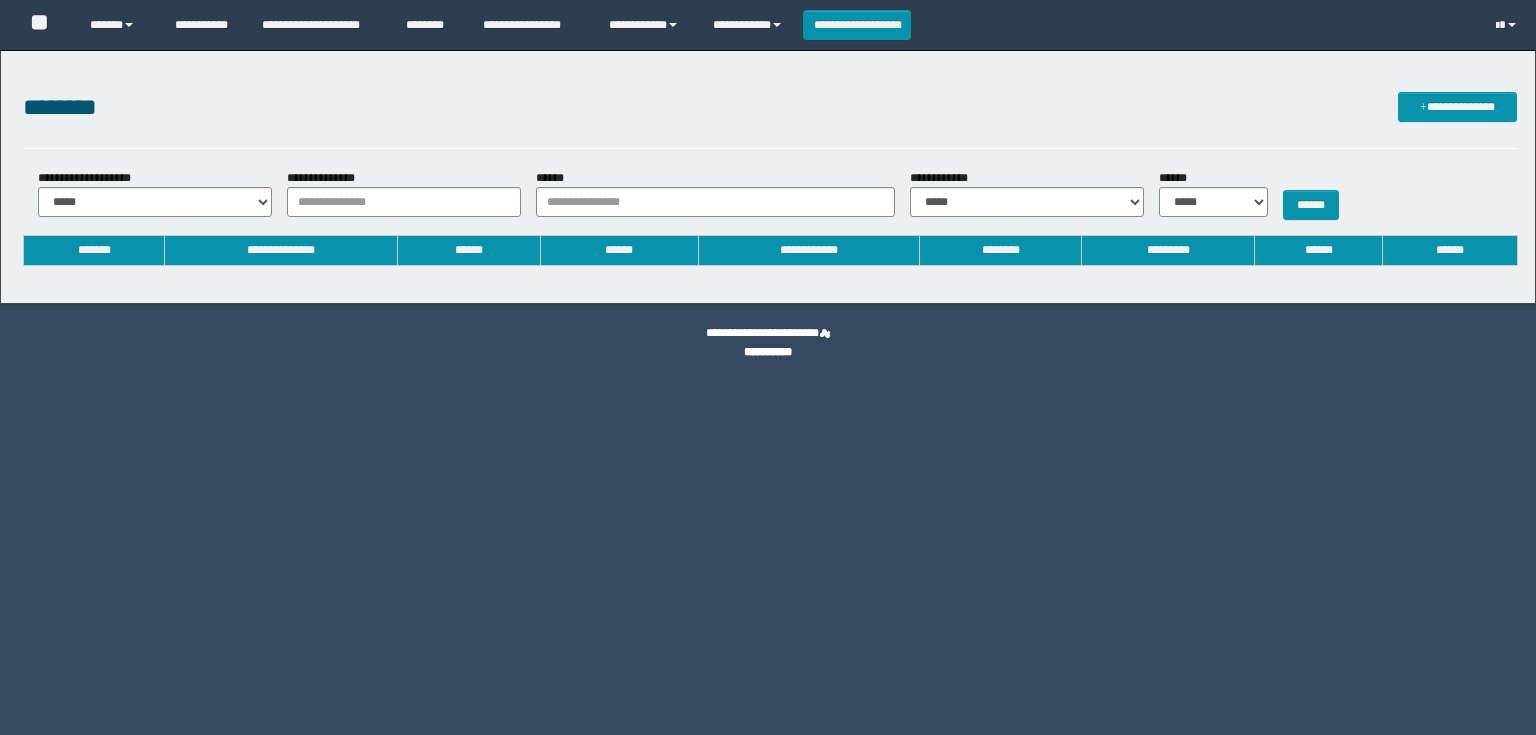 scroll, scrollTop: 0, scrollLeft: 0, axis: both 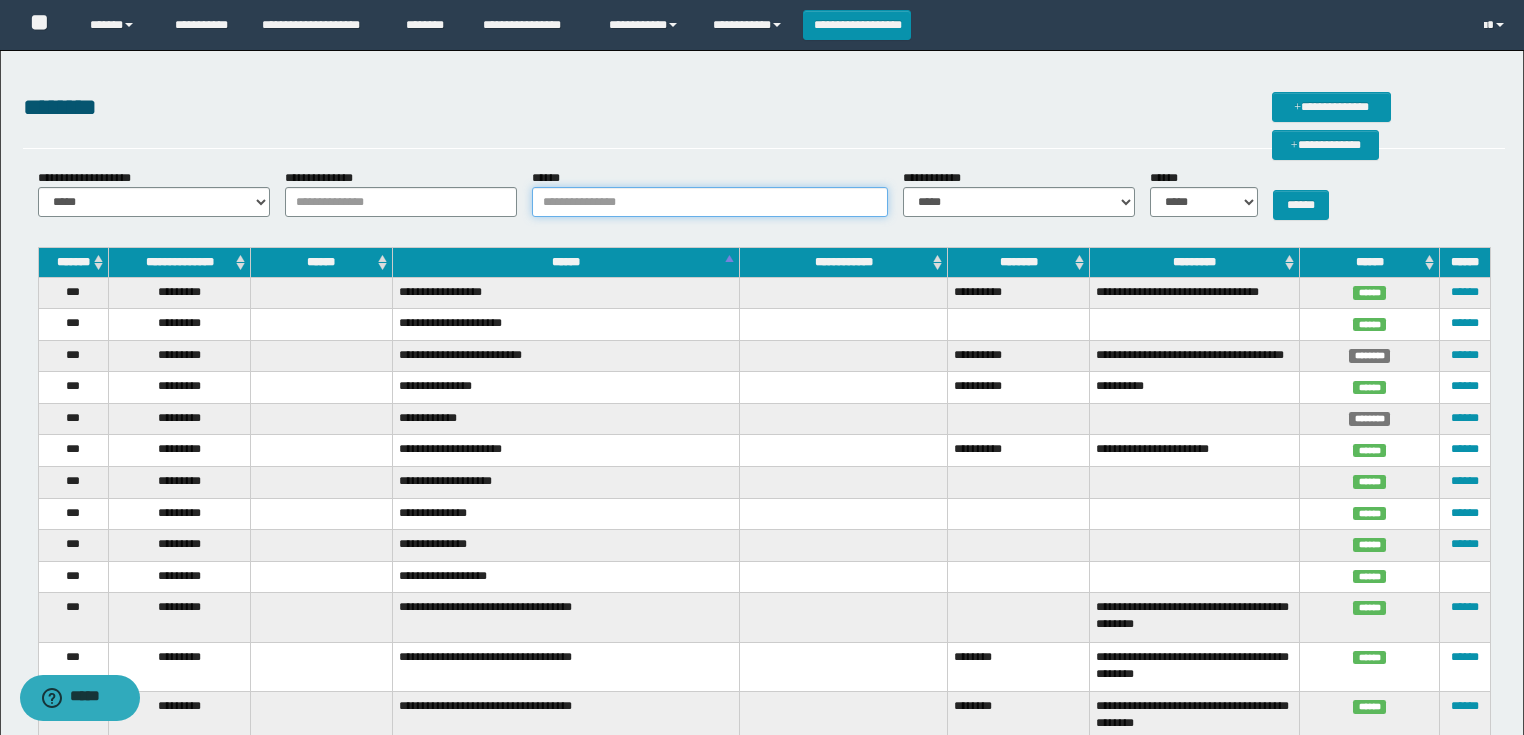click on "******" at bounding box center (710, 202) 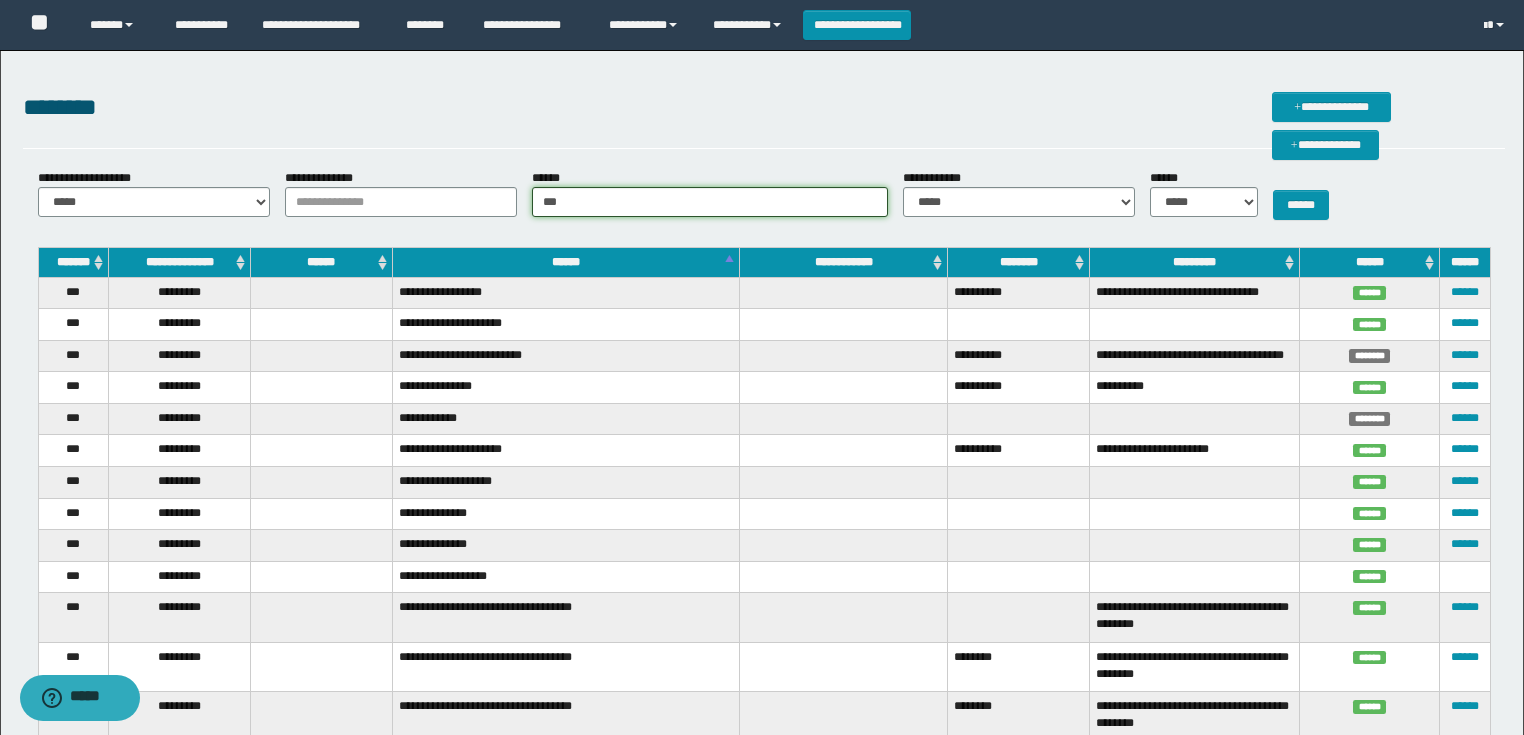 type on "*******" 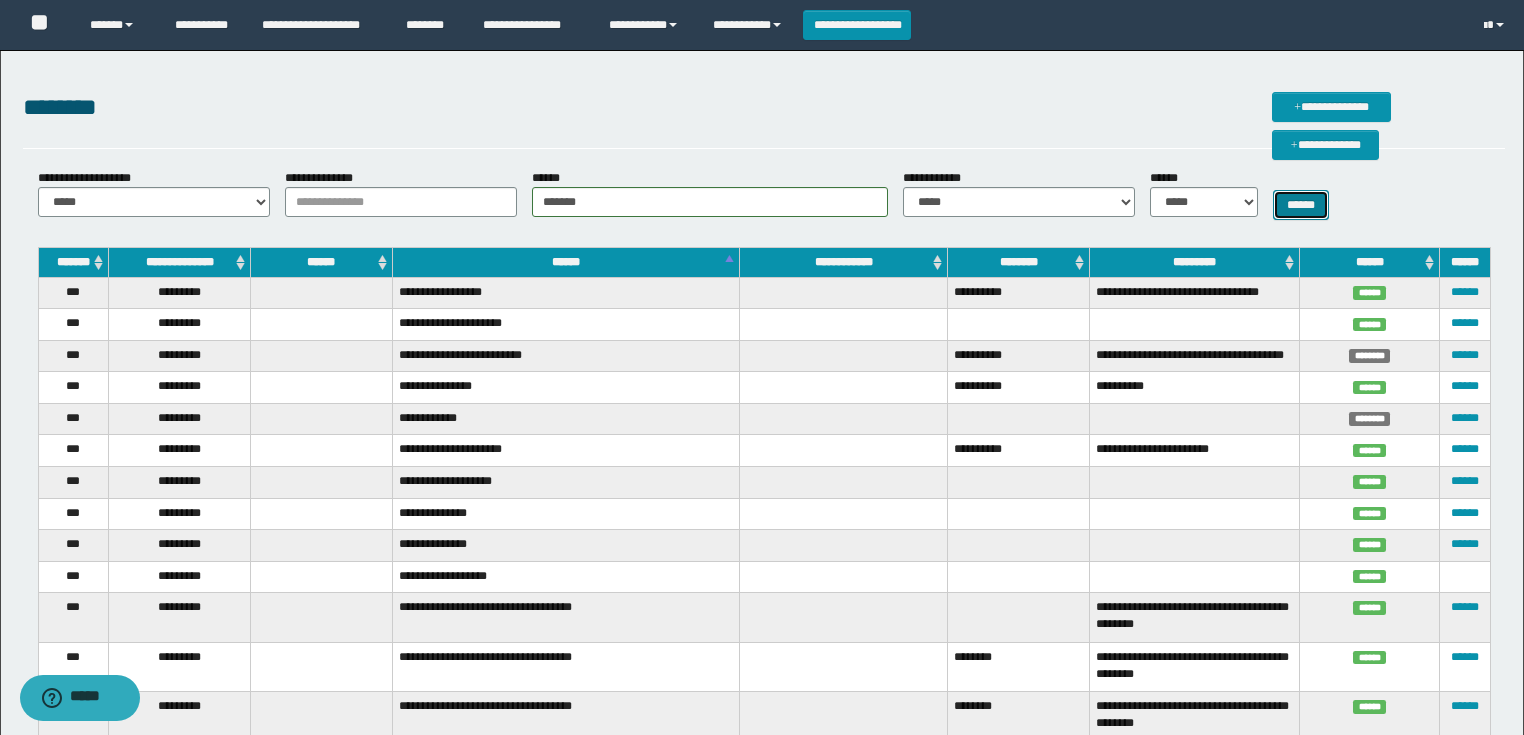 click on "******" at bounding box center (1301, 205) 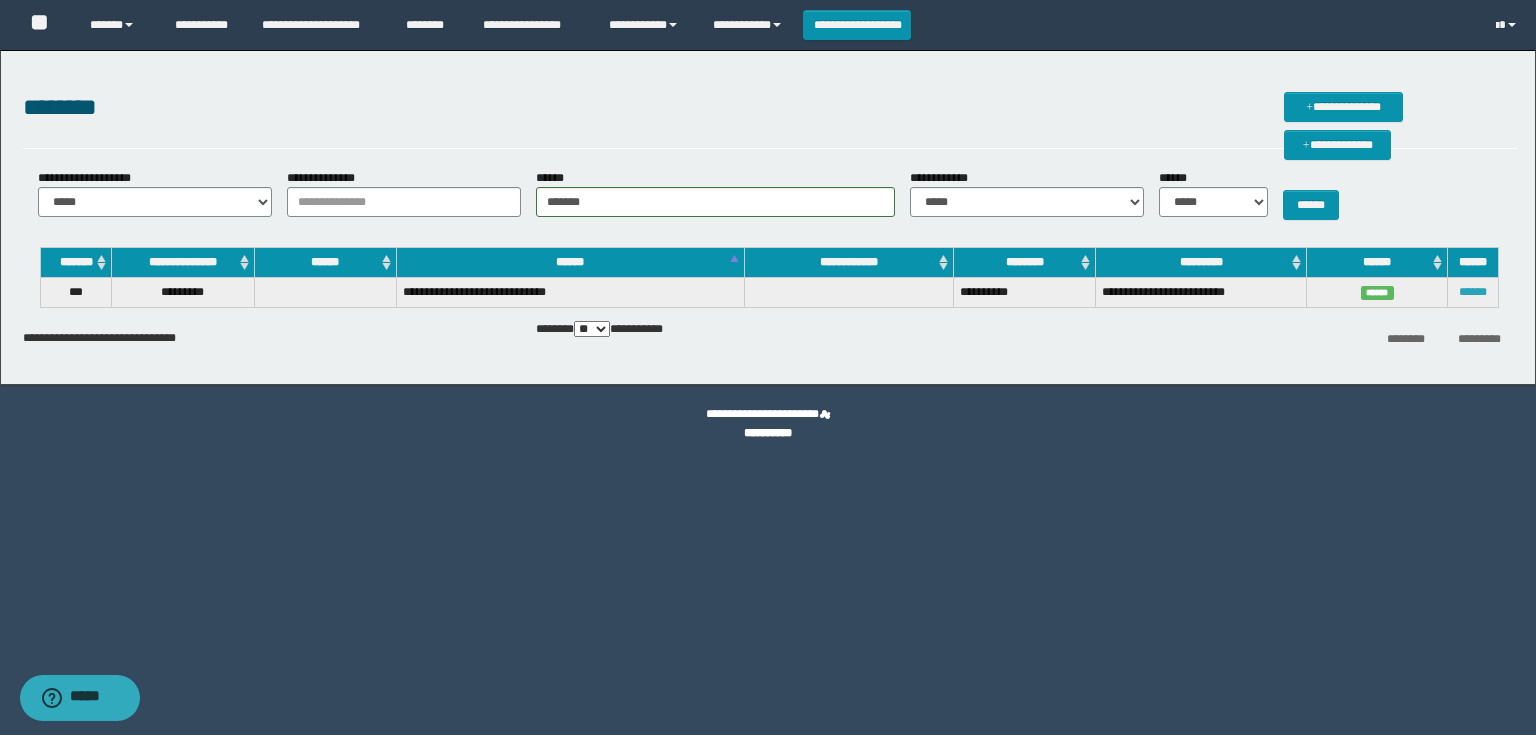 click on "******" at bounding box center (1473, 292) 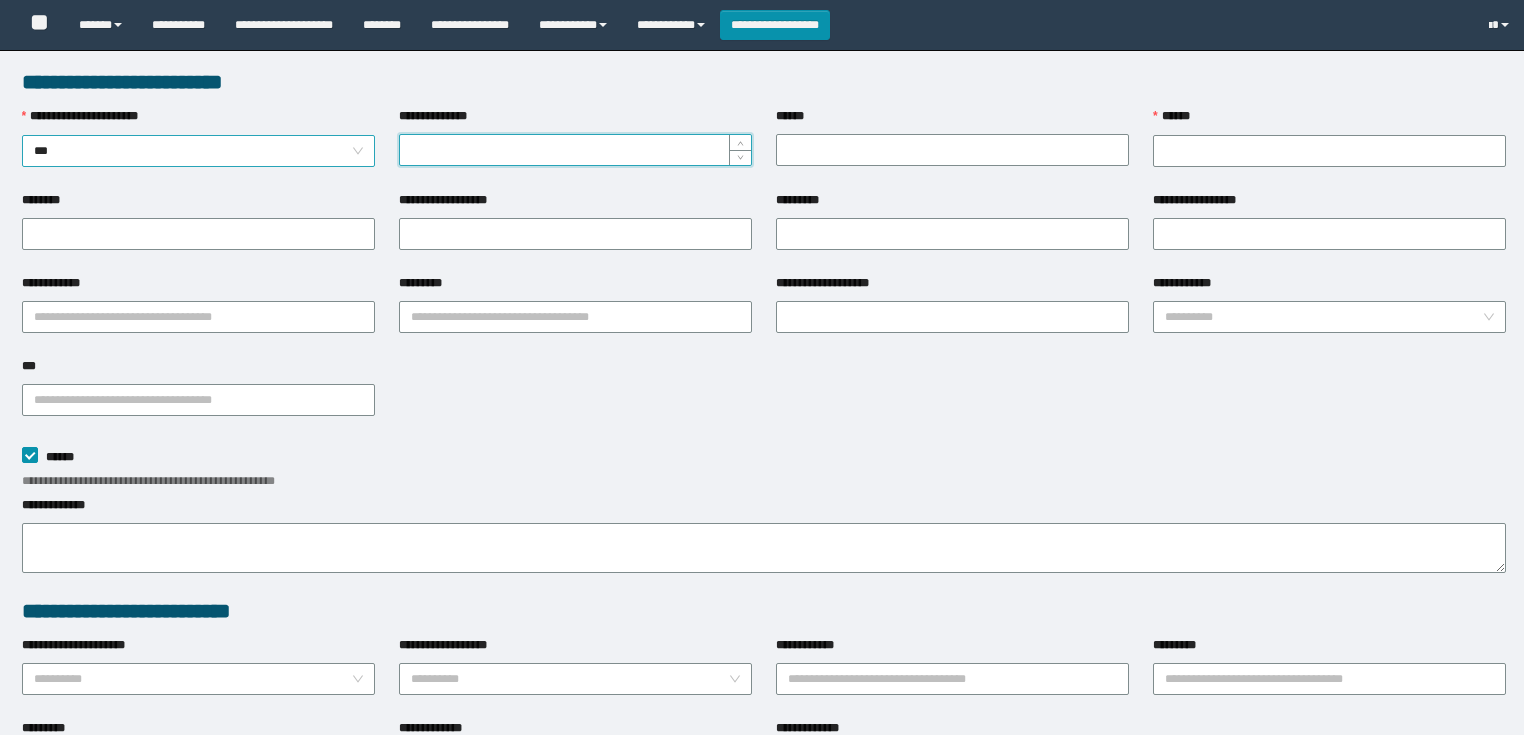 scroll, scrollTop: 0, scrollLeft: 0, axis: both 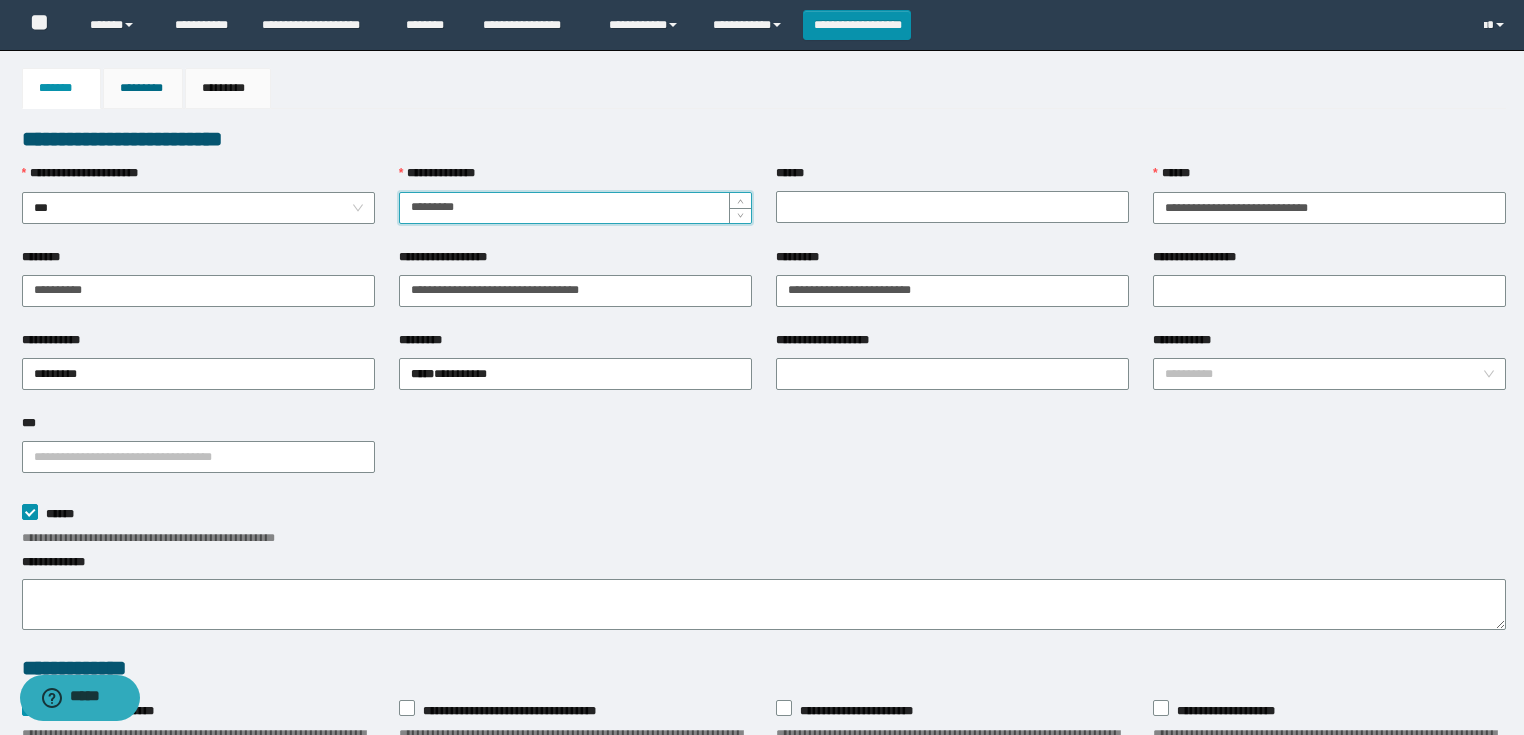 click on "*********" at bounding box center [143, 88] 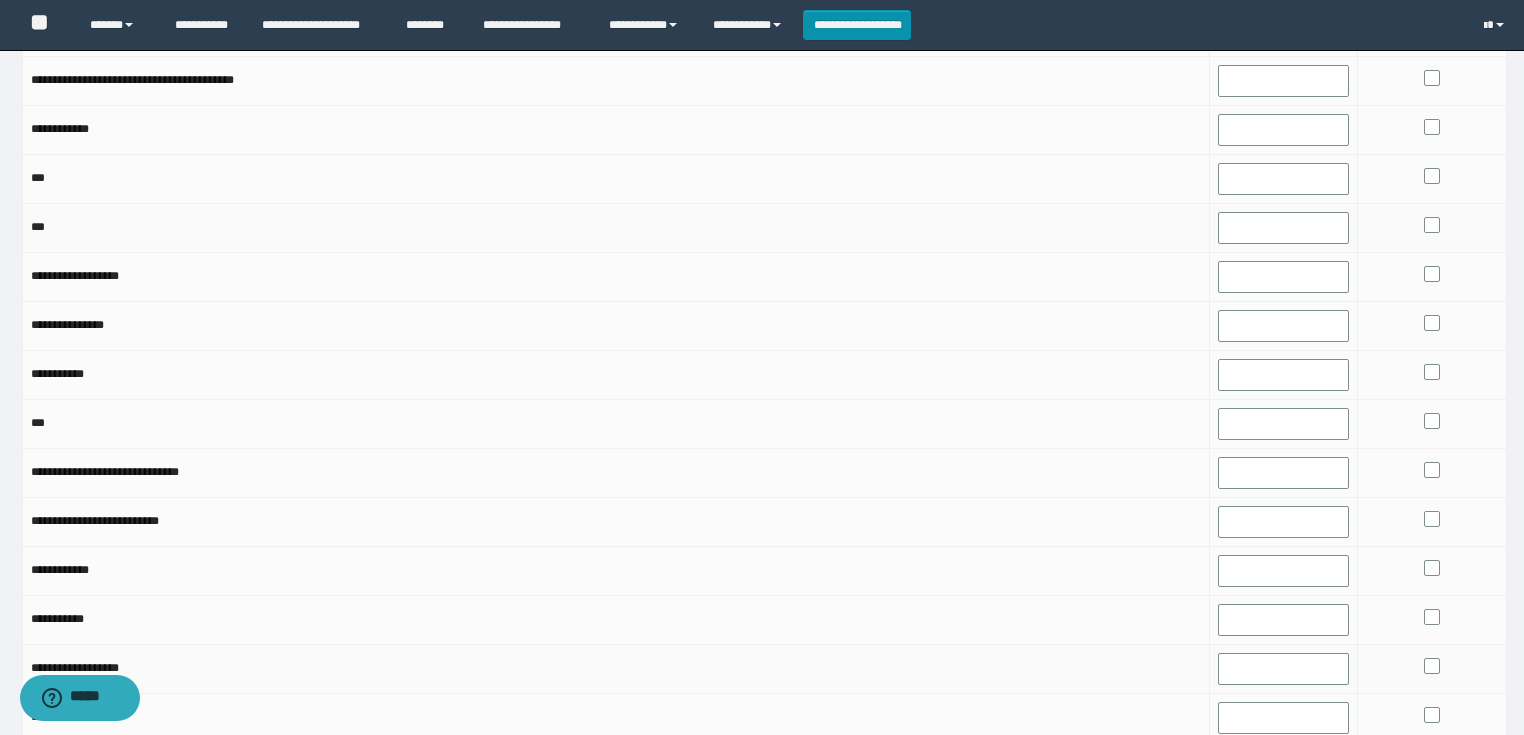scroll, scrollTop: 2080, scrollLeft: 0, axis: vertical 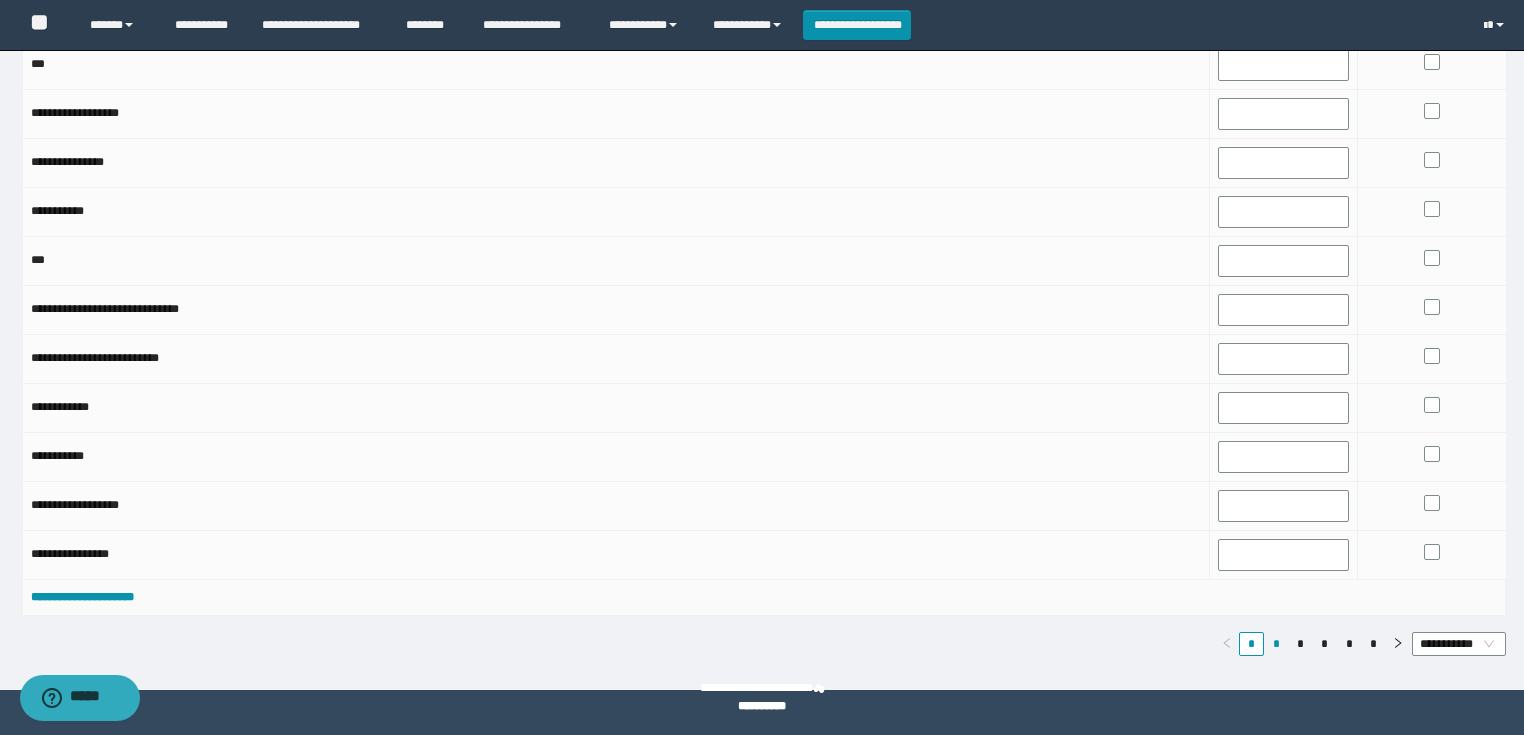 click on "*" at bounding box center (1276, 644) 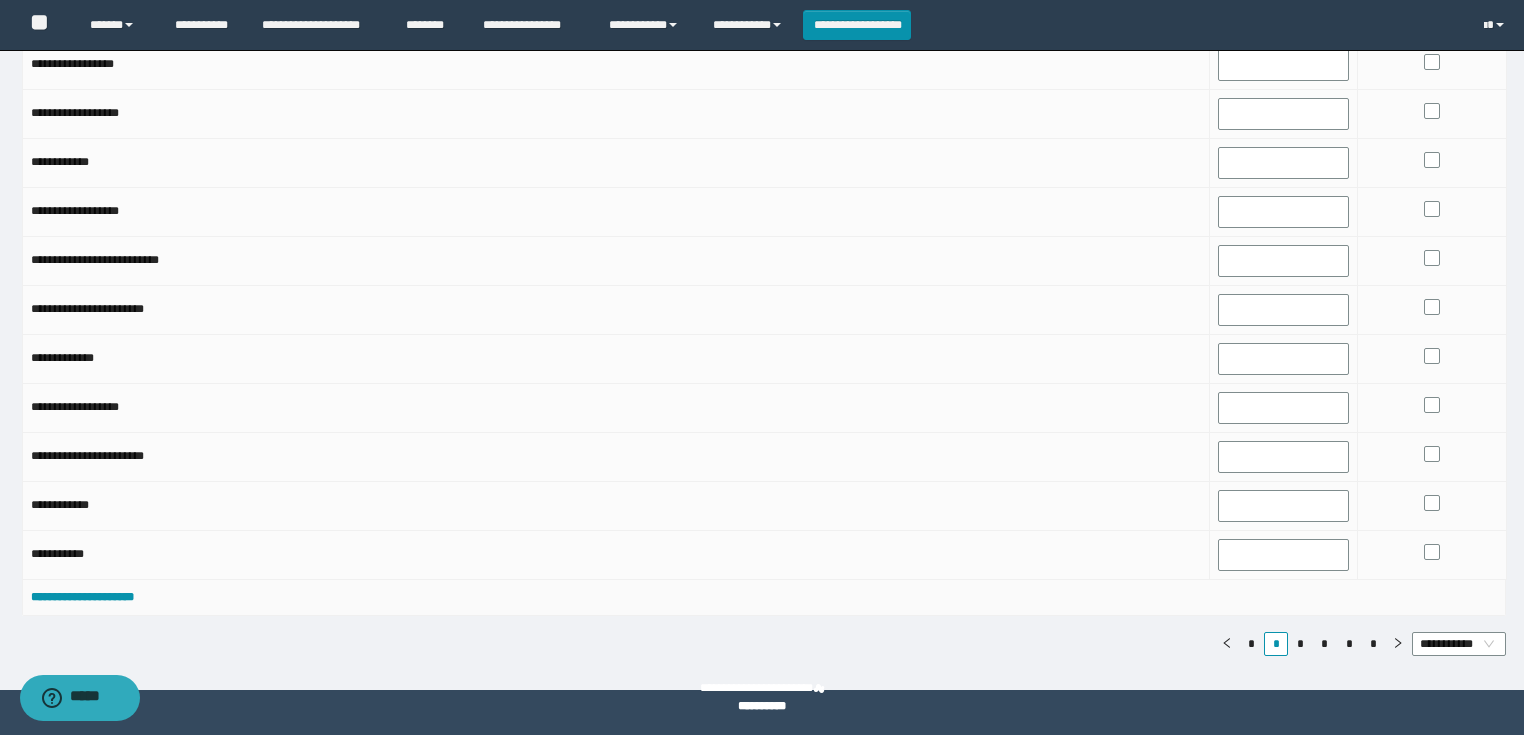 scroll, scrollTop: 2080, scrollLeft: 0, axis: vertical 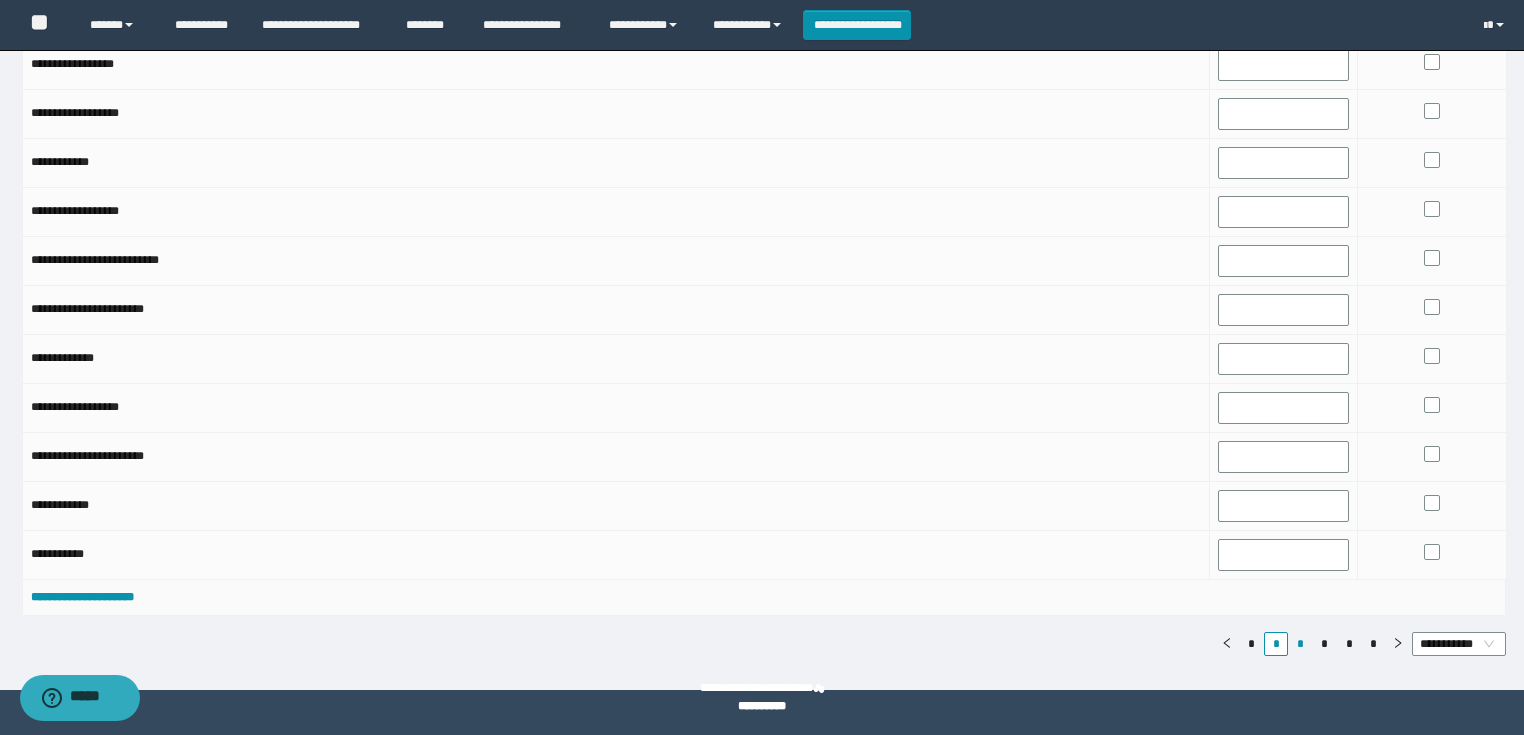 click on "*" at bounding box center [1300, 644] 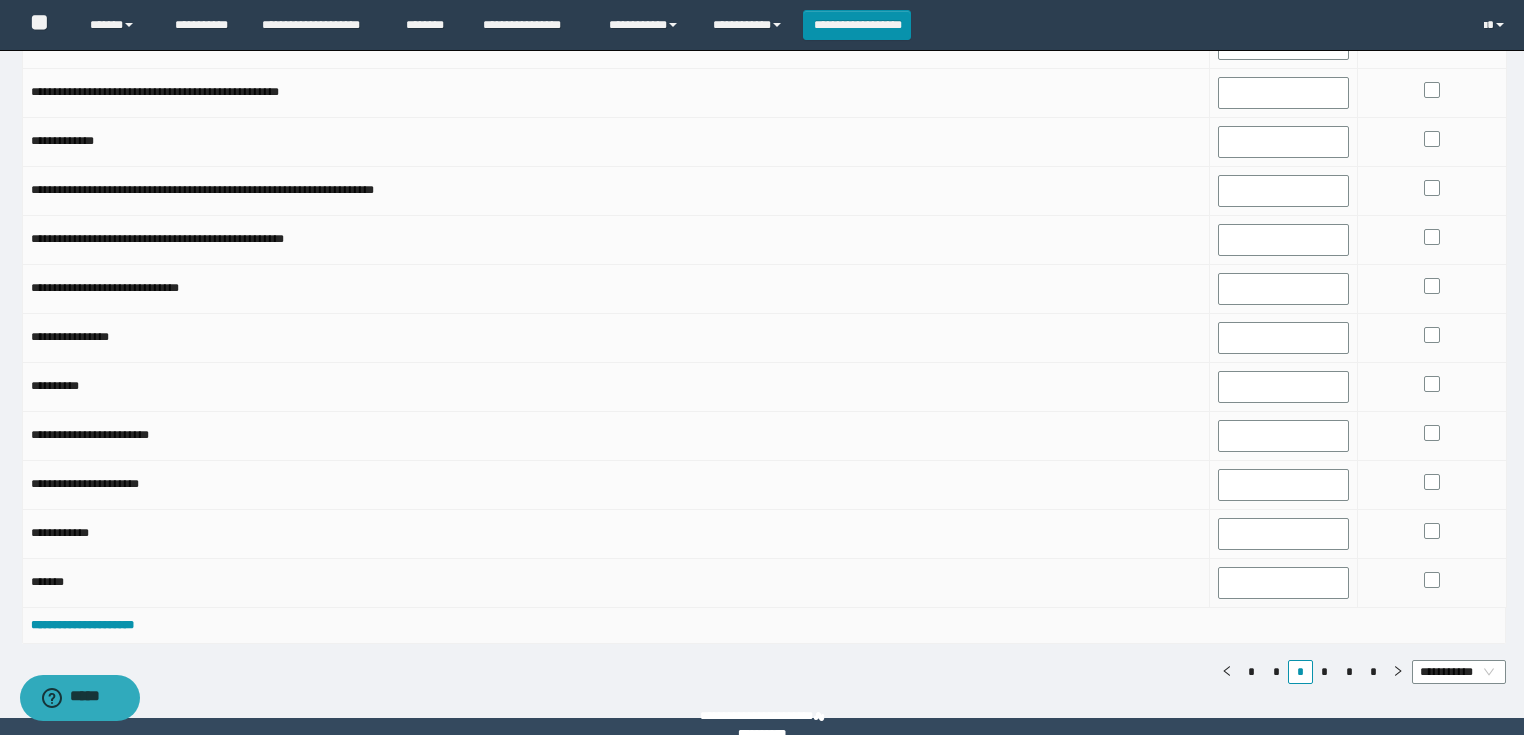 scroll, scrollTop: 2080, scrollLeft: 0, axis: vertical 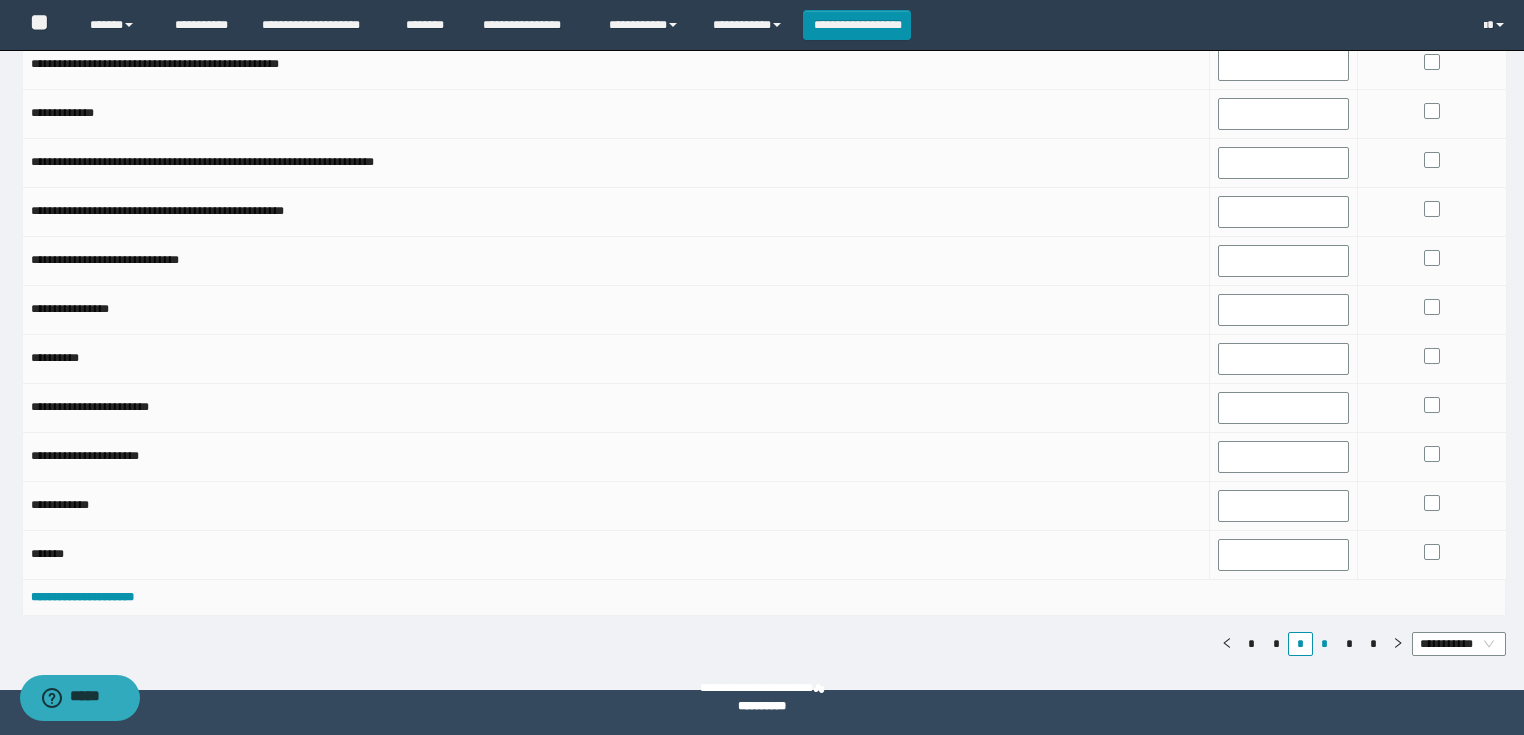 click on "*" at bounding box center (1325, 644) 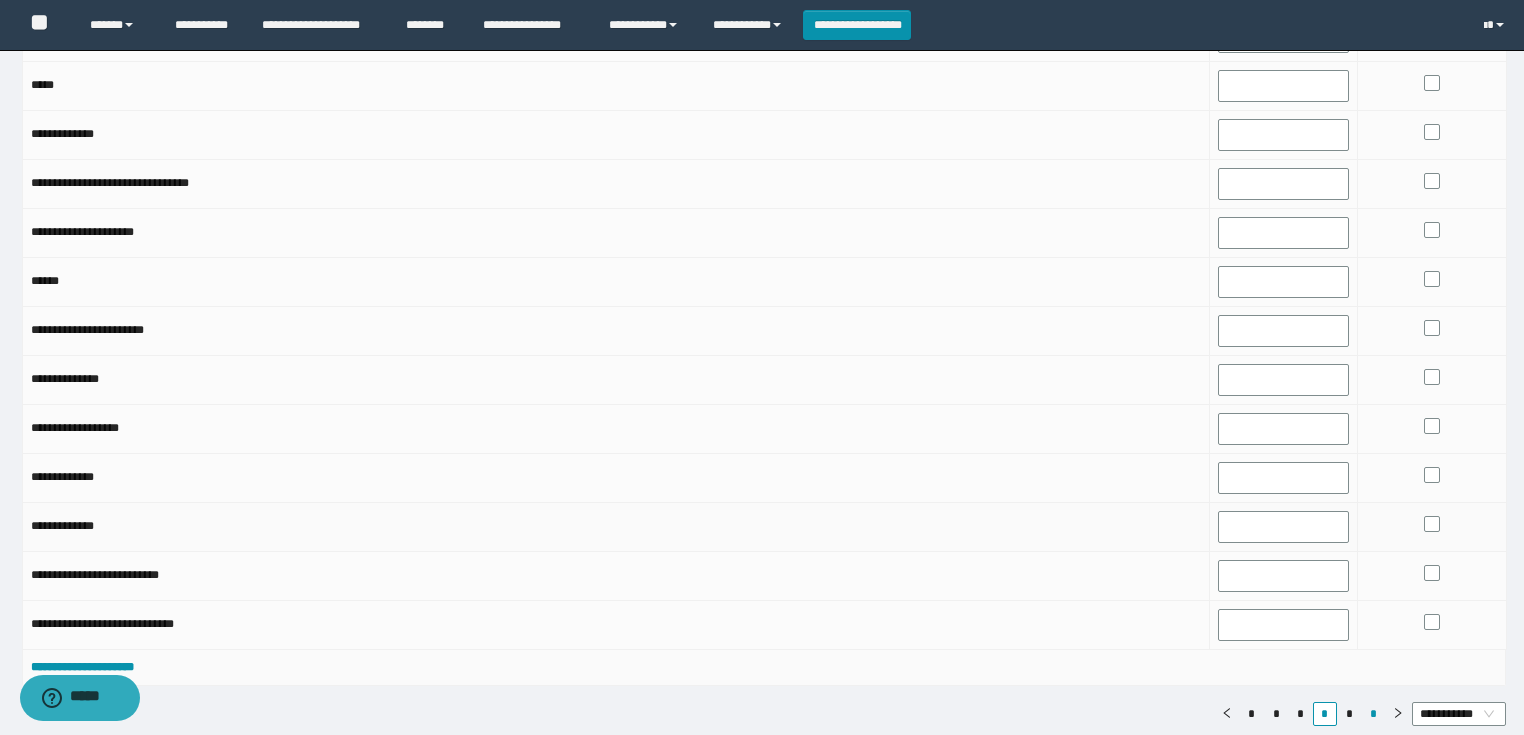 scroll, scrollTop: 2080, scrollLeft: 0, axis: vertical 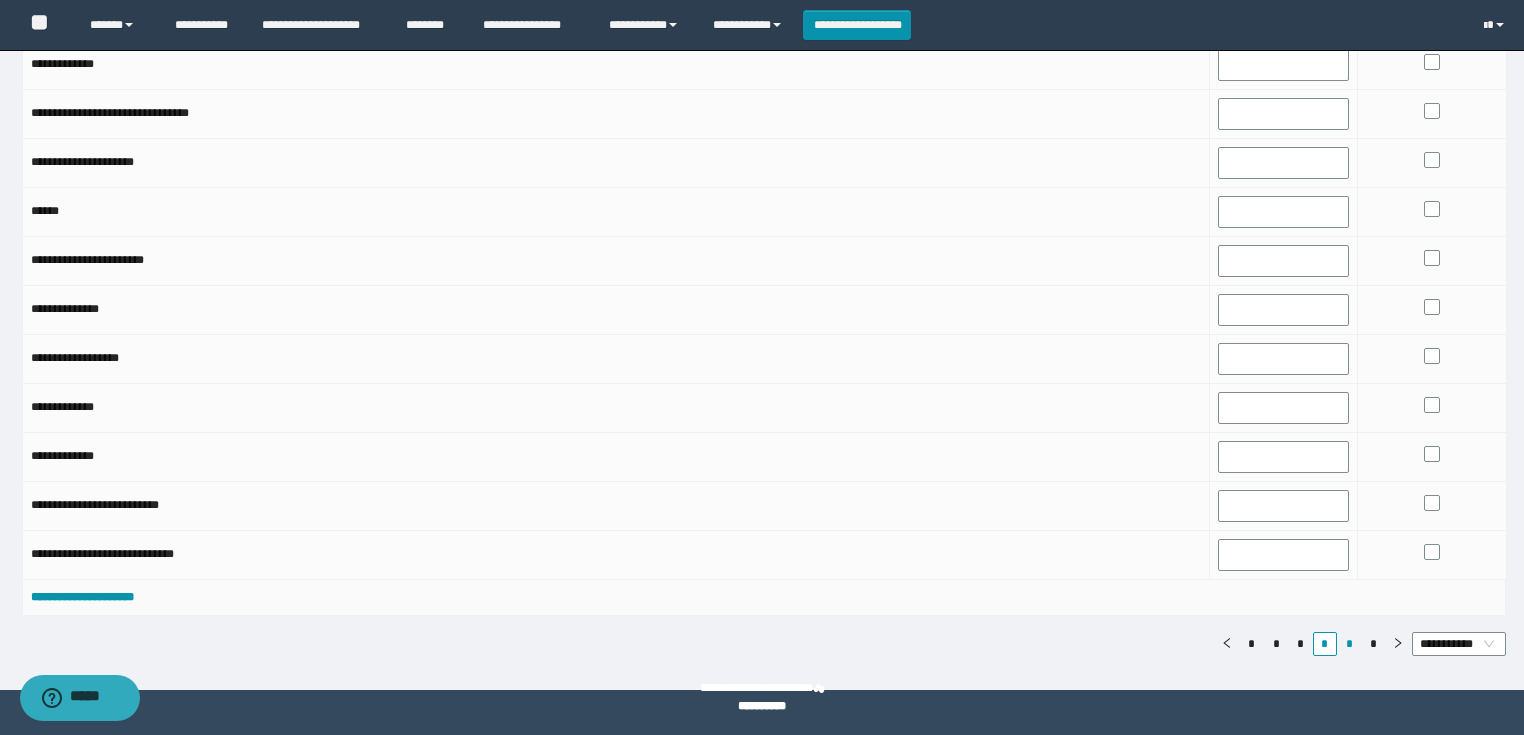 click on "*" at bounding box center [1349, 644] 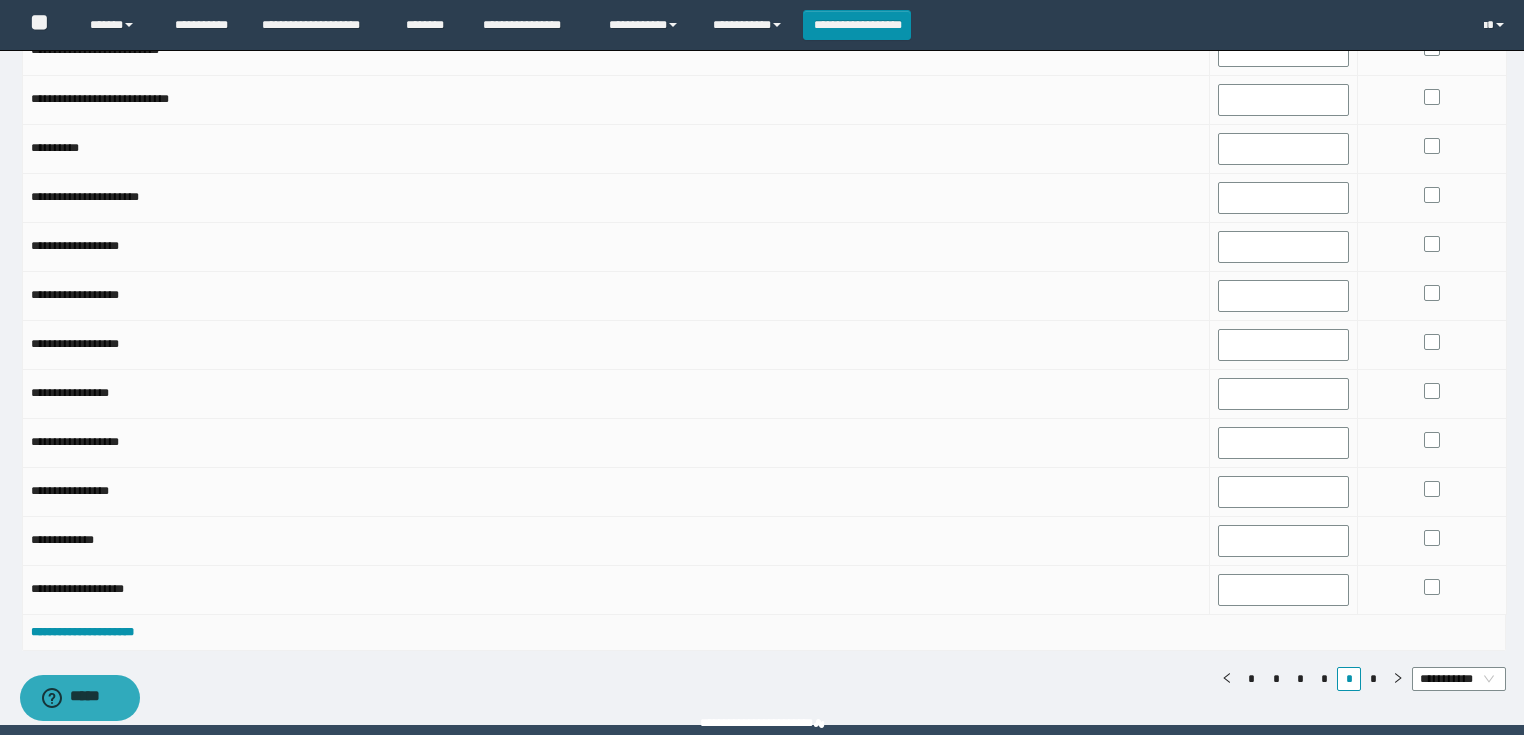 scroll, scrollTop: 2080, scrollLeft: 0, axis: vertical 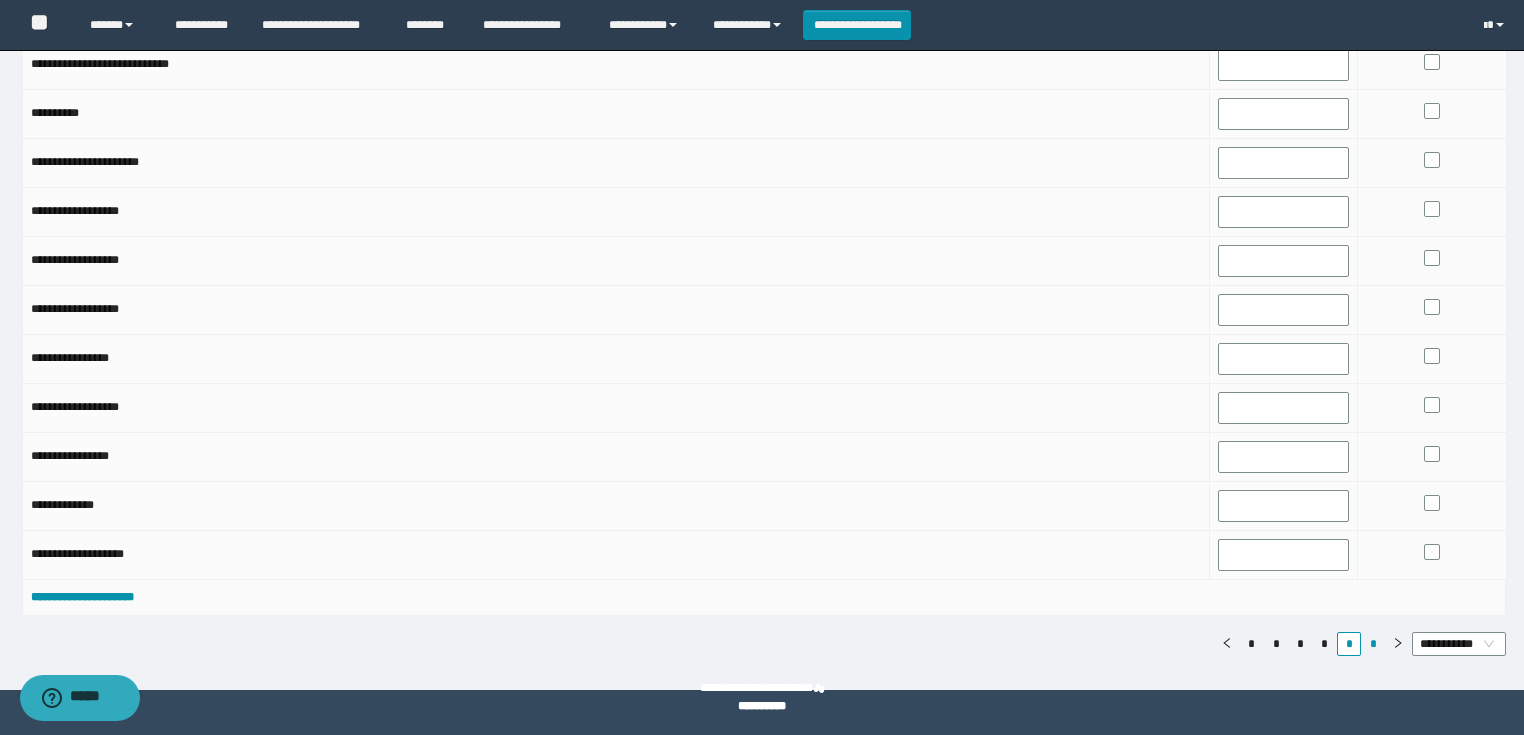 click on "*" at bounding box center (1373, 644) 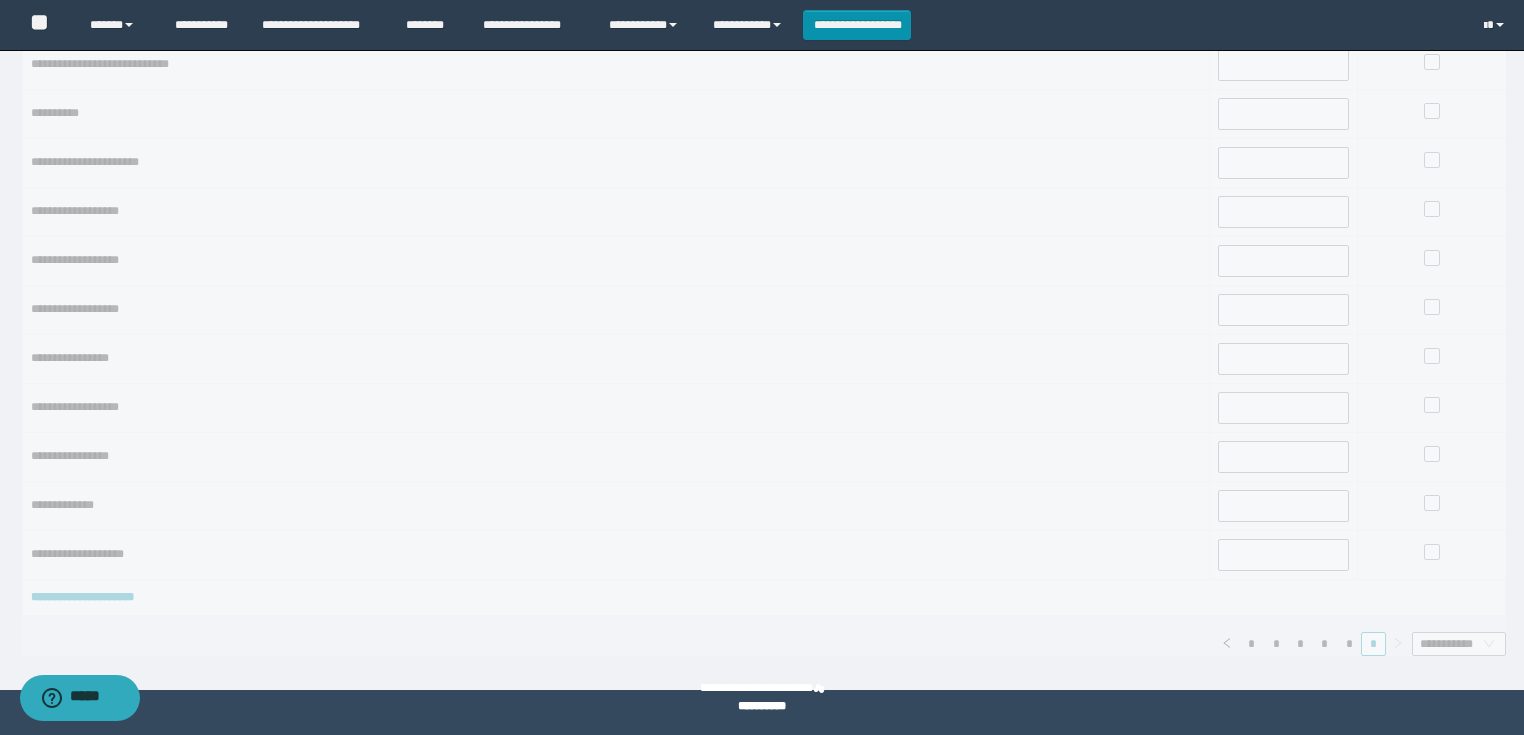 scroll, scrollTop: 0, scrollLeft: 0, axis: both 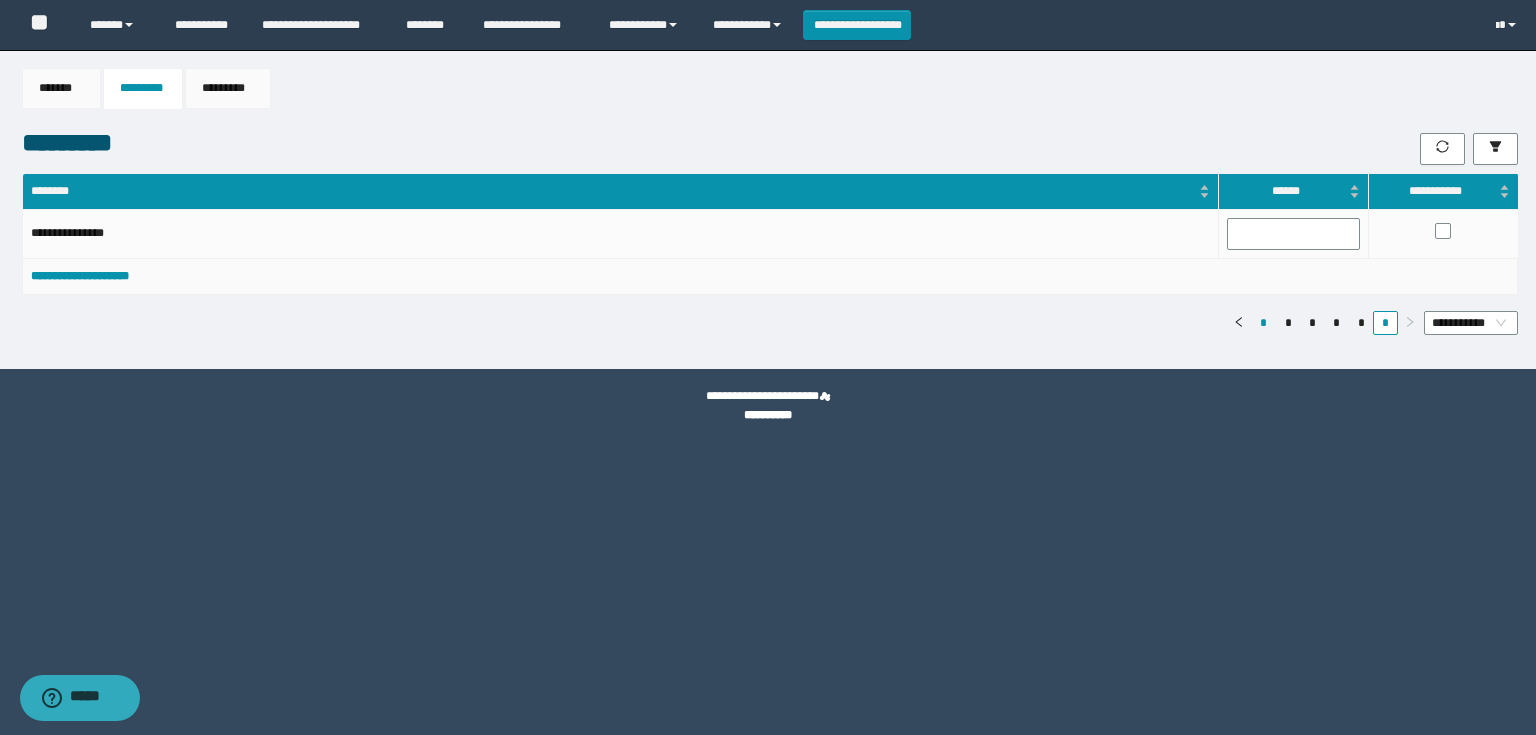 click on "*" at bounding box center (1263, 323) 